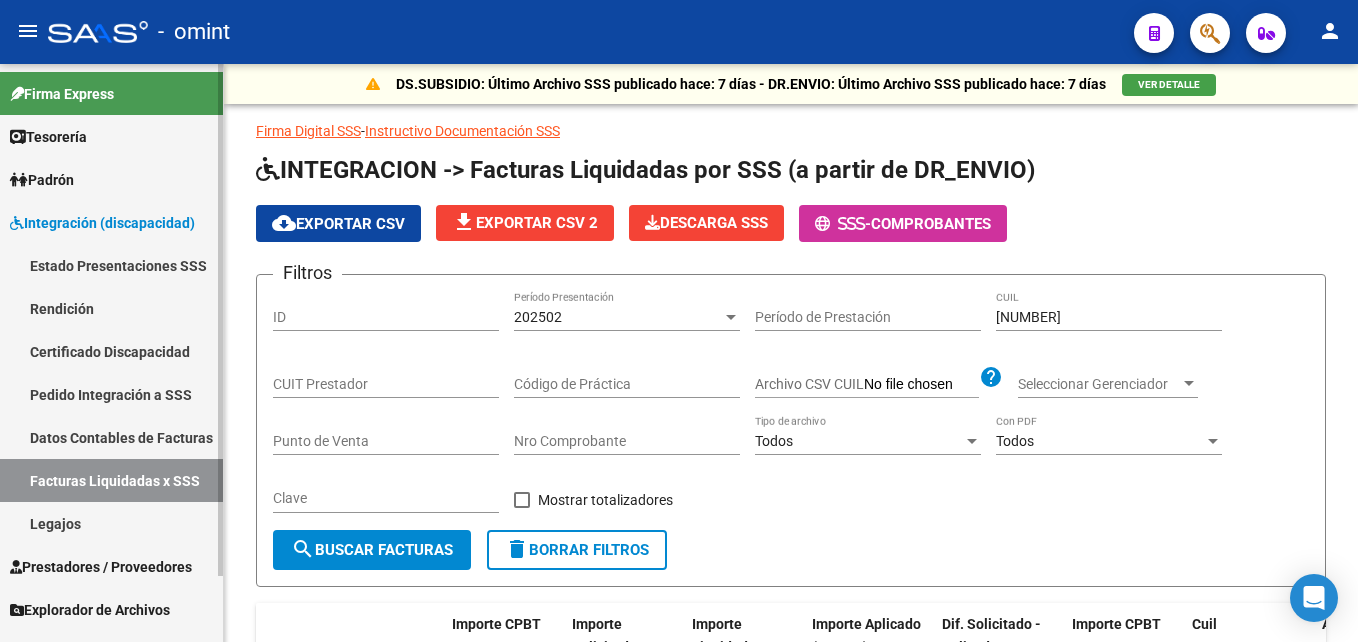 scroll, scrollTop: 0, scrollLeft: 0, axis: both 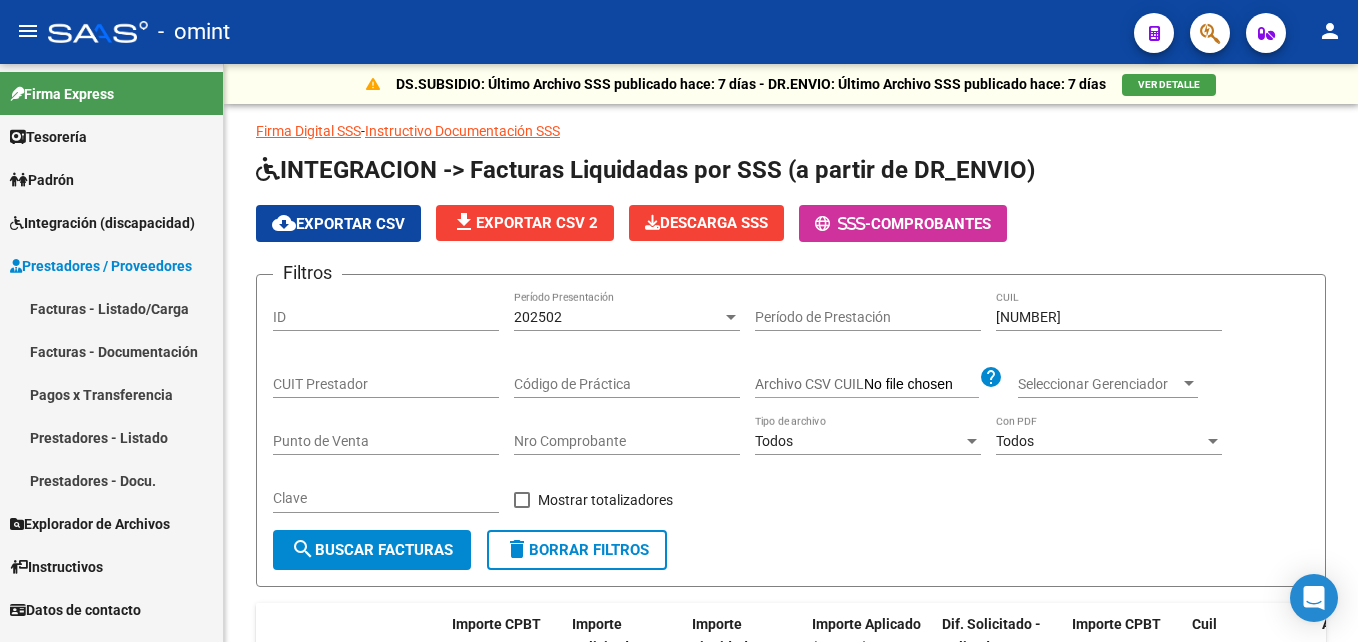 click on "Integración (discapacidad)" at bounding box center (102, 223) 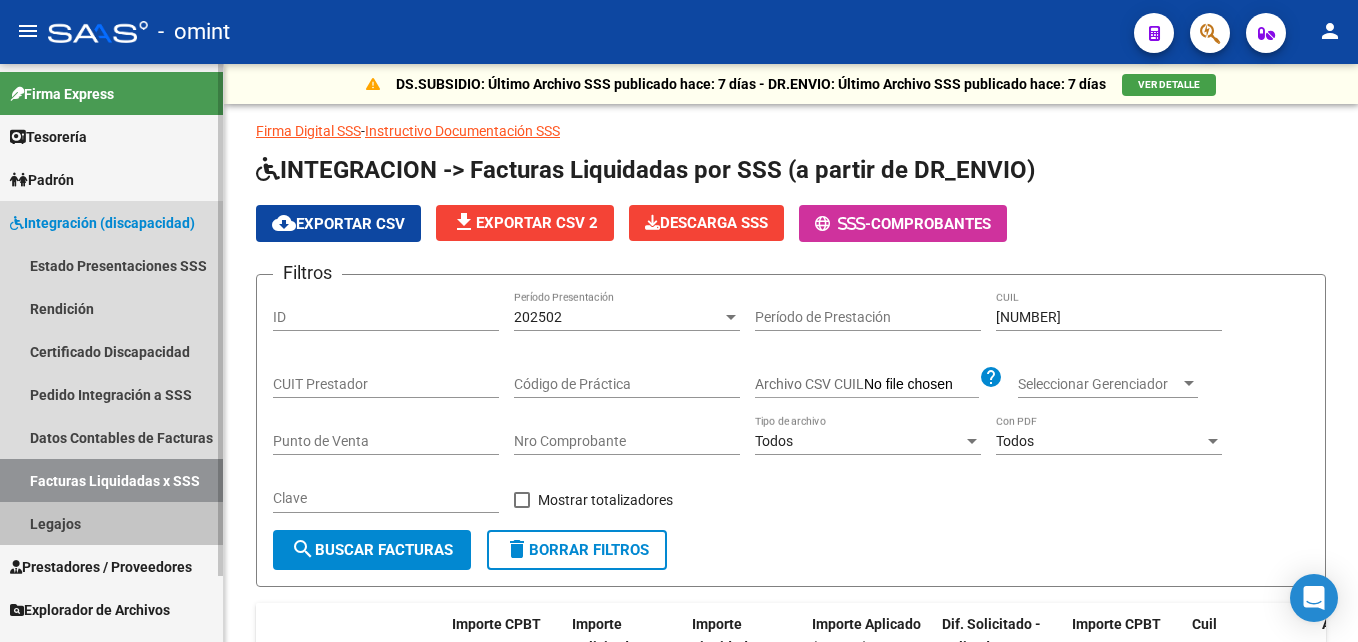 click on "Legajos" at bounding box center [111, 523] 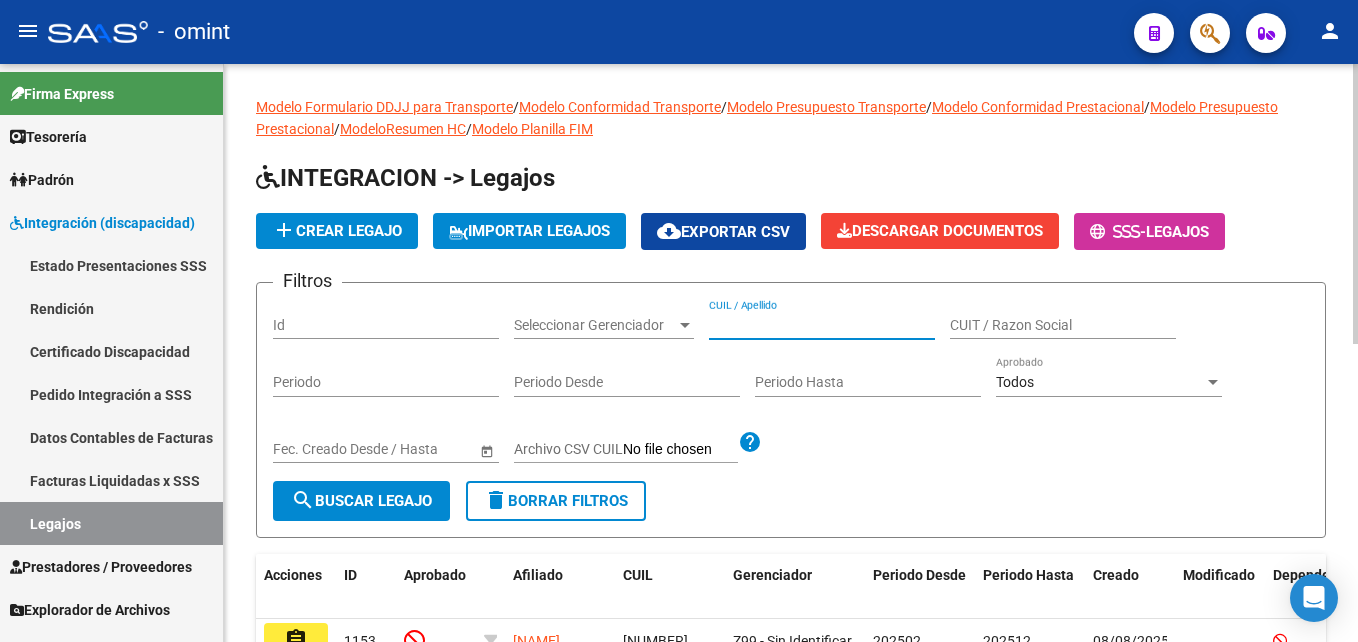 click on "CUIL / Apellido" at bounding box center (822, 325) 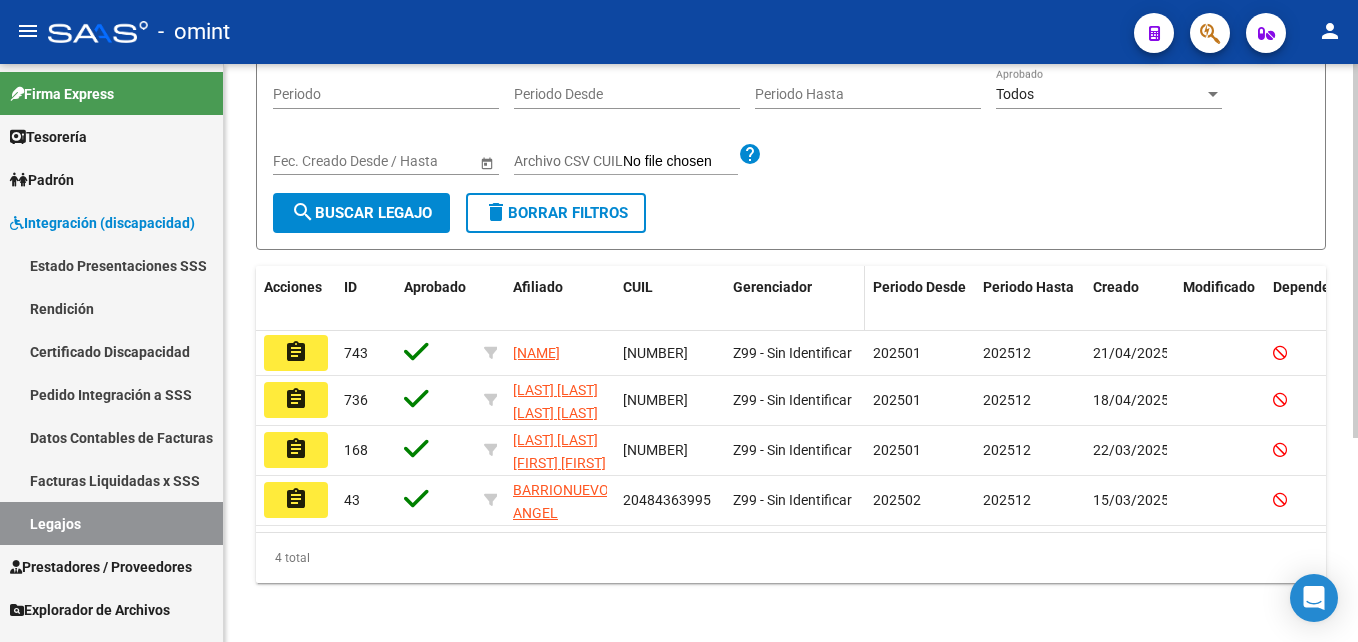 scroll, scrollTop: 300, scrollLeft: 0, axis: vertical 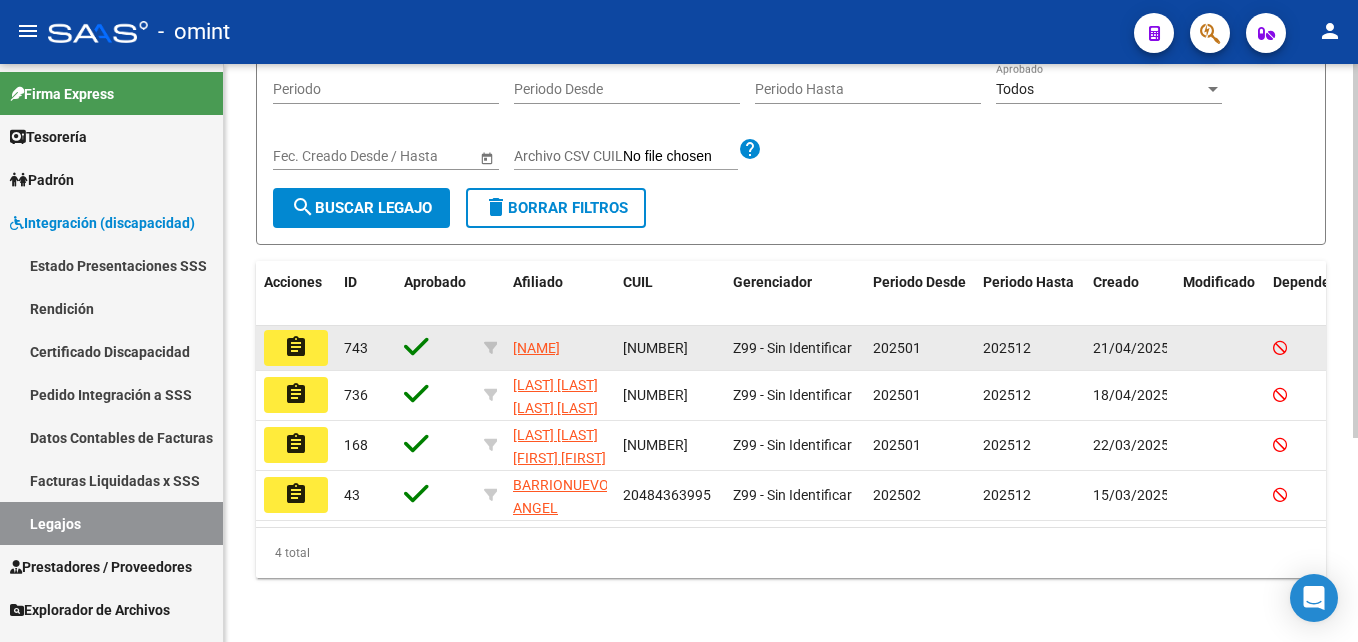 type on "barrion" 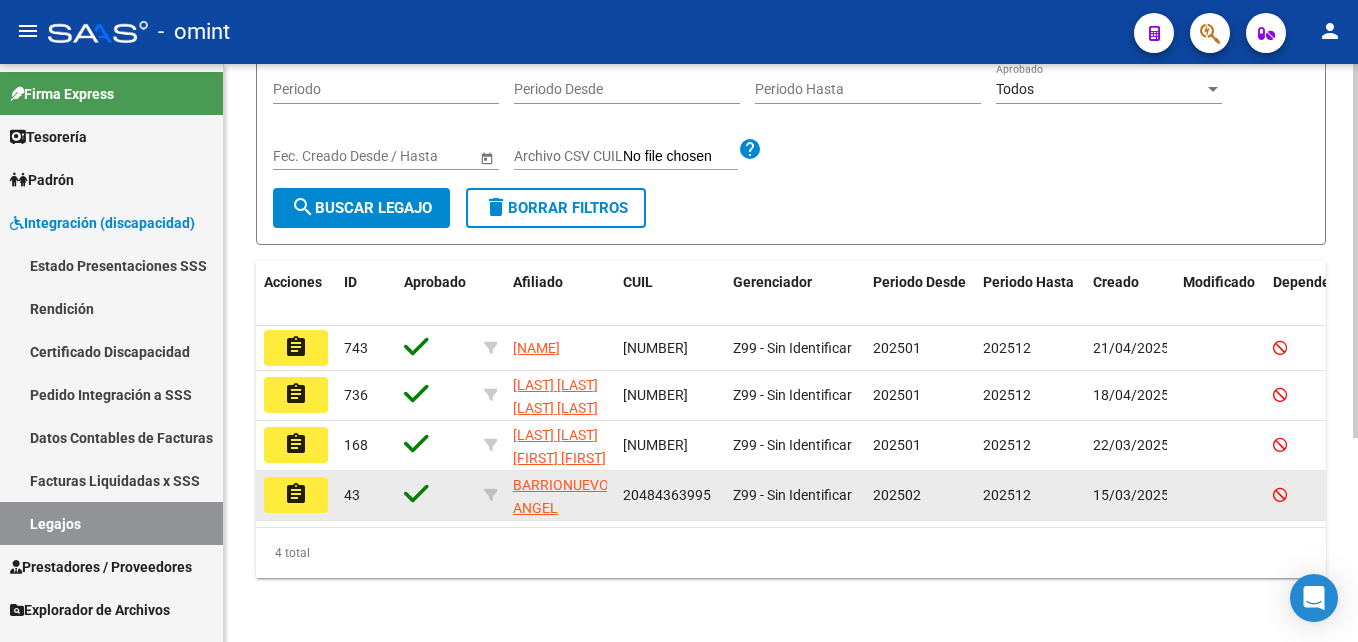 click on "assignment" 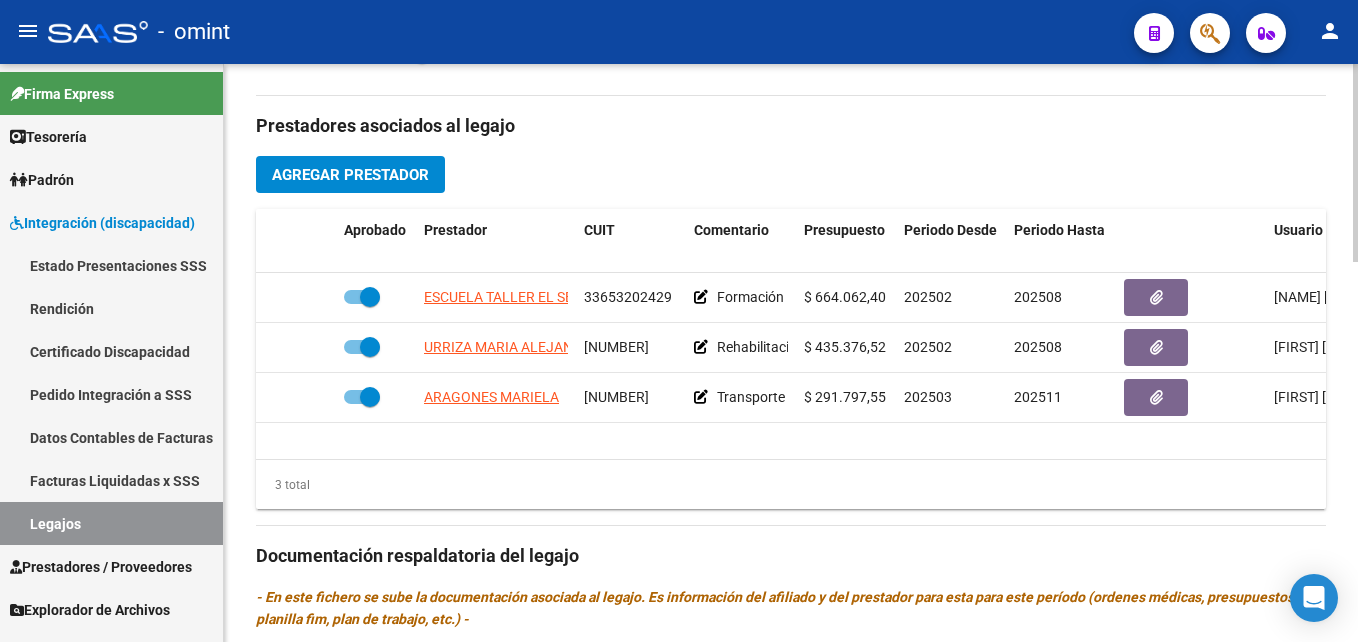 scroll, scrollTop: 700, scrollLeft: 0, axis: vertical 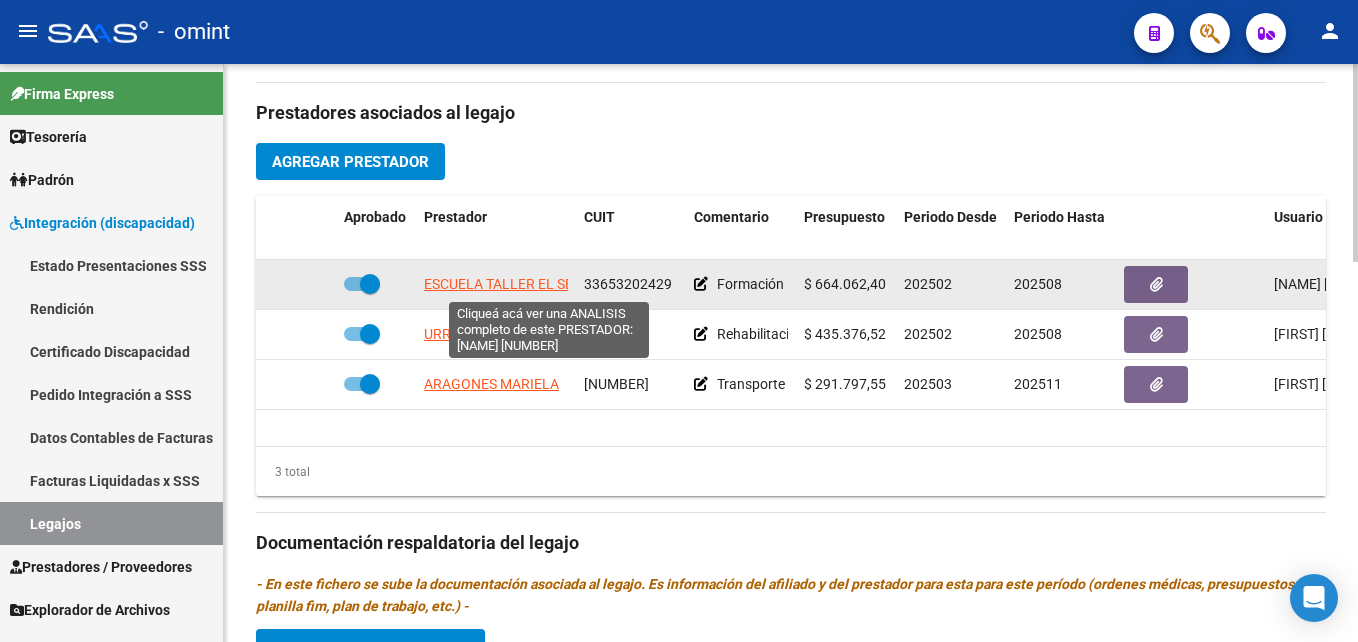 click on "ESCUELA TALLER EL SEMBRADOR S R L" 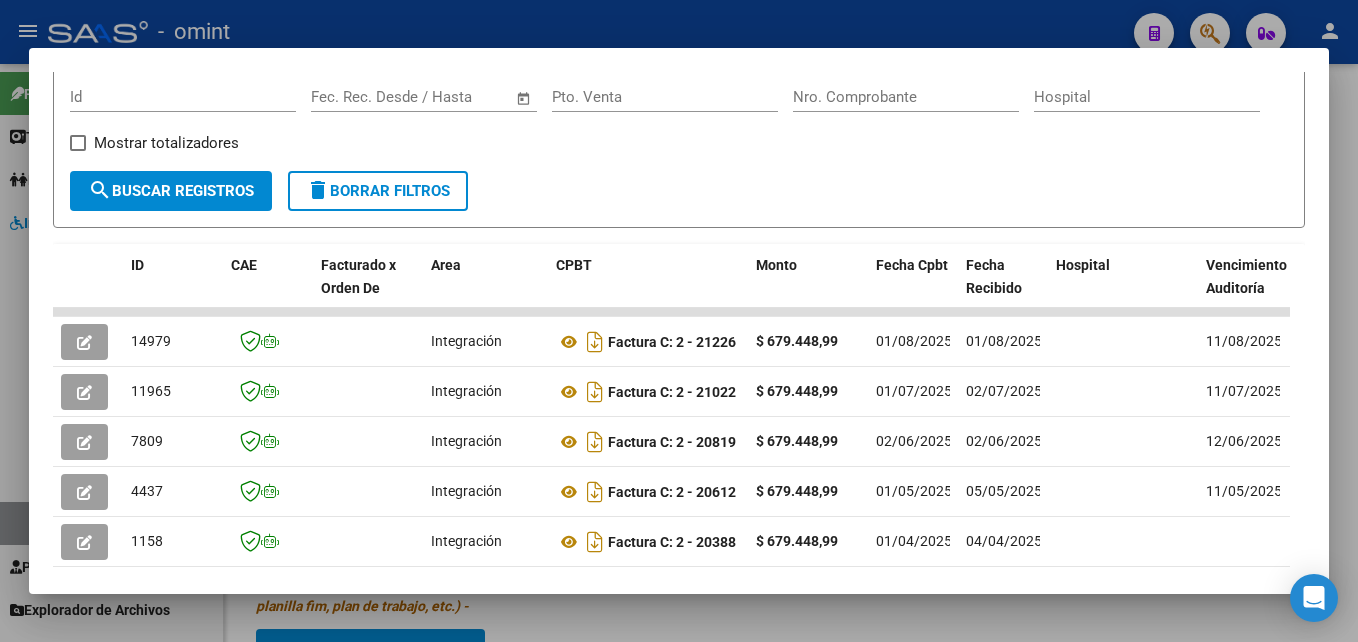 scroll, scrollTop: 471, scrollLeft: 0, axis: vertical 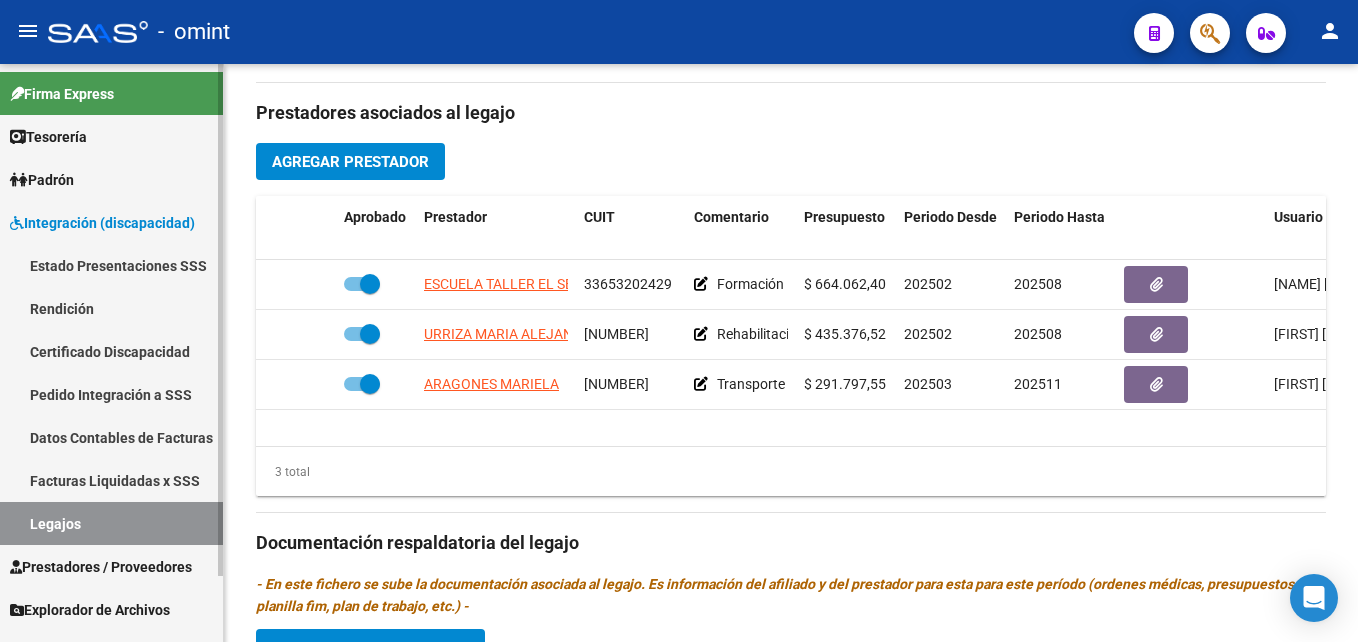 click on "Legajos" at bounding box center (111, 523) 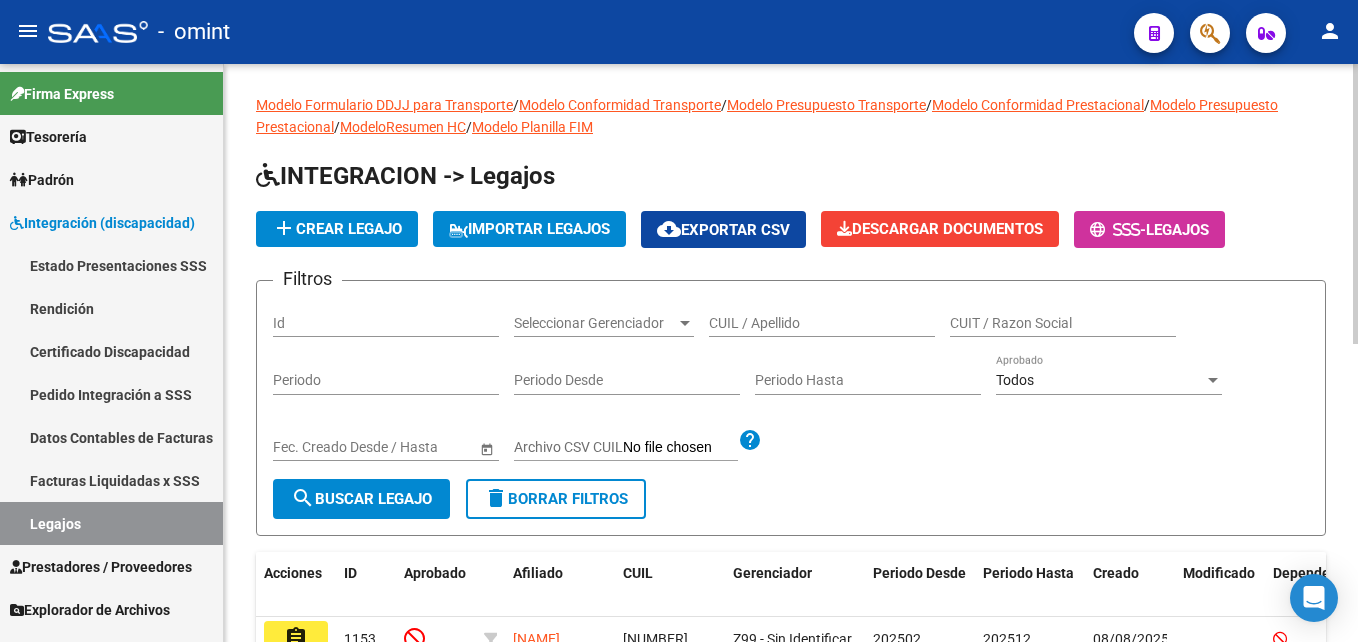 scroll, scrollTop: 0, scrollLeft: 0, axis: both 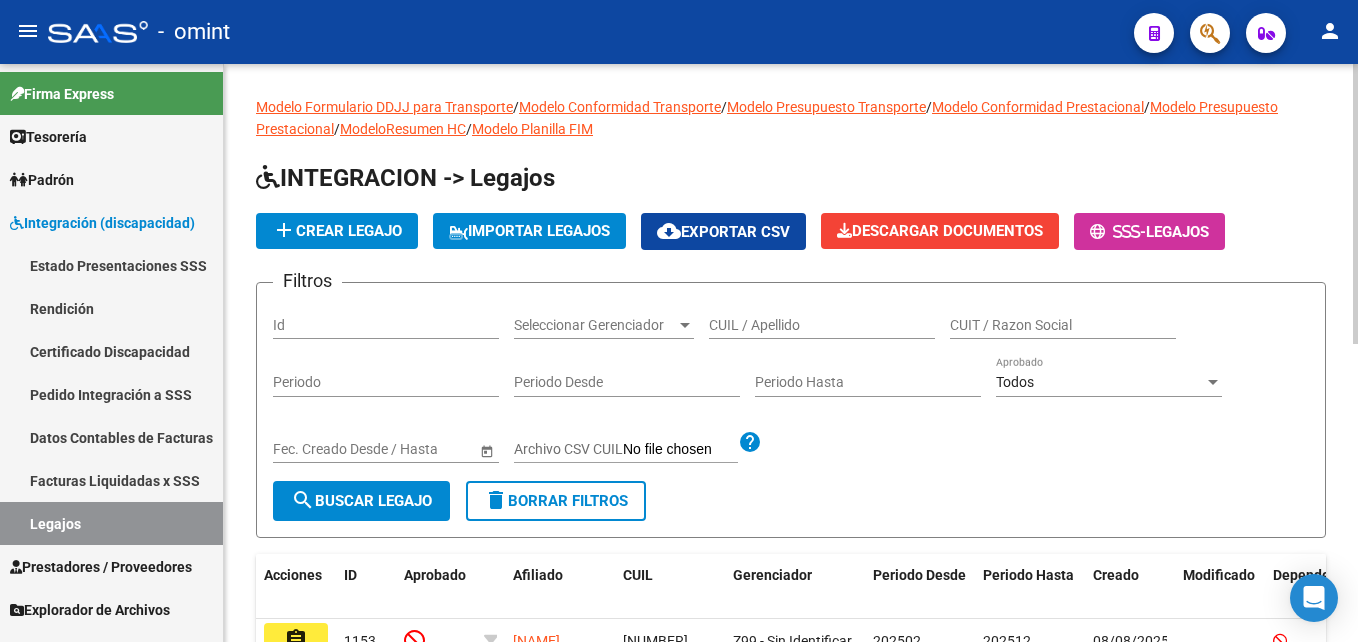 click on "CUIL / Apellido" at bounding box center (822, 325) 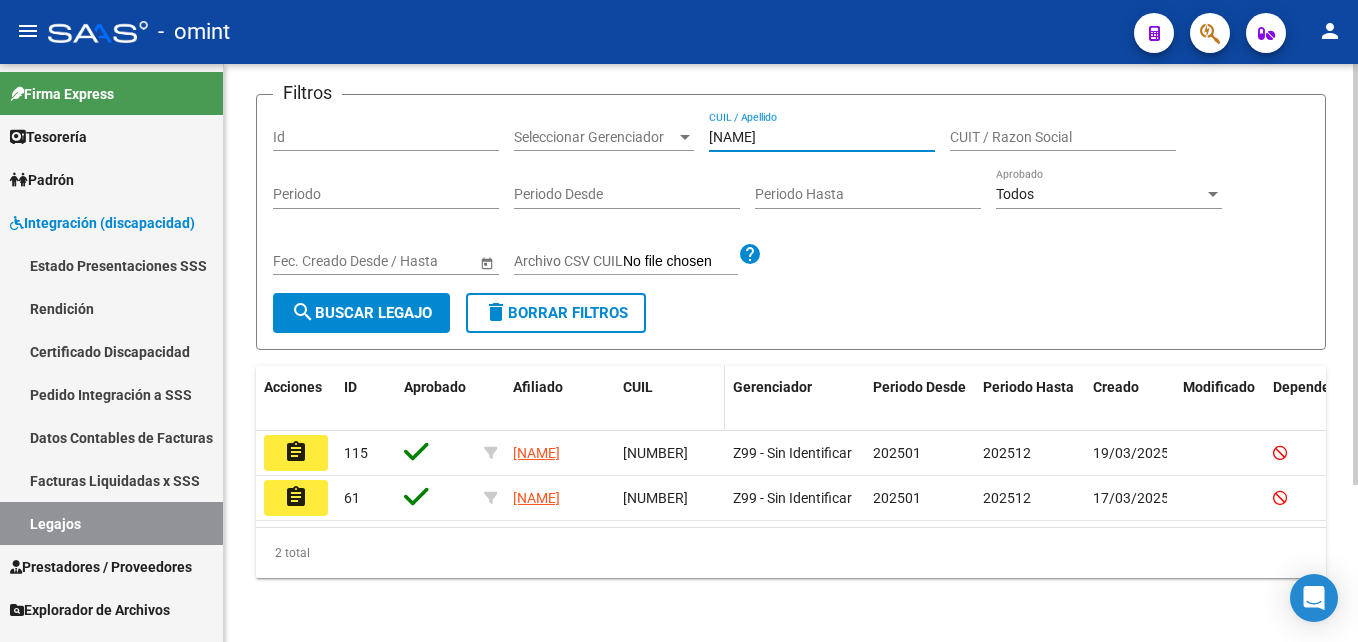 scroll, scrollTop: 215, scrollLeft: 0, axis: vertical 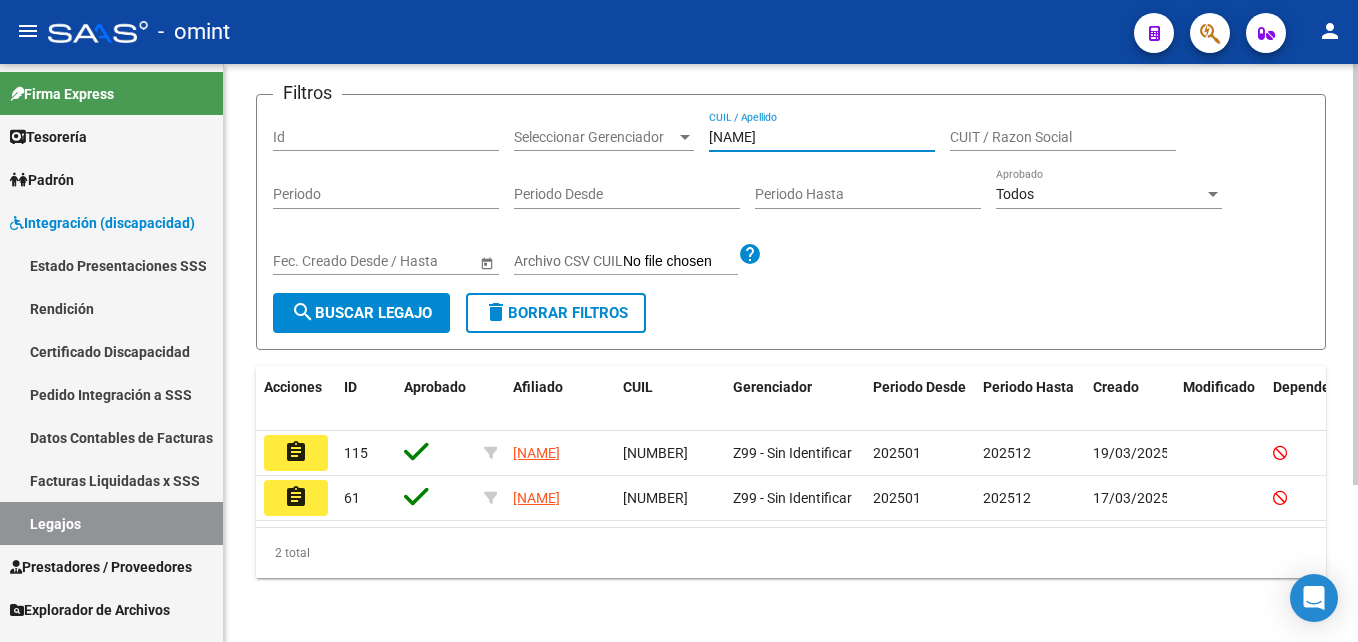 type on "[NAME]" 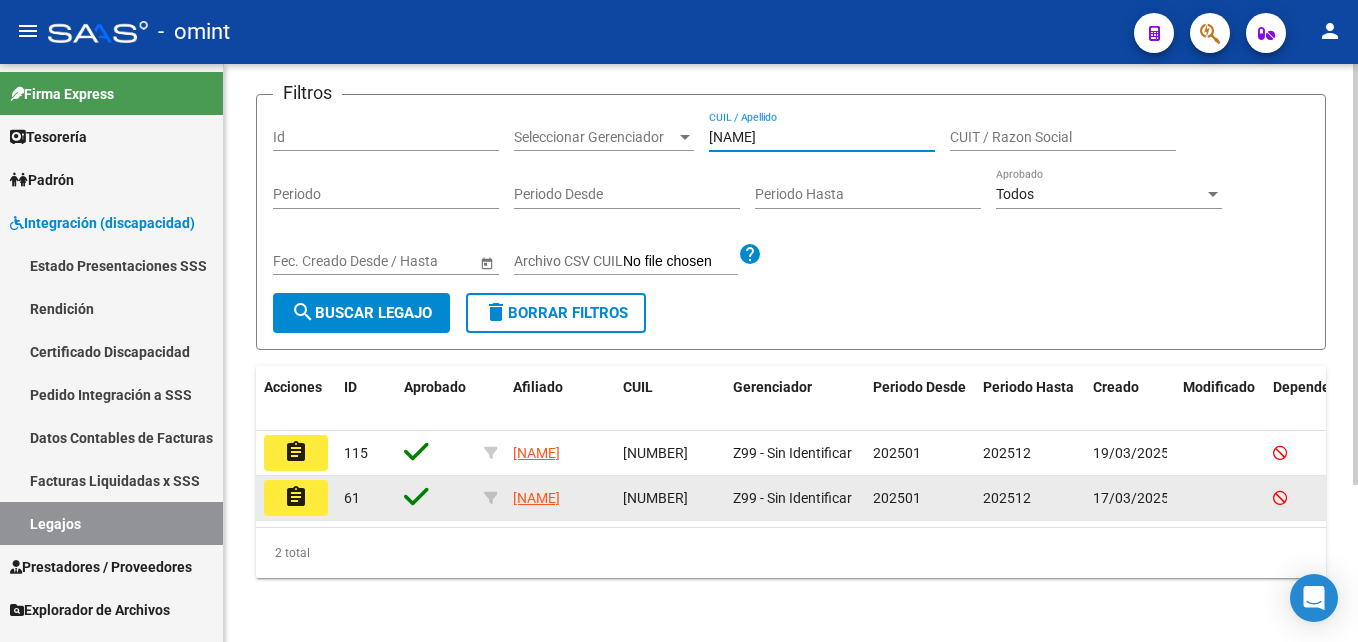 click on "assignment" 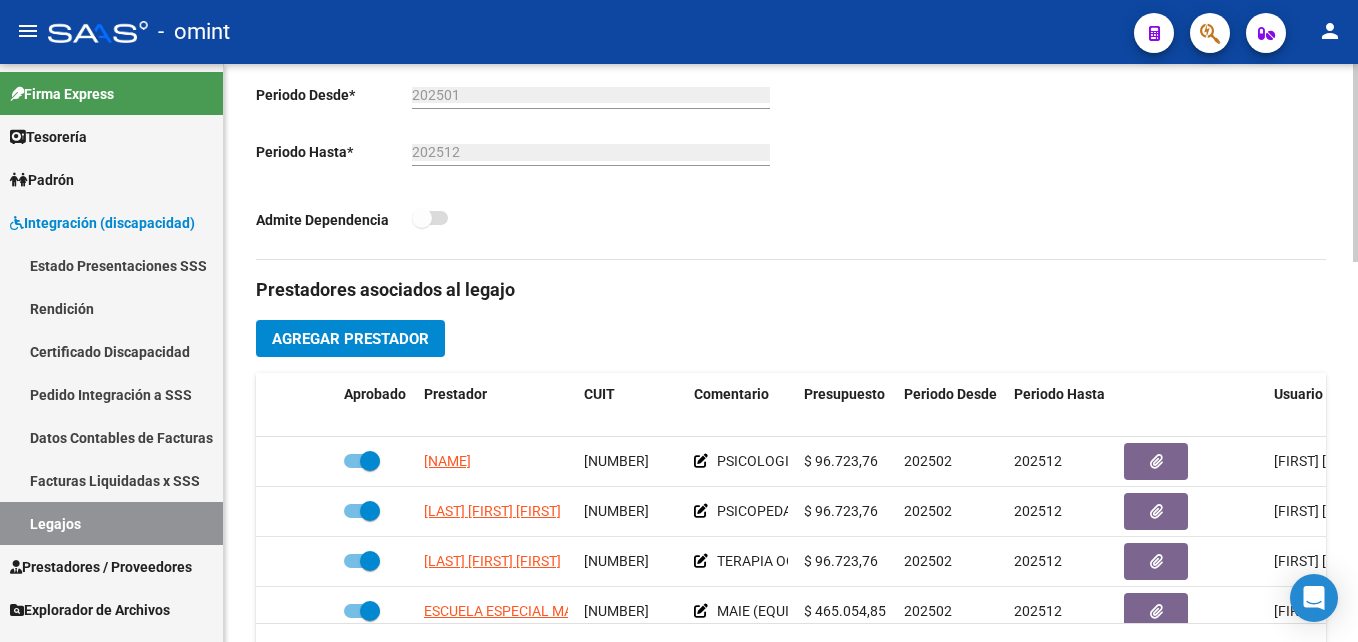 scroll, scrollTop: 600, scrollLeft: 0, axis: vertical 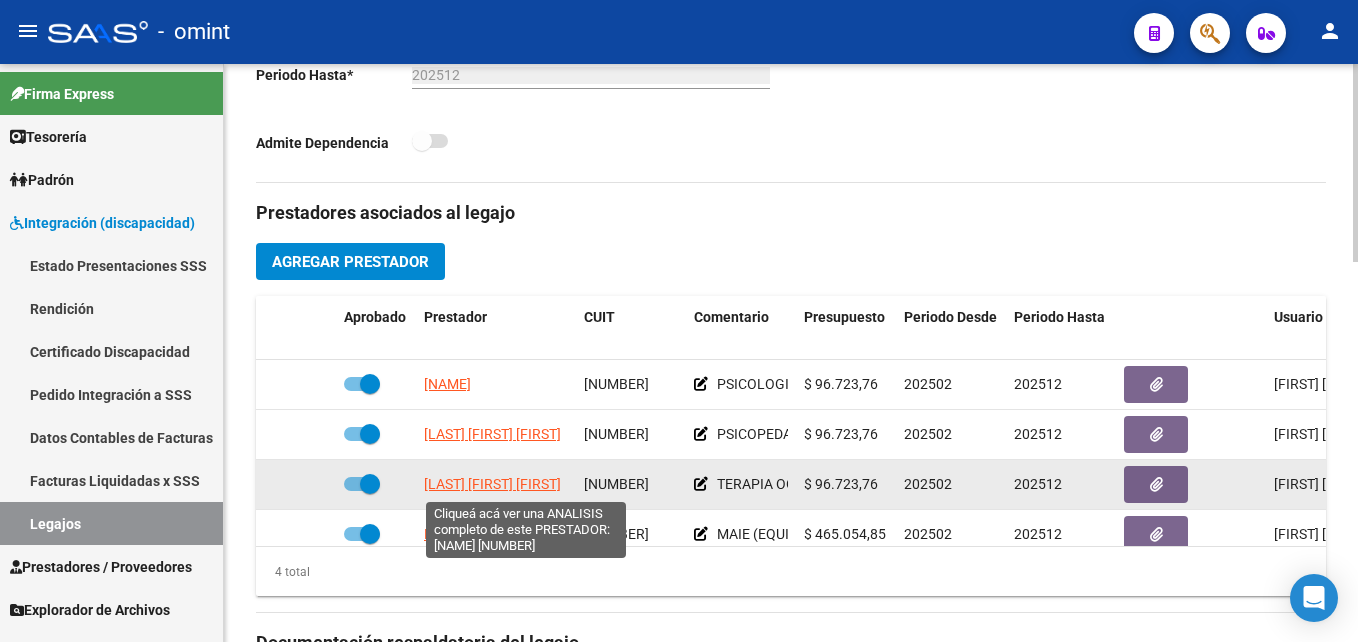 click on "[LAST] [FIRST] [FIRST]" 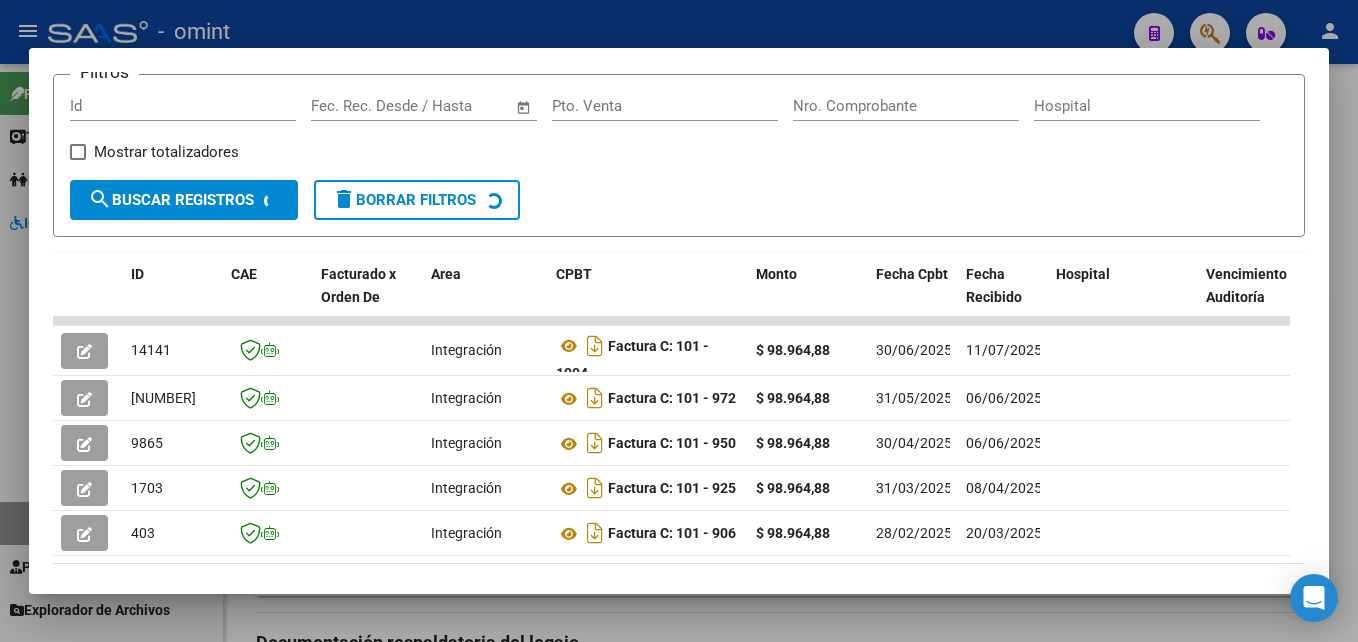 scroll, scrollTop: 421, scrollLeft: 0, axis: vertical 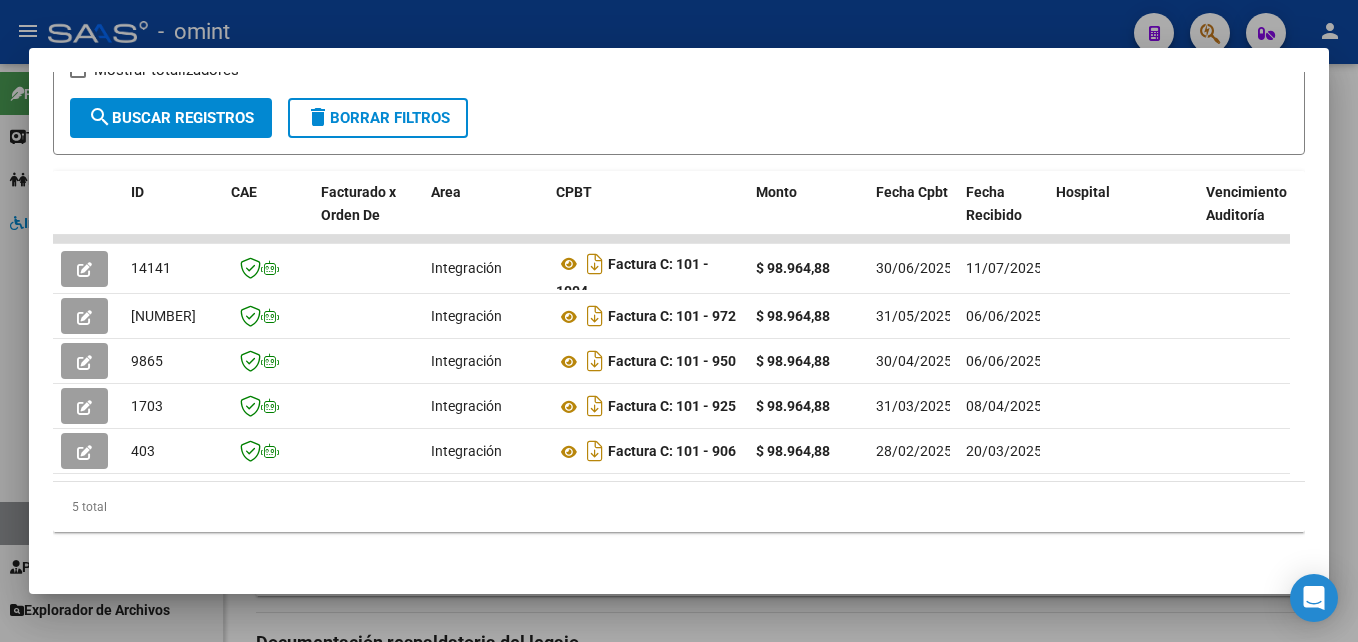drag, startPoint x: 390, startPoint y: 464, endPoint x: 1142, endPoint y: 498, distance: 752.76825 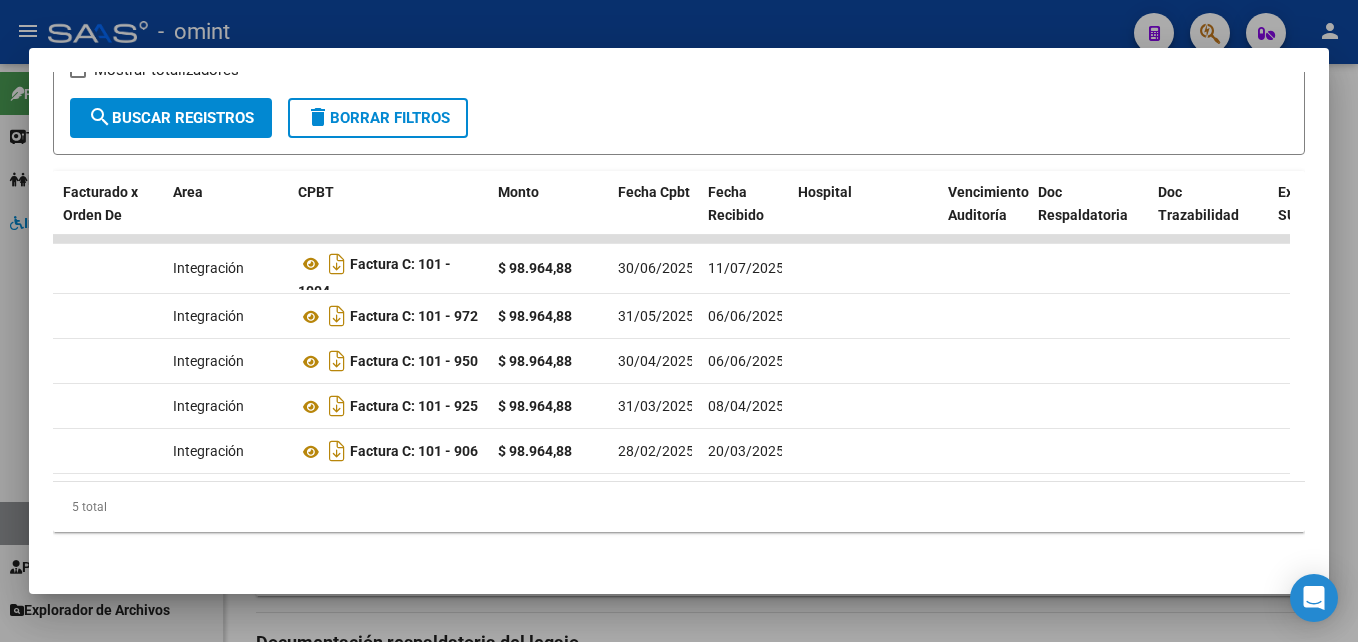 scroll, scrollTop: 0, scrollLeft: 250, axis: horizontal 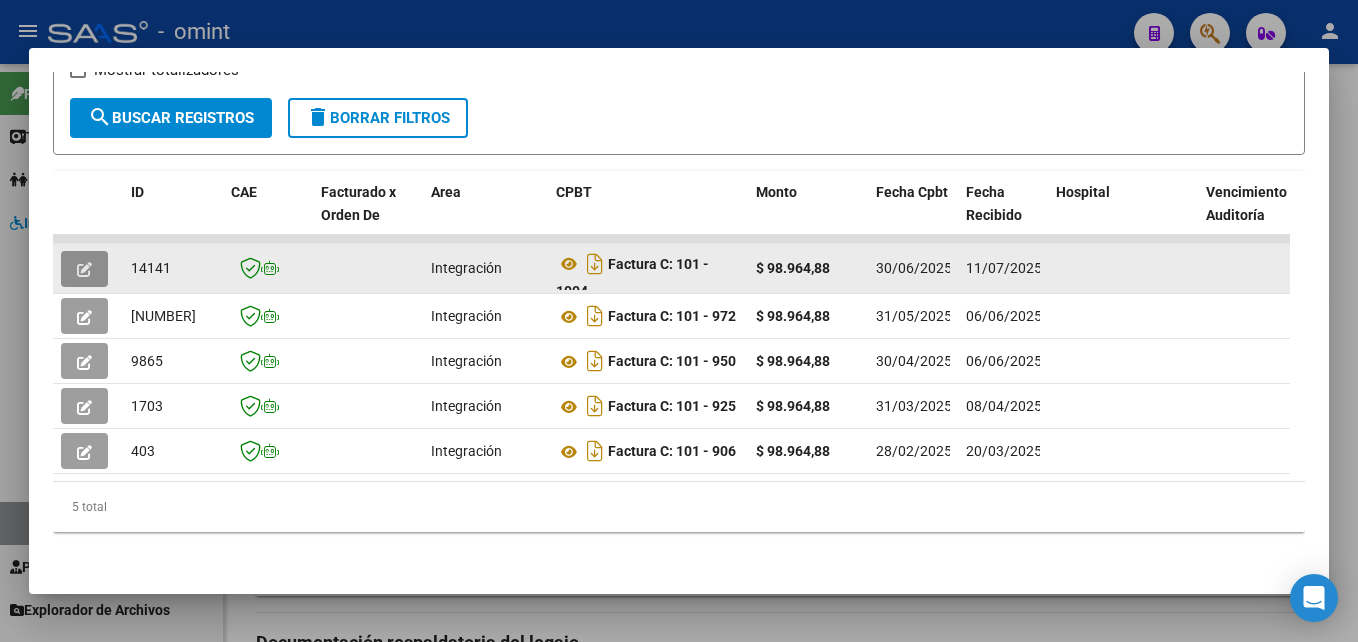 click 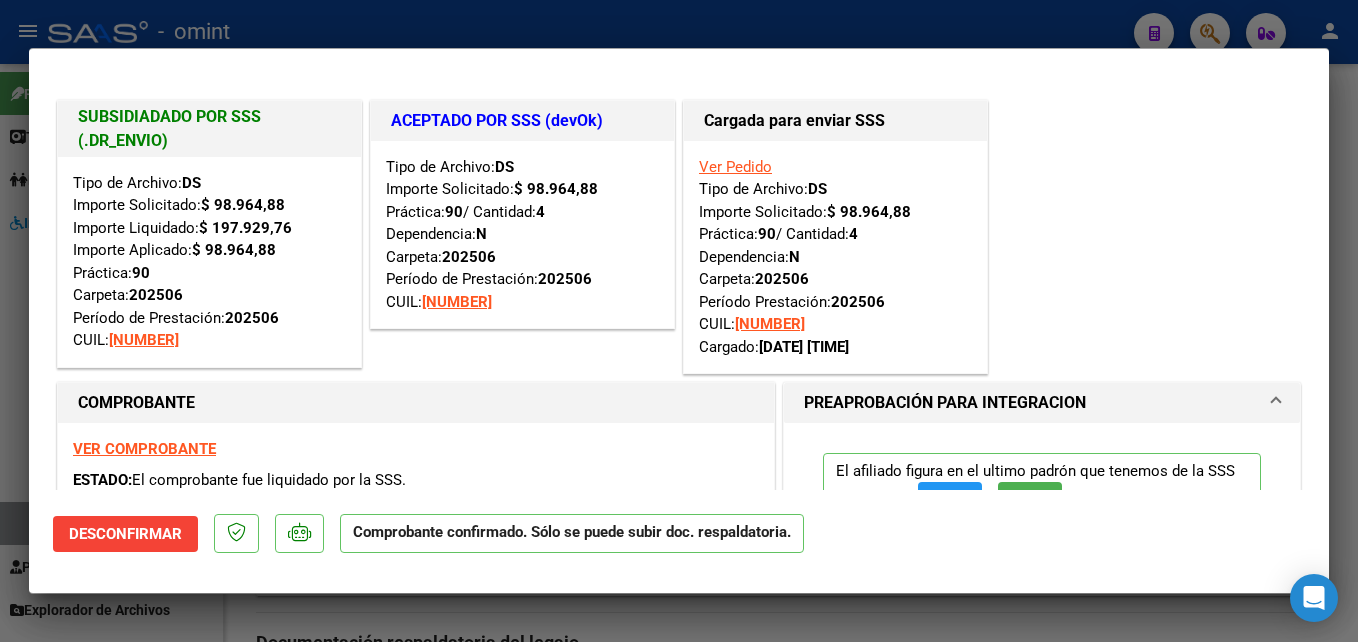 type 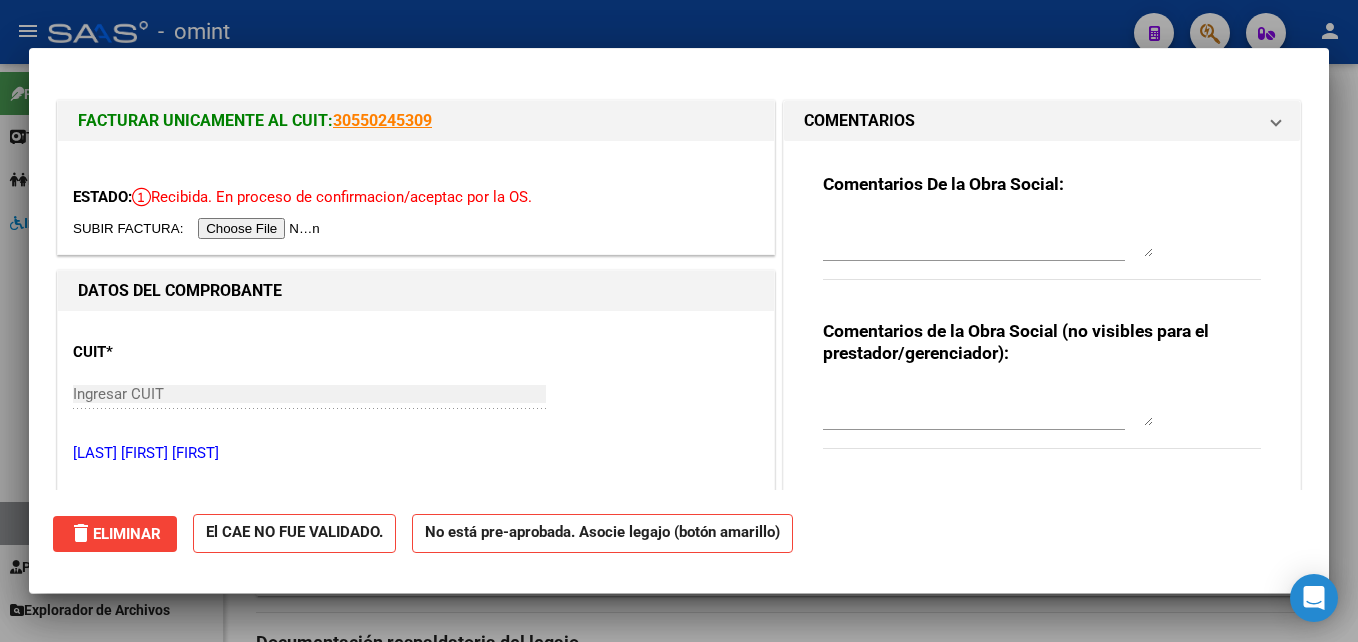 type 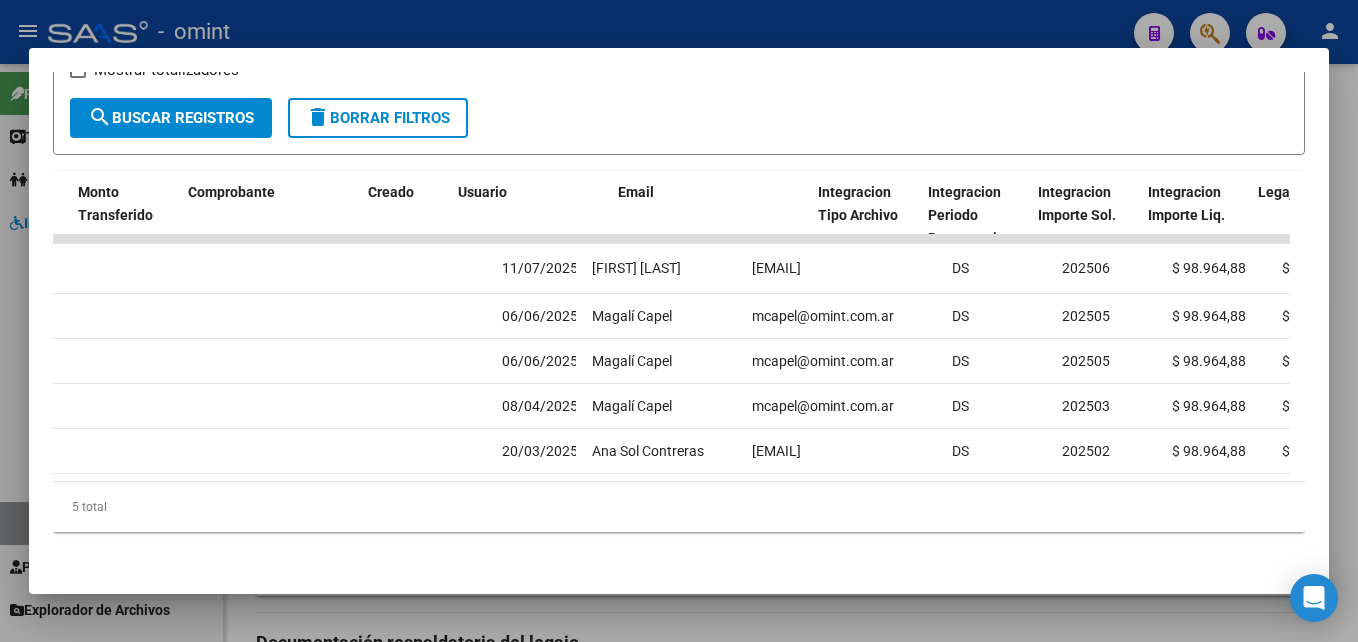 scroll, scrollTop: 0, scrollLeft: 1821, axis: horizontal 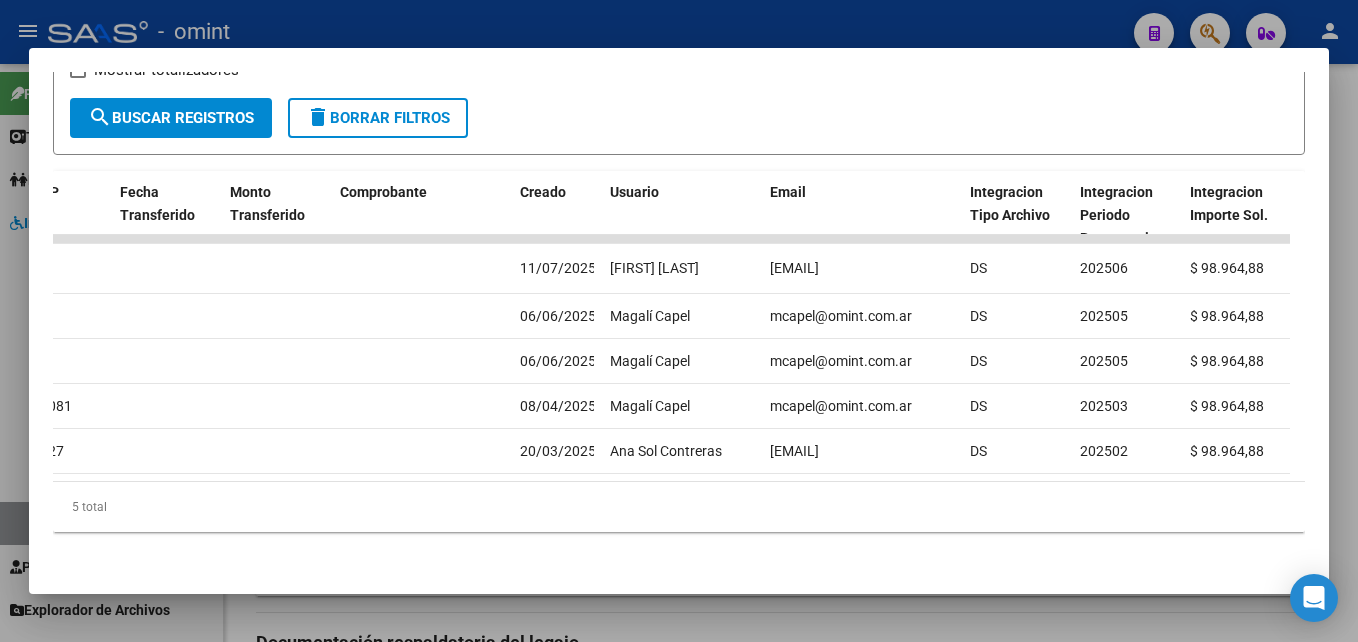 click at bounding box center [679, 321] 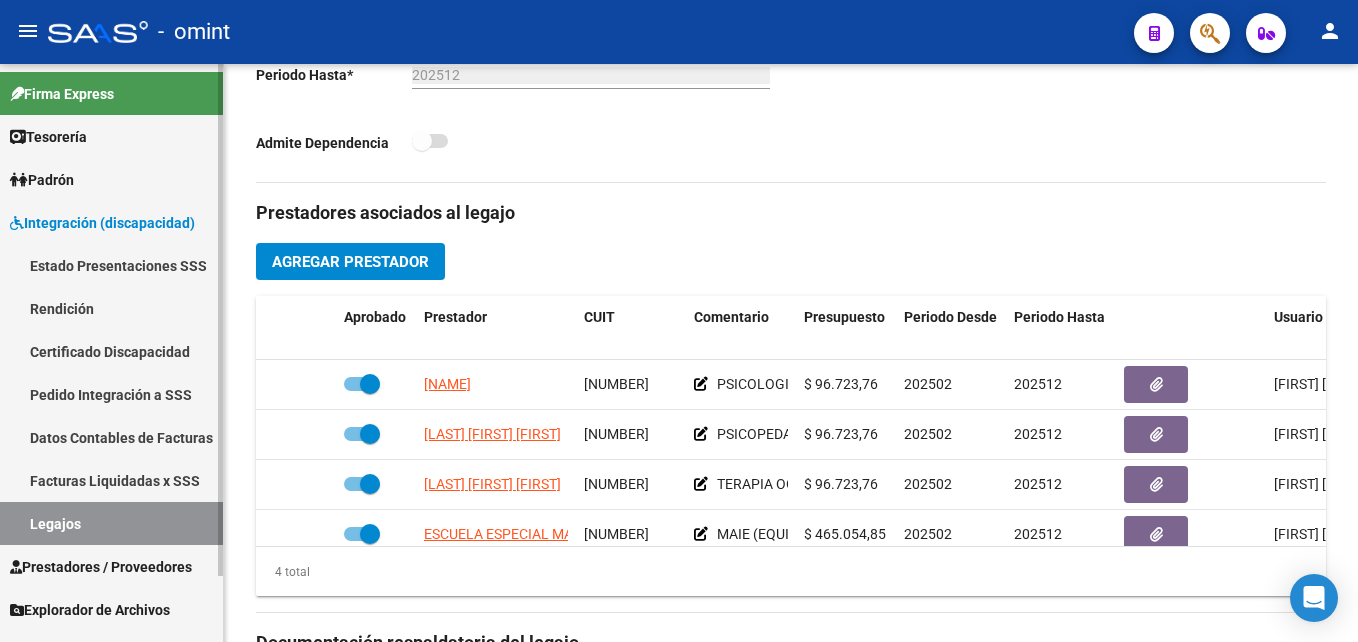 drag, startPoint x: 139, startPoint y: 516, endPoint x: 181, endPoint y: 528, distance: 43.68066 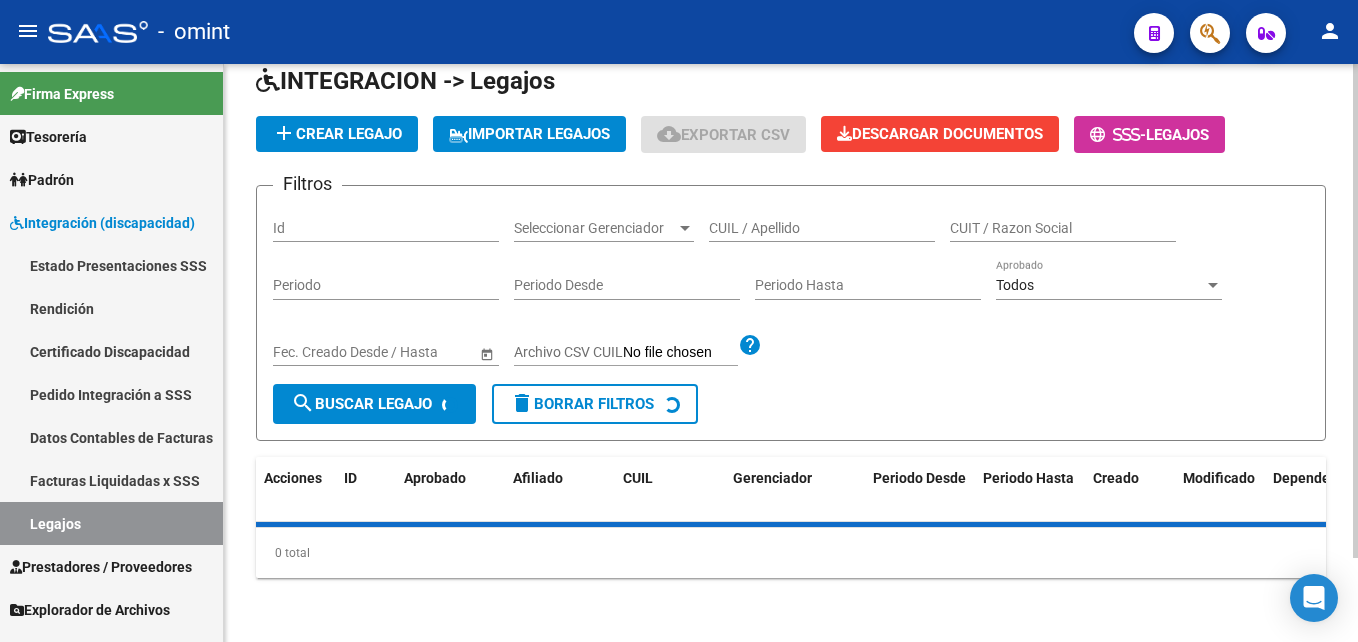 scroll, scrollTop: 600, scrollLeft: 0, axis: vertical 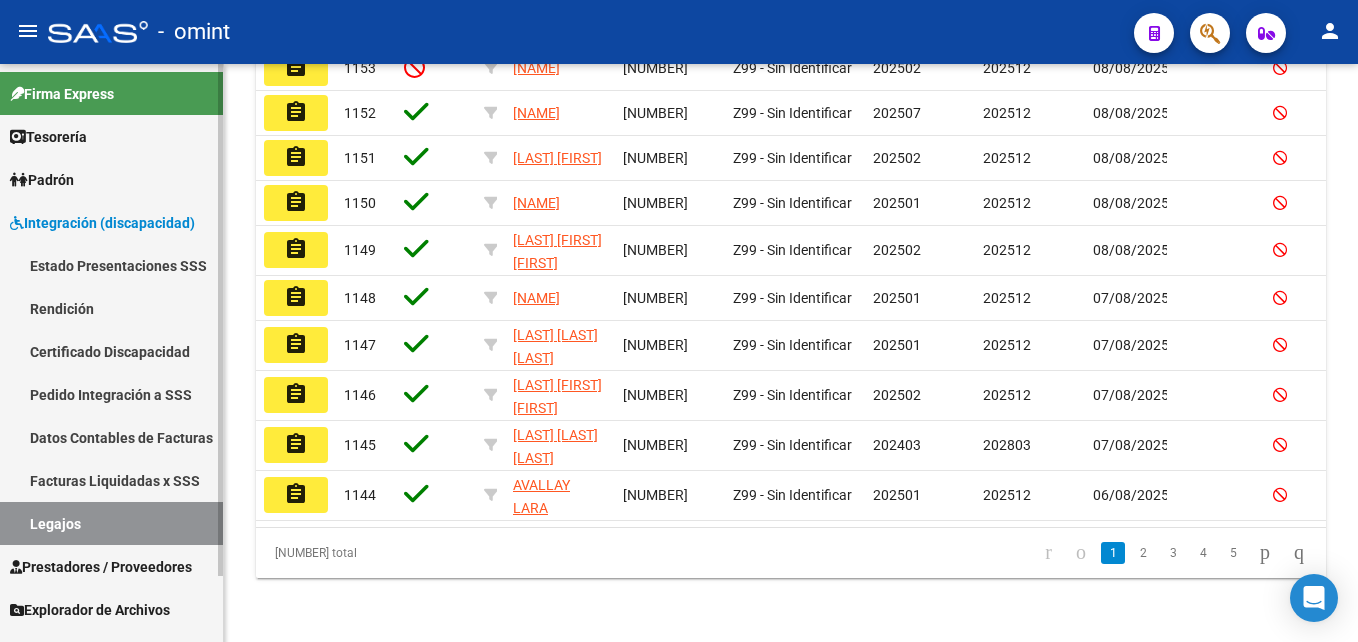 click on "Legajos" at bounding box center [111, 523] 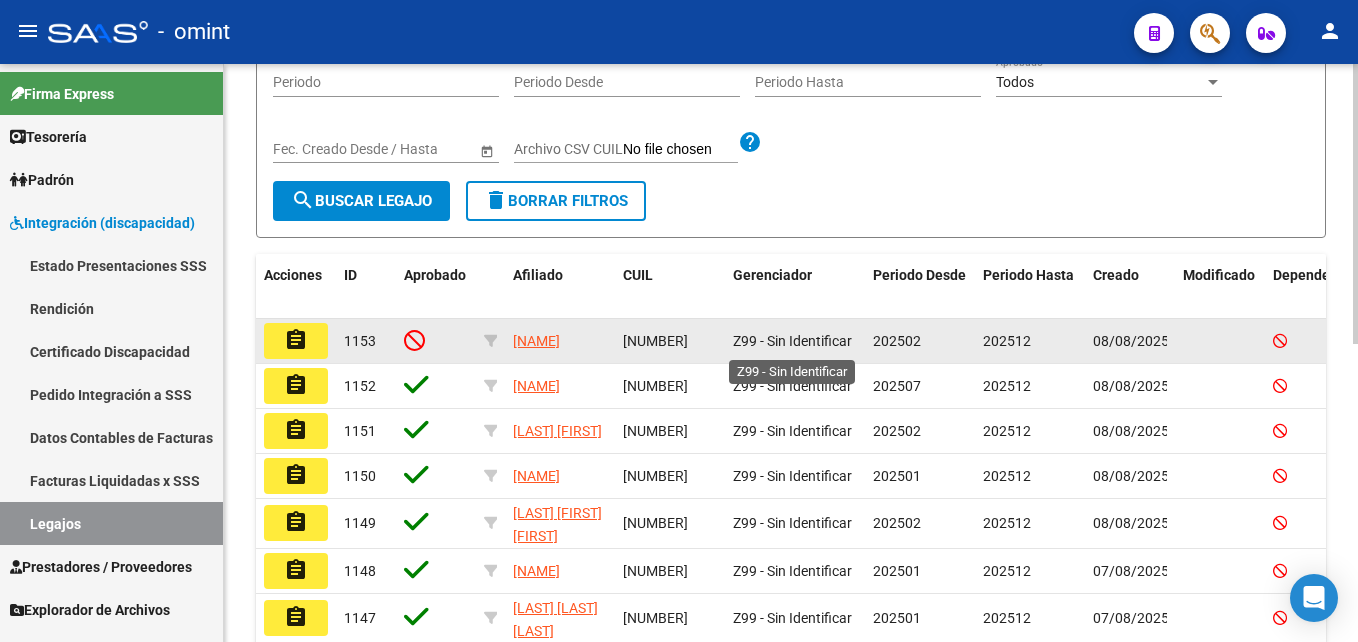 scroll, scrollTop: 100, scrollLeft: 0, axis: vertical 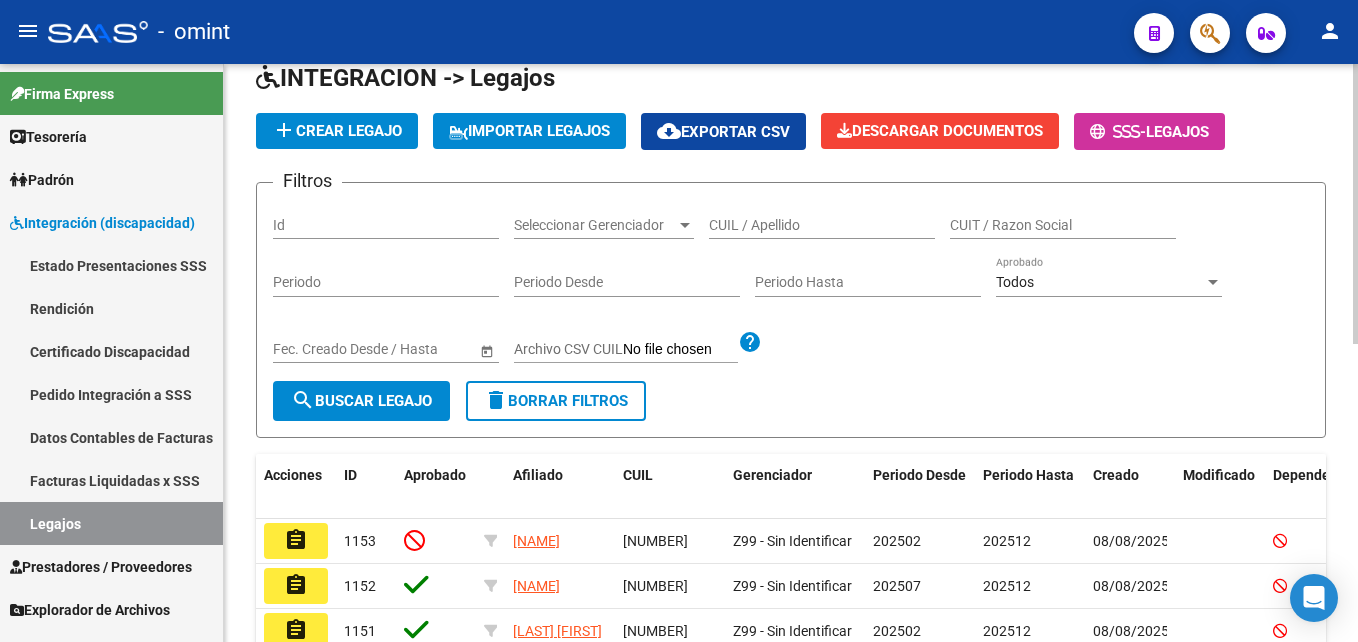 click on "CUIL / Apellido" at bounding box center (822, 225) 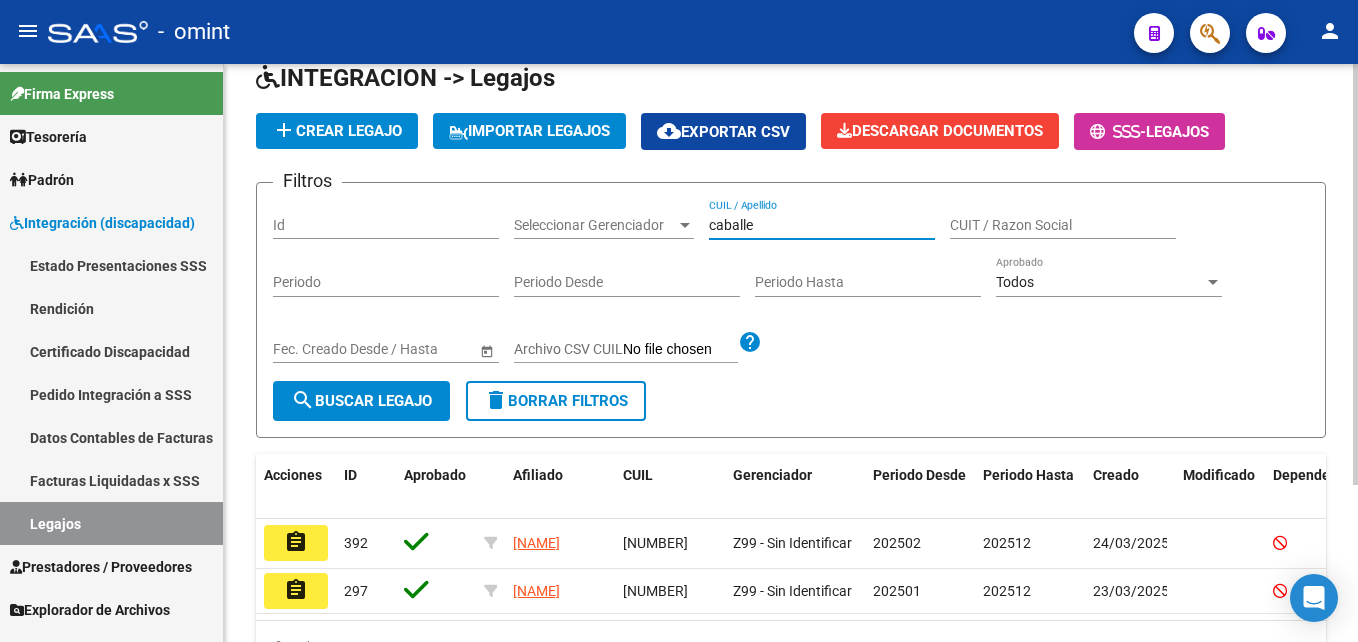 type on "caballe" 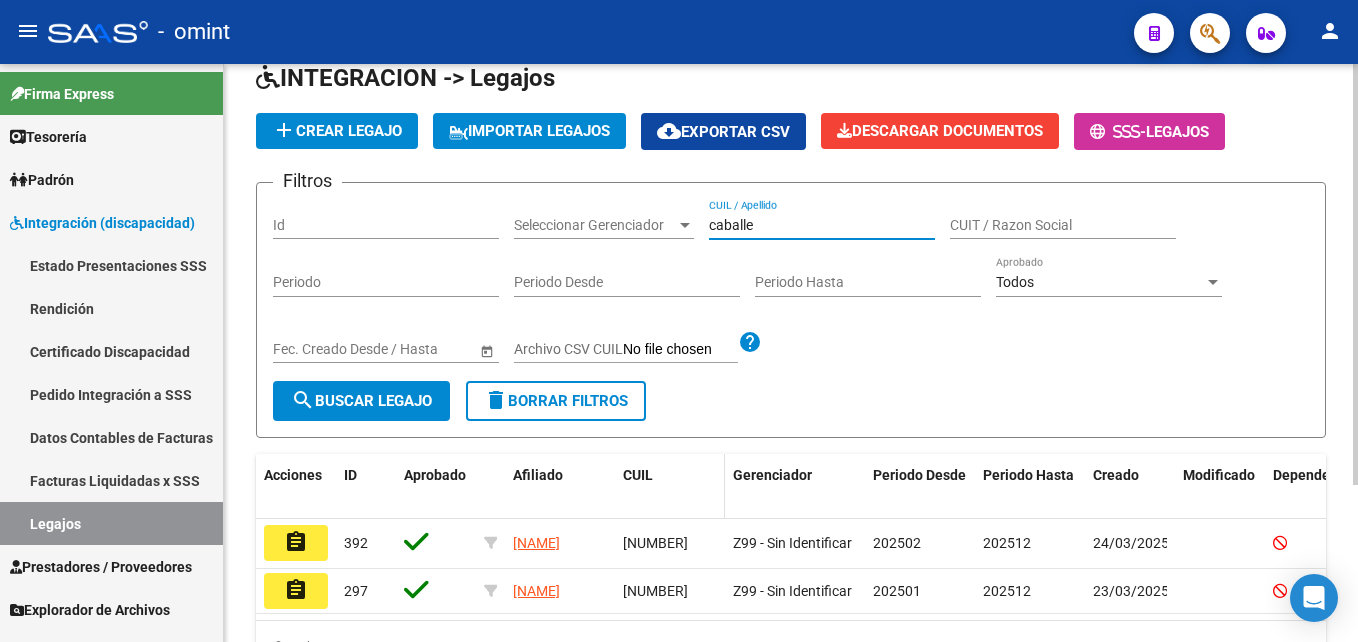 scroll, scrollTop: 200, scrollLeft: 0, axis: vertical 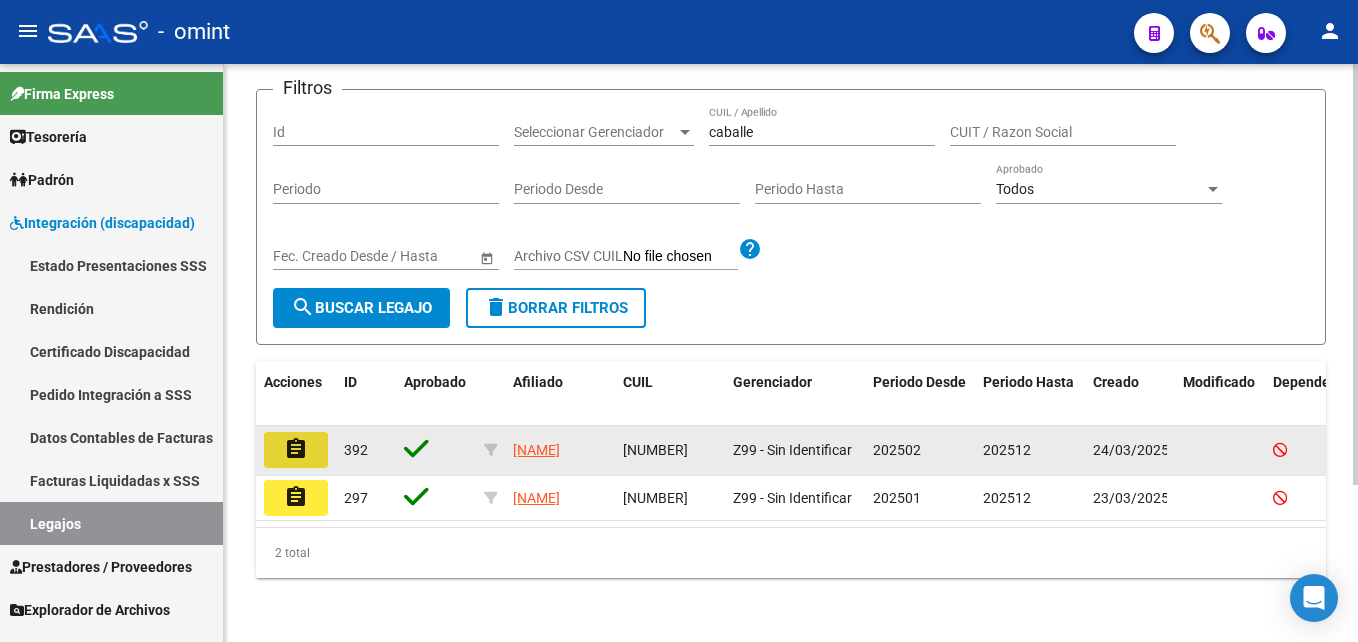 click on "assignment" 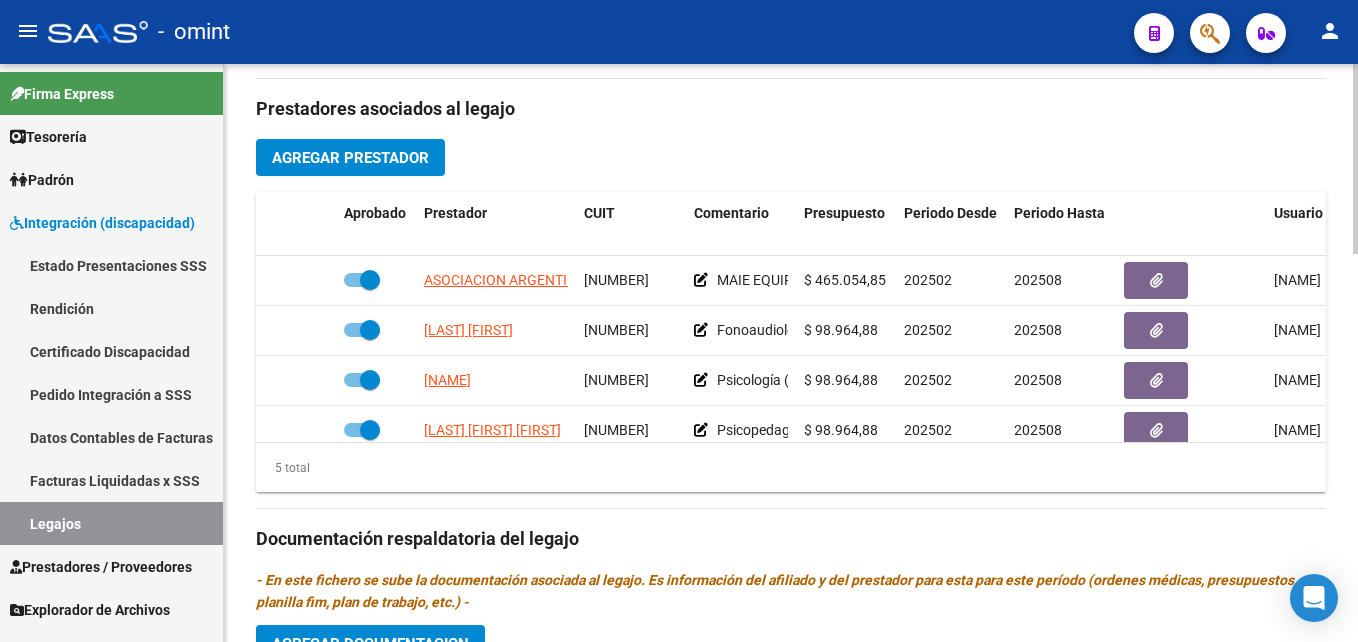 scroll, scrollTop: 900, scrollLeft: 0, axis: vertical 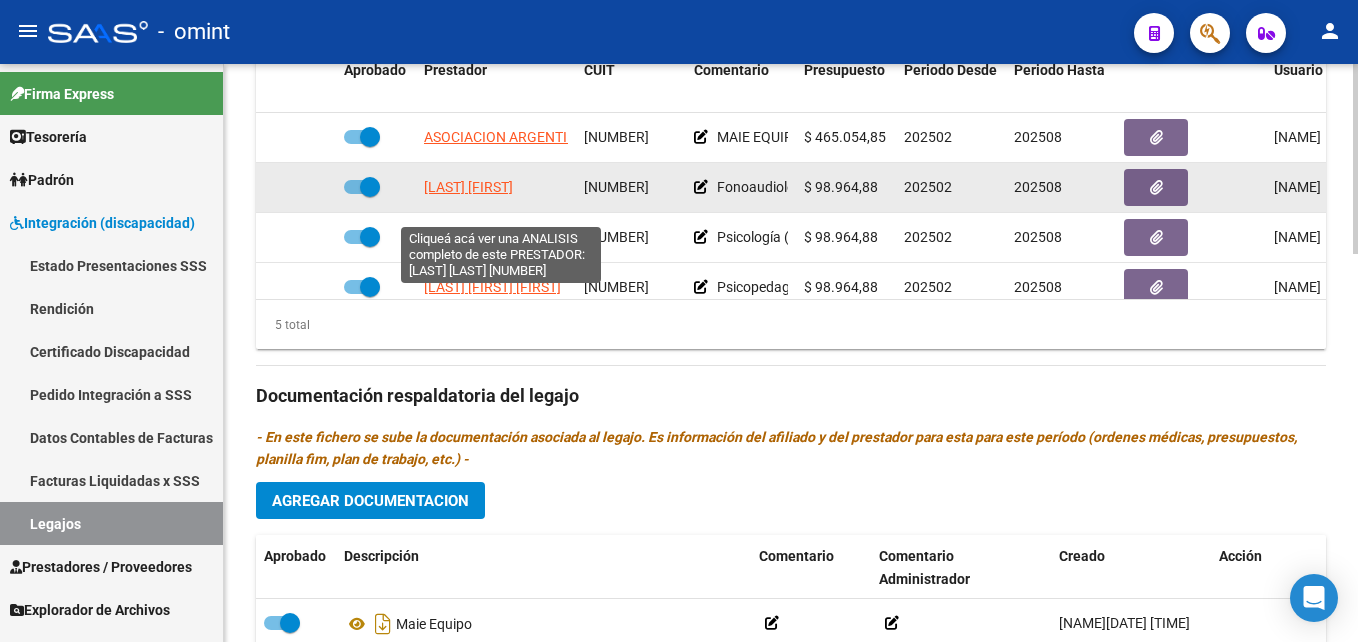 click on "[LAST] [FIRST]" 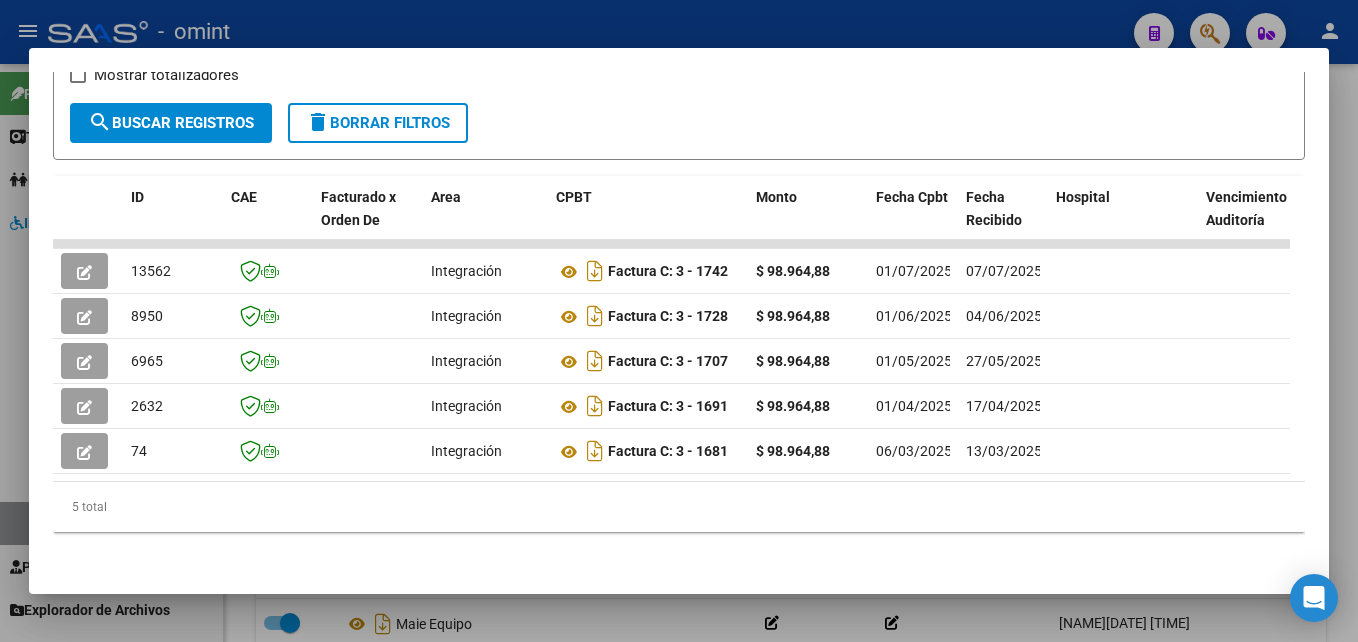 scroll, scrollTop: 421, scrollLeft: 0, axis: vertical 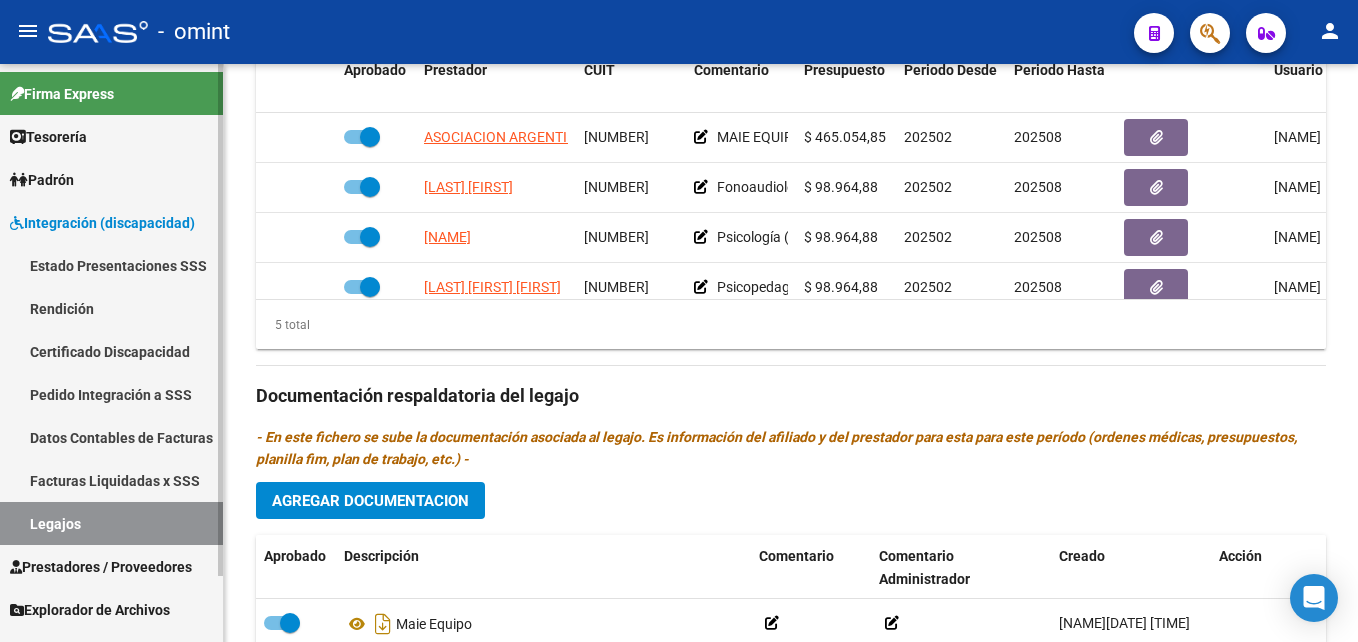 click on "Legajos" at bounding box center (111, 523) 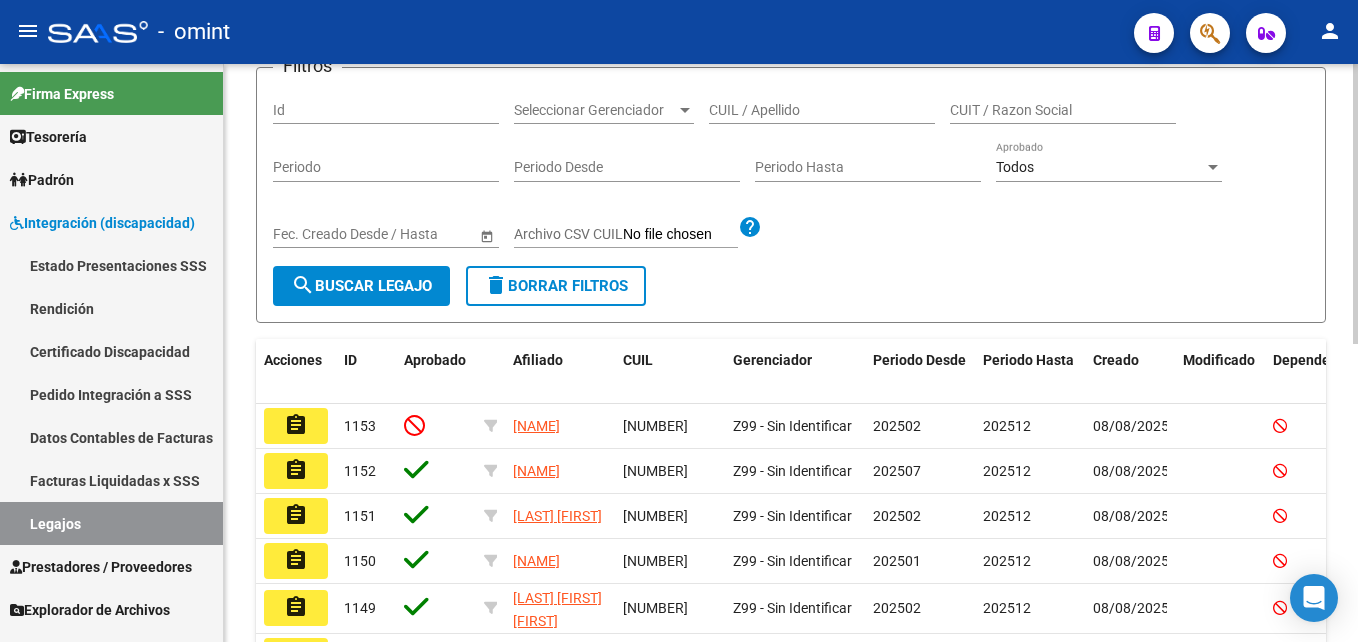 scroll, scrollTop: 0, scrollLeft: 0, axis: both 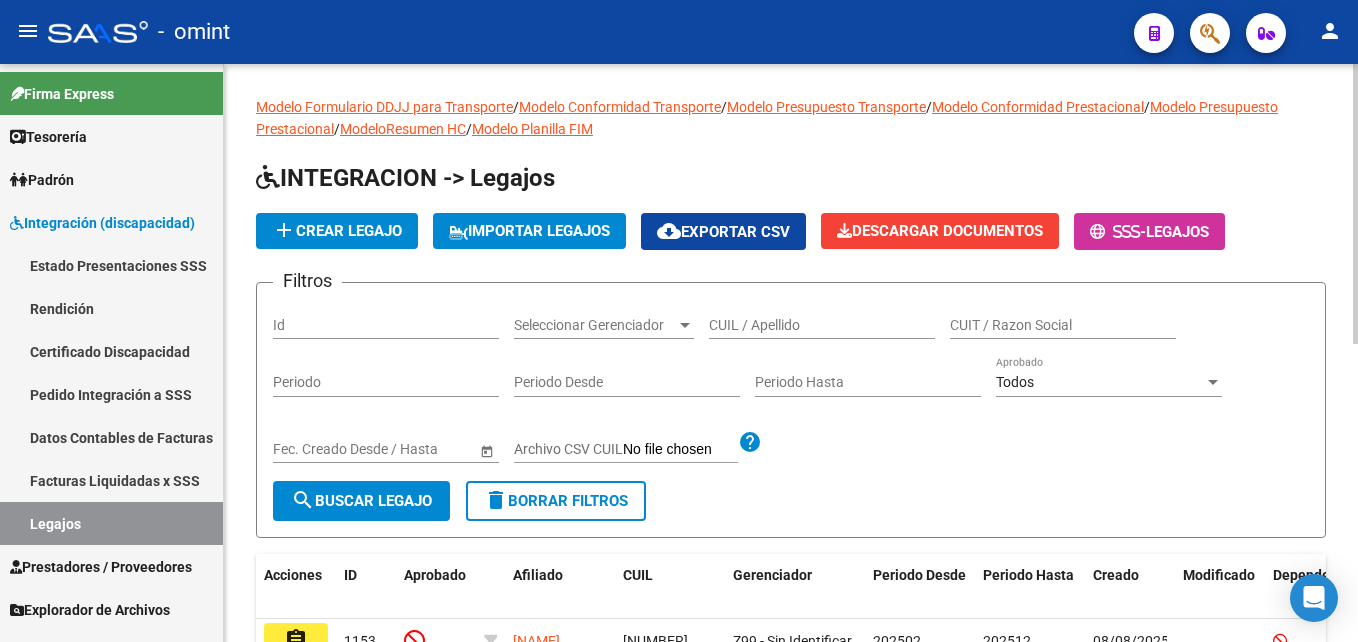 click on "CUIL / Apellido" at bounding box center (822, 325) 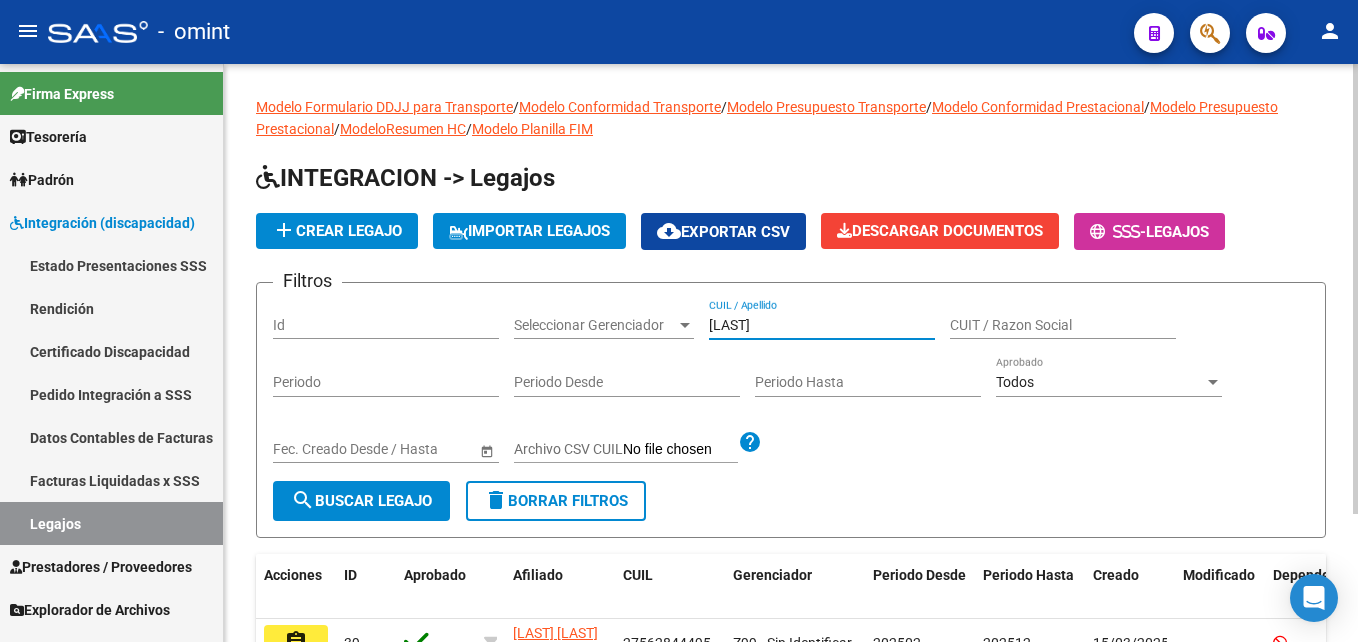 scroll, scrollTop: 165, scrollLeft: 0, axis: vertical 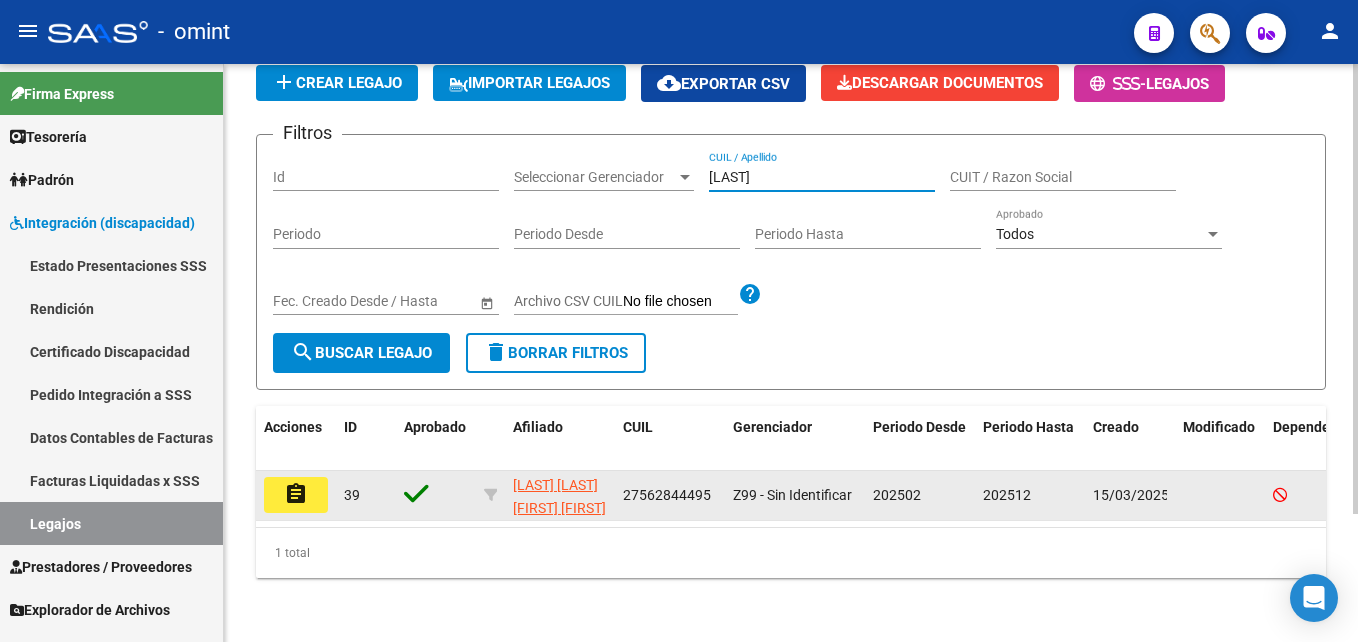 type on "[LAST]" 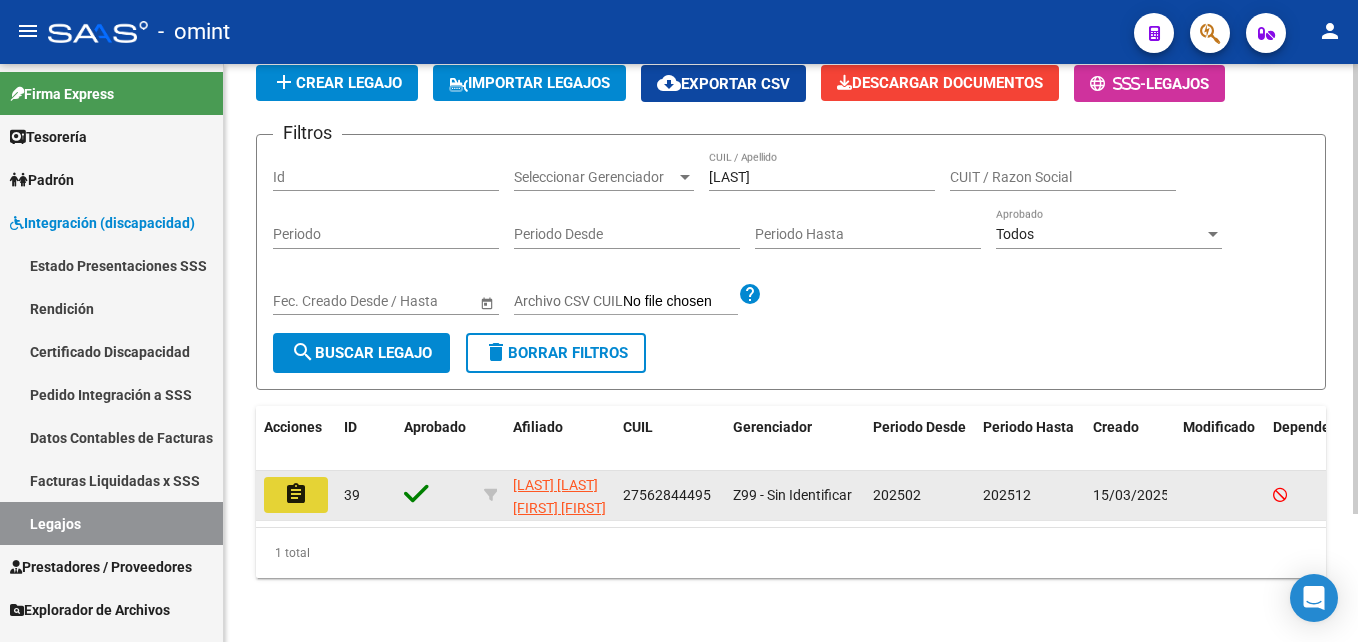 click on "assignment" 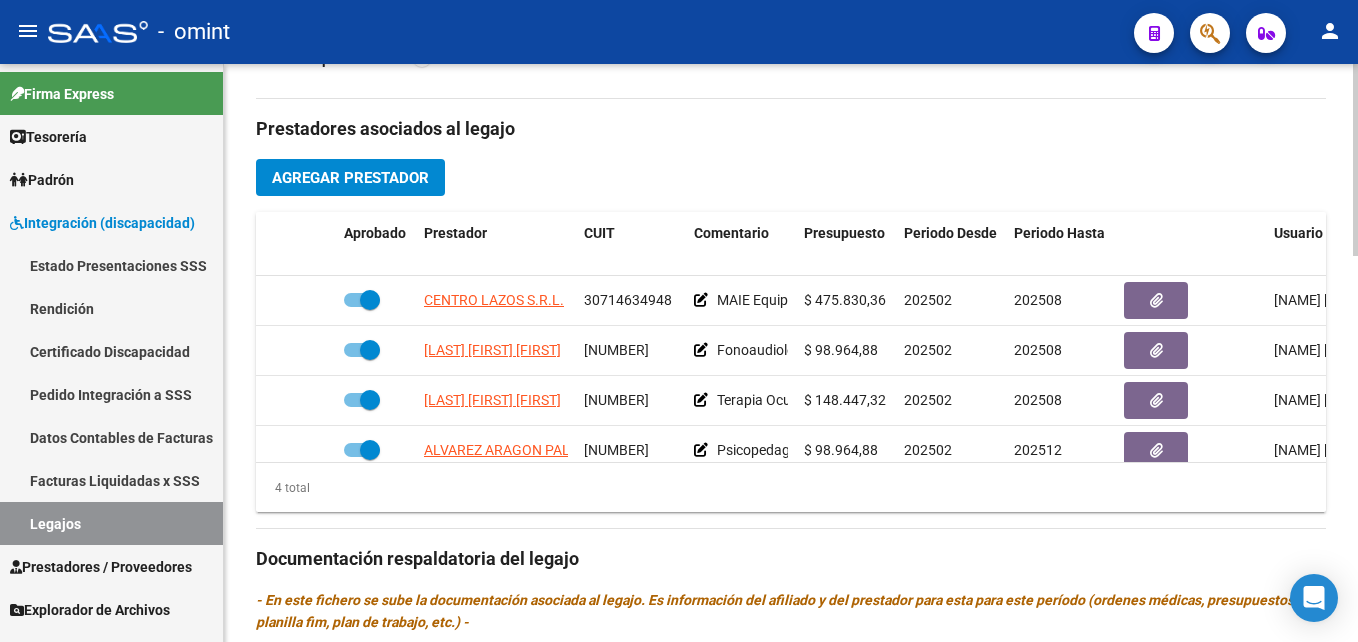 scroll, scrollTop: 800, scrollLeft: 0, axis: vertical 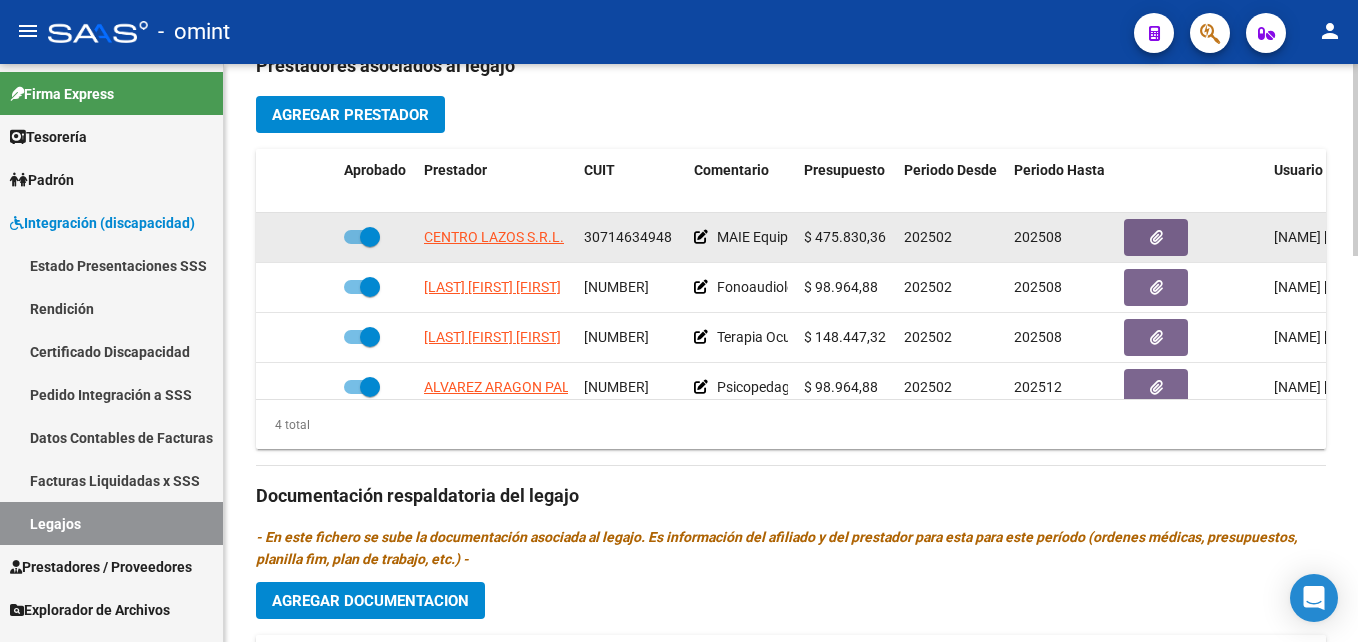 click on "CENTRO LAZOS S.R.L." 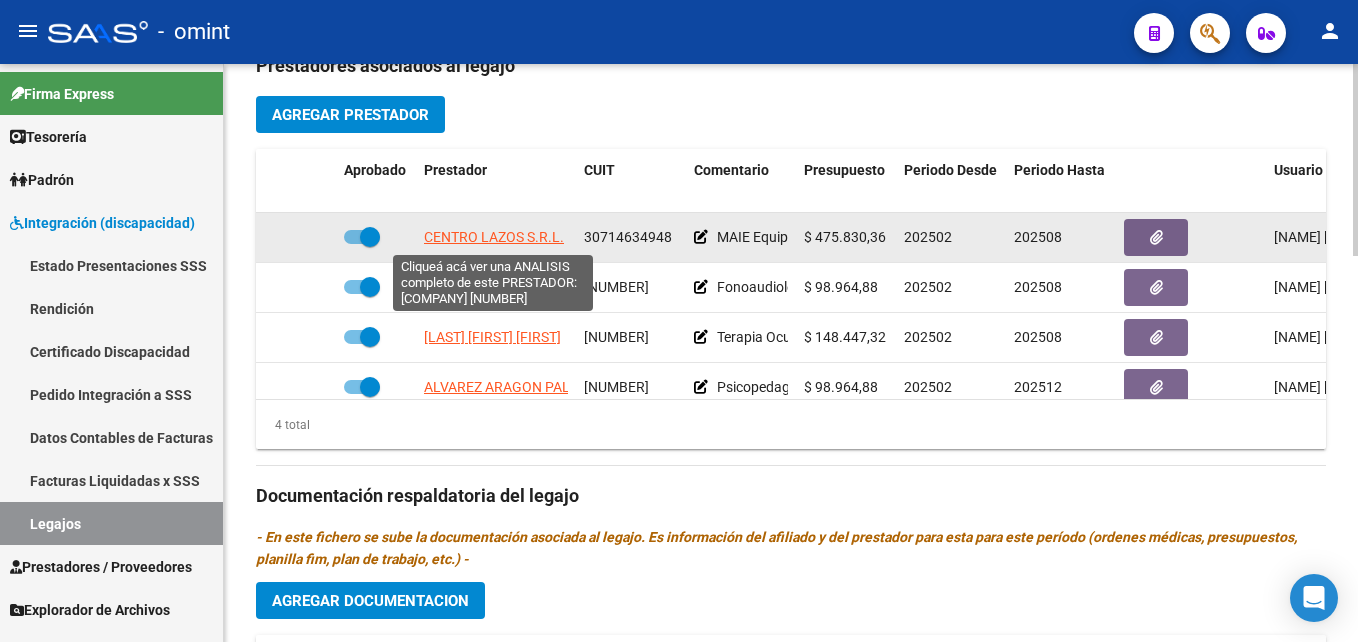 click on "CENTRO LAZOS S.R.L." 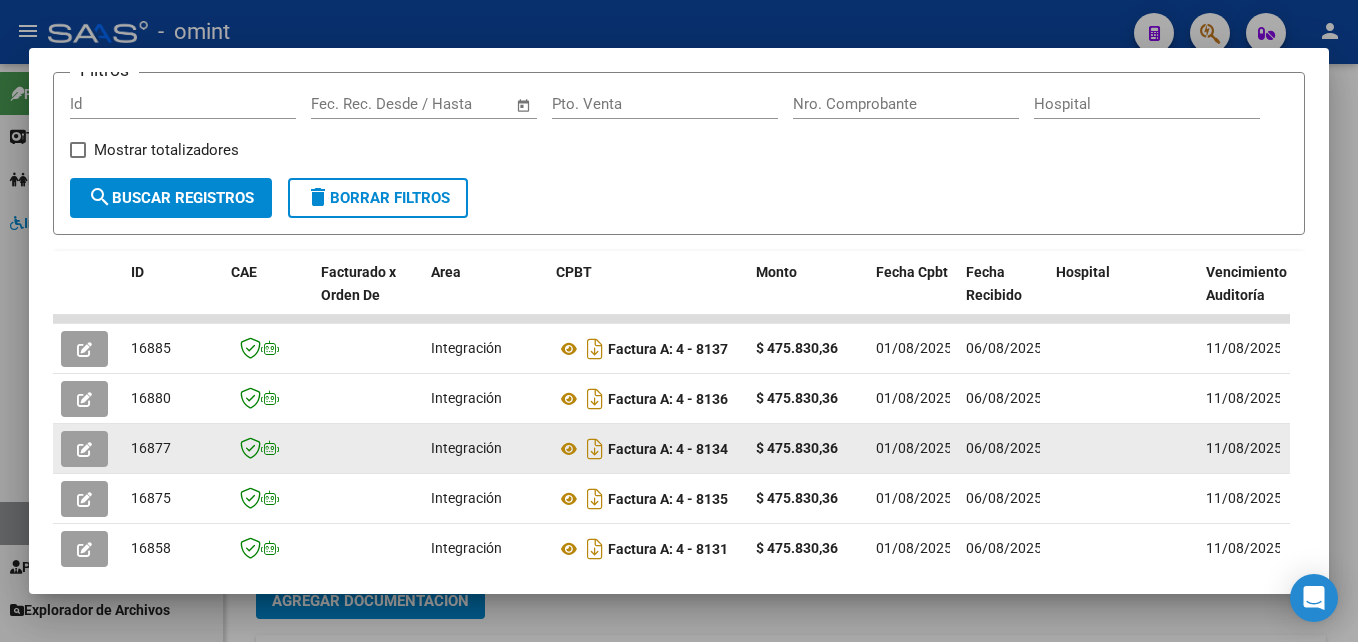 scroll, scrollTop: 400, scrollLeft: 0, axis: vertical 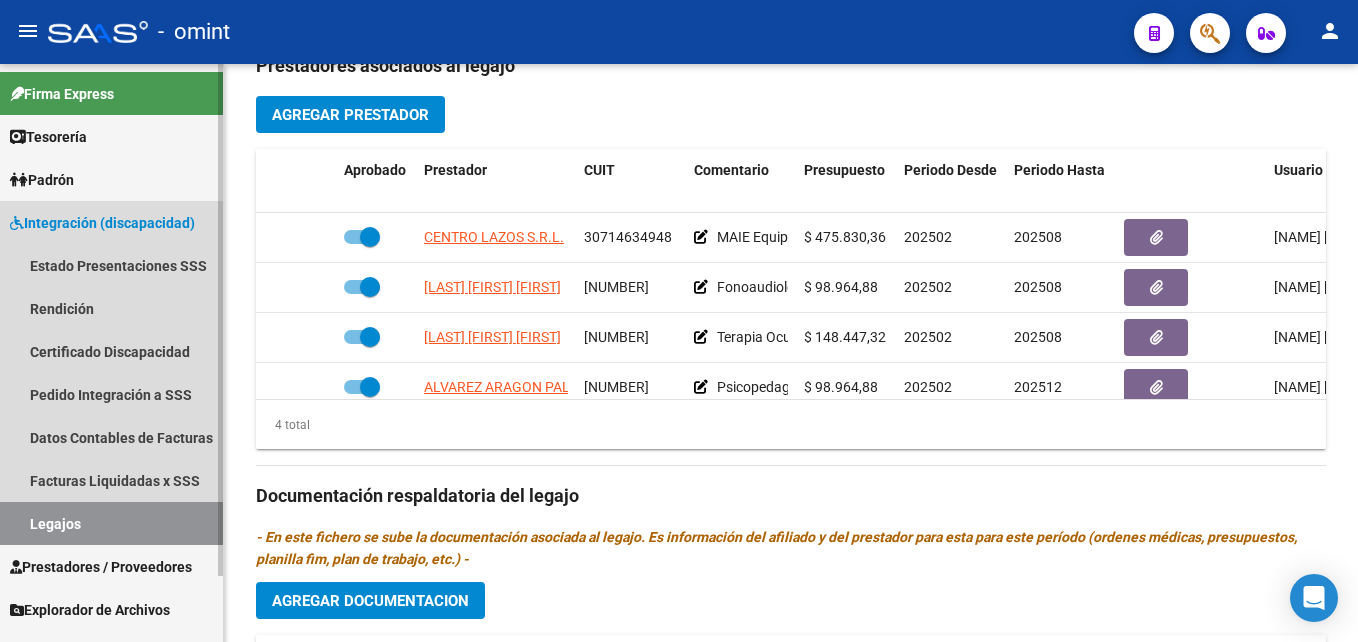 click on "Legajos" at bounding box center (111, 523) 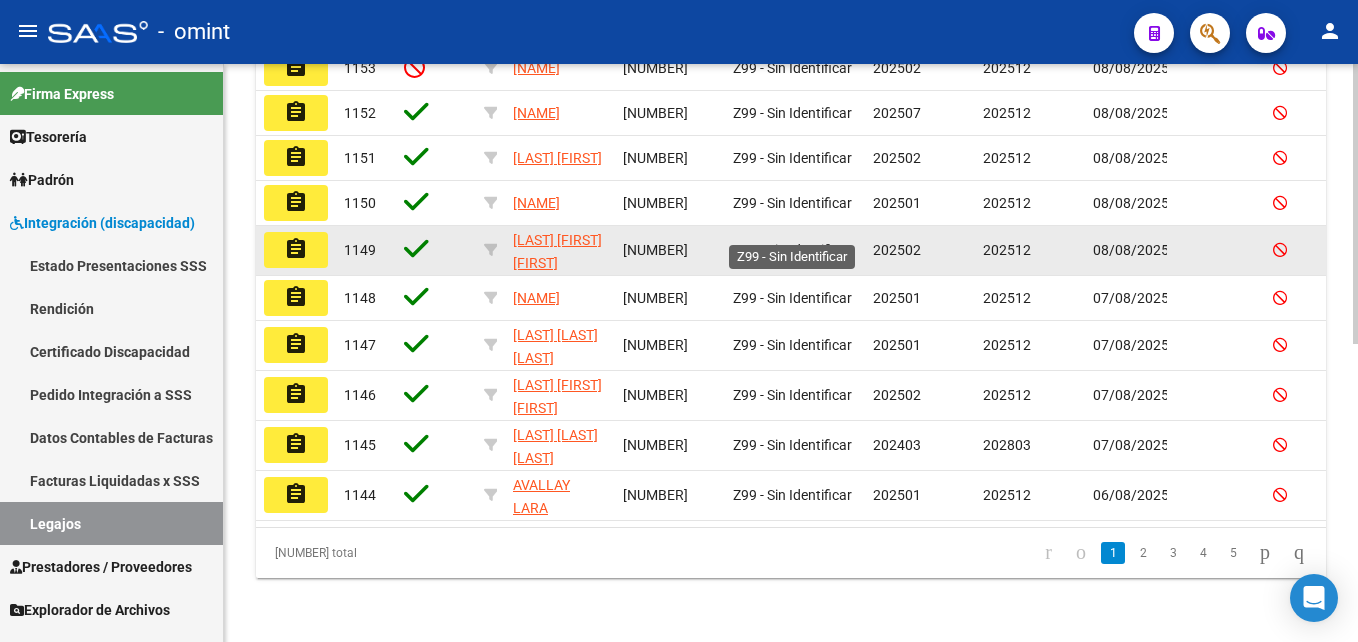 click on "Z99 - Sin Identificar" 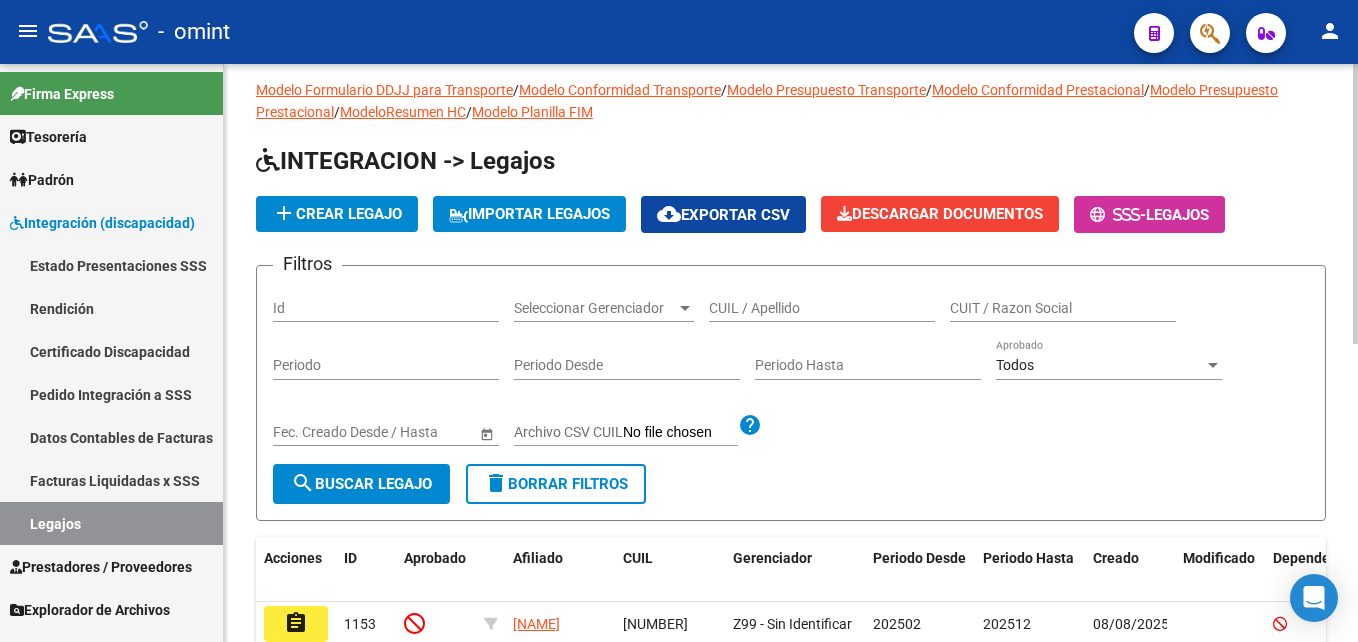 scroll, scrollTop: 15, scrollLeft: 0, axis: vertical 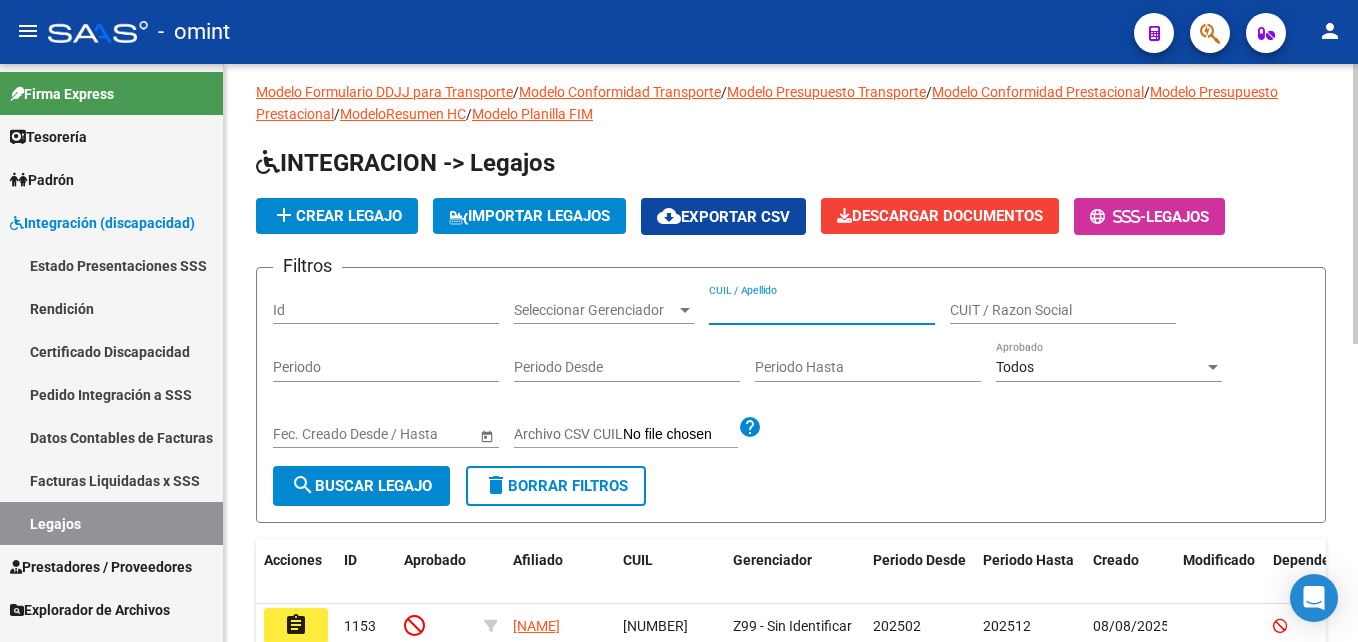 click on "CUIL / Apellido" at bounding box center [822, 310] 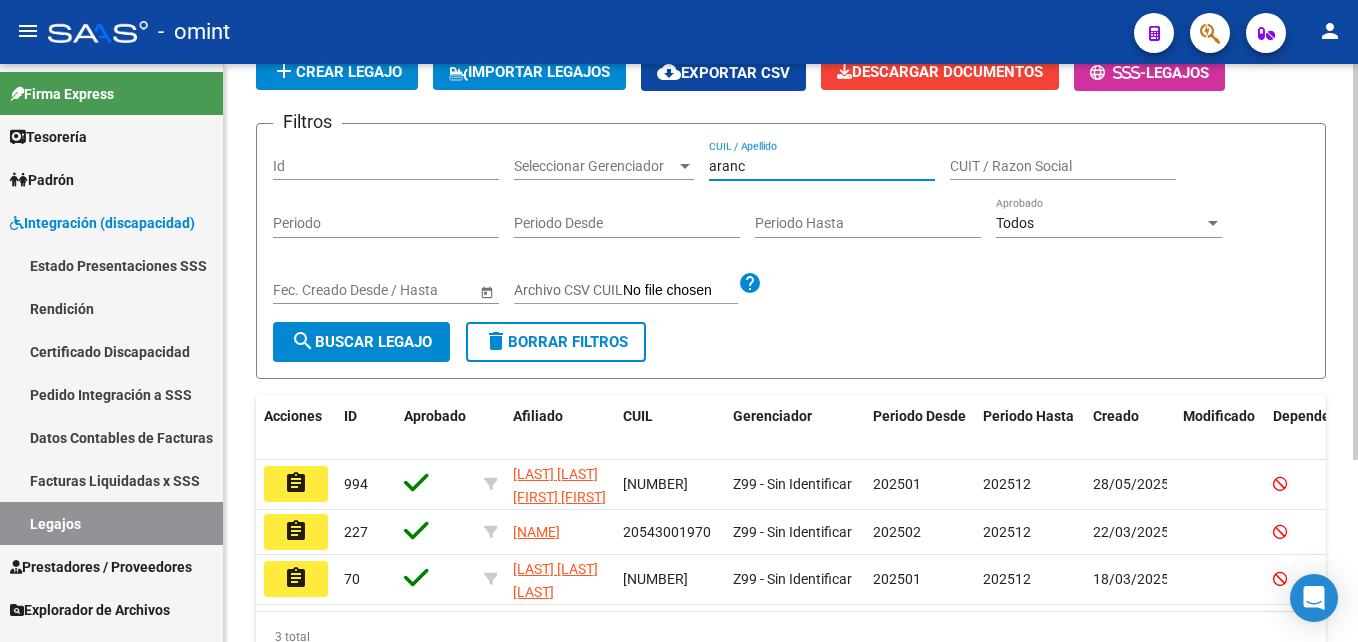 scroll, scrollTop: 265, scrollLeft: 0, axis: vertical 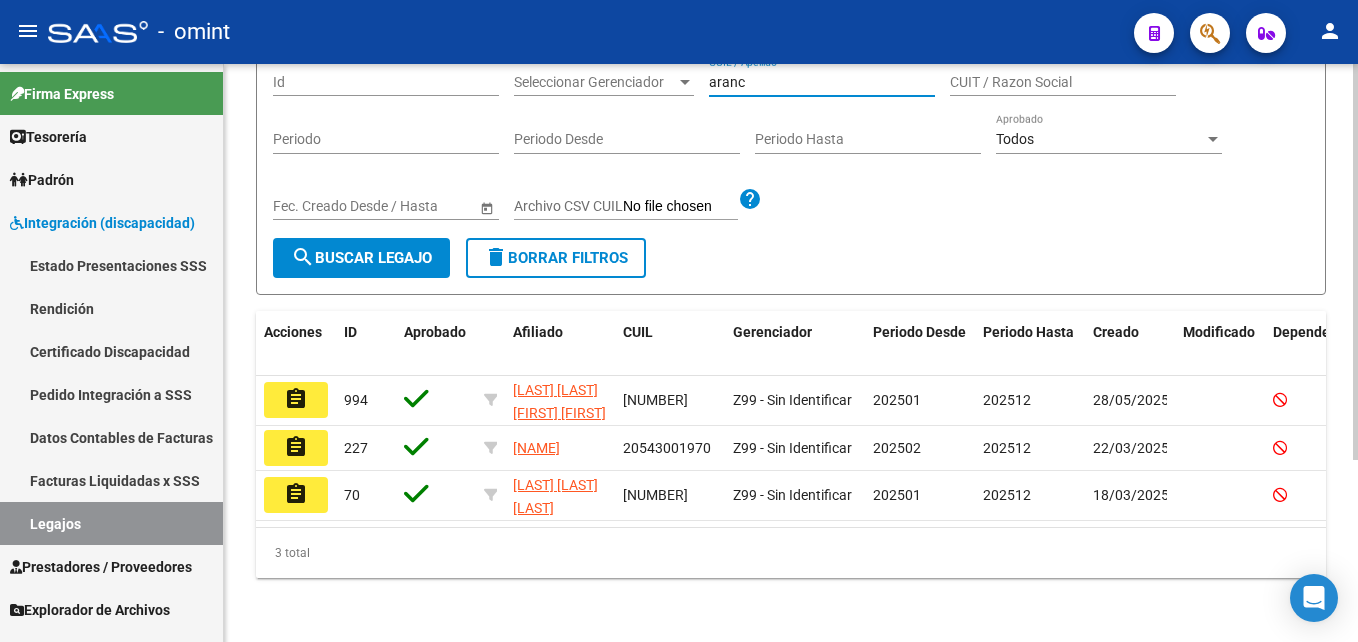 type on "aranc" 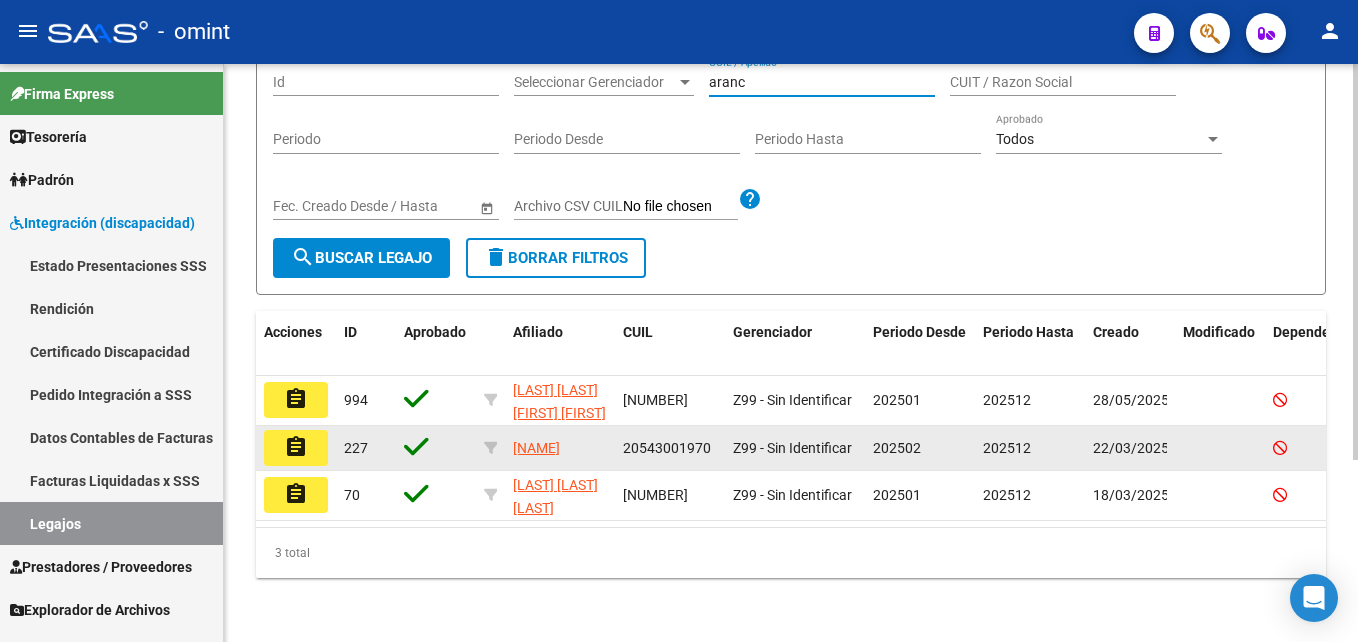 click on "assignment" 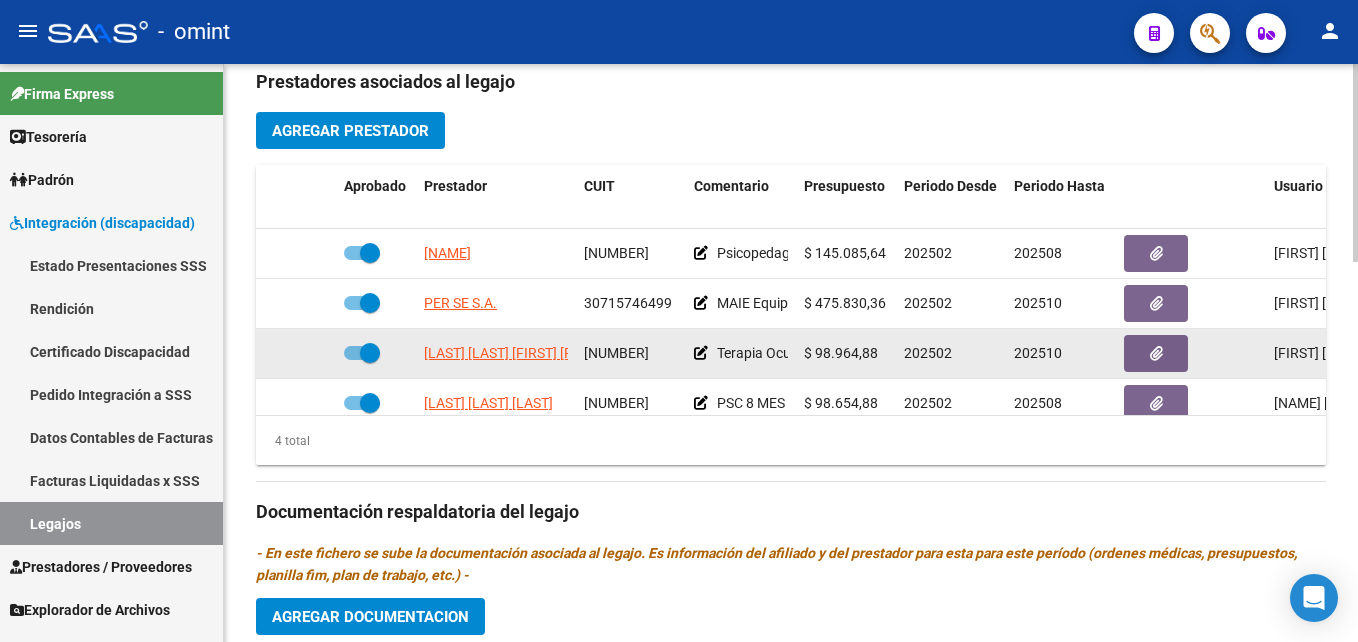 scroll, scrollTop: 700, scrollLeft: 0, axis: vertical 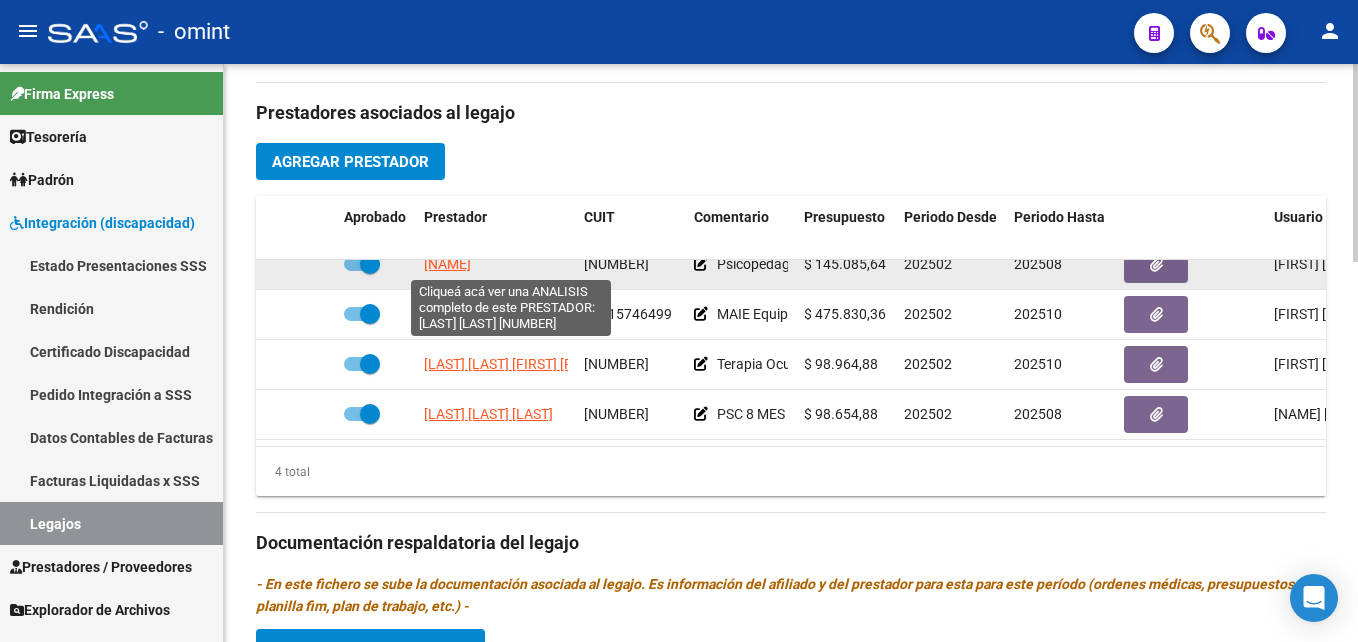 click on "[NAME]" 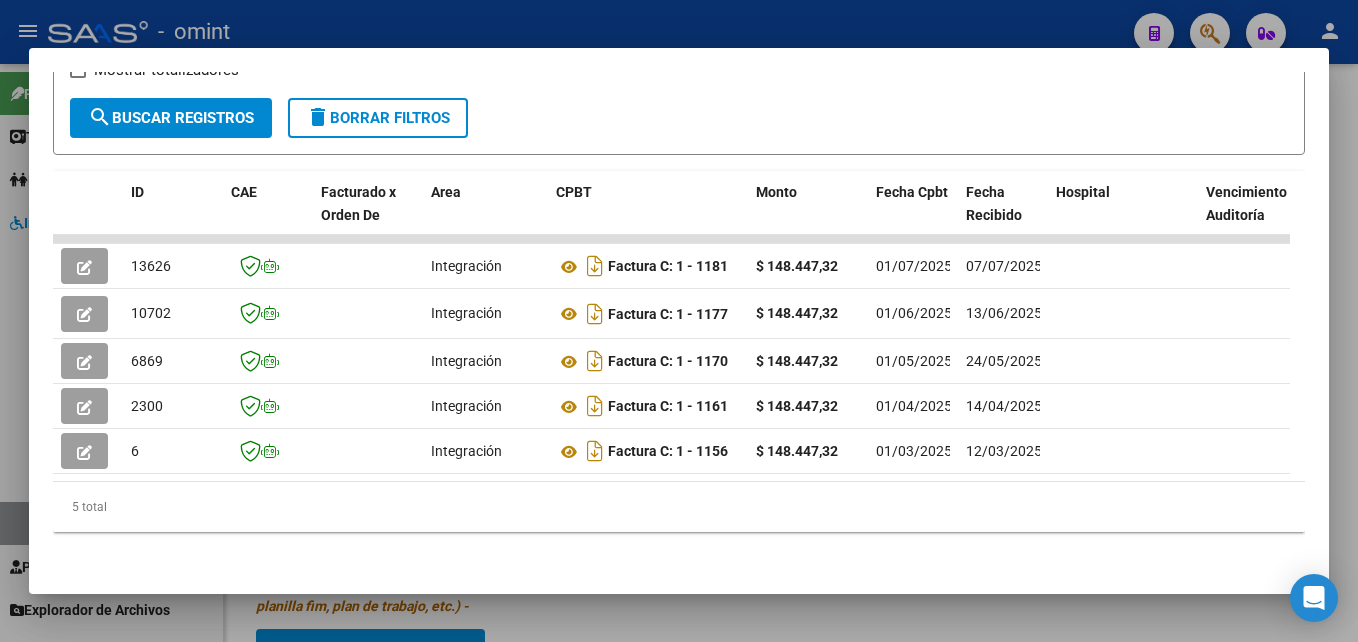 scroll, scrollTop: 421, scrollLeft: 0, axis: vertical 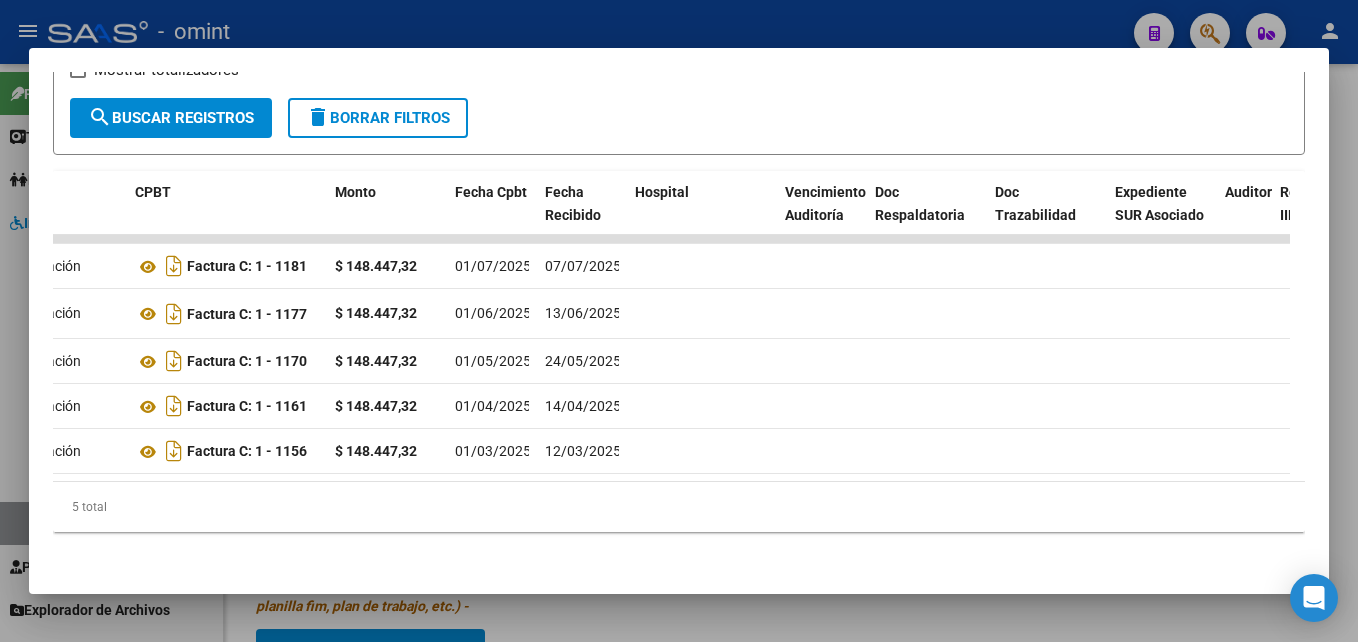 click at bounding box center [679, 321] 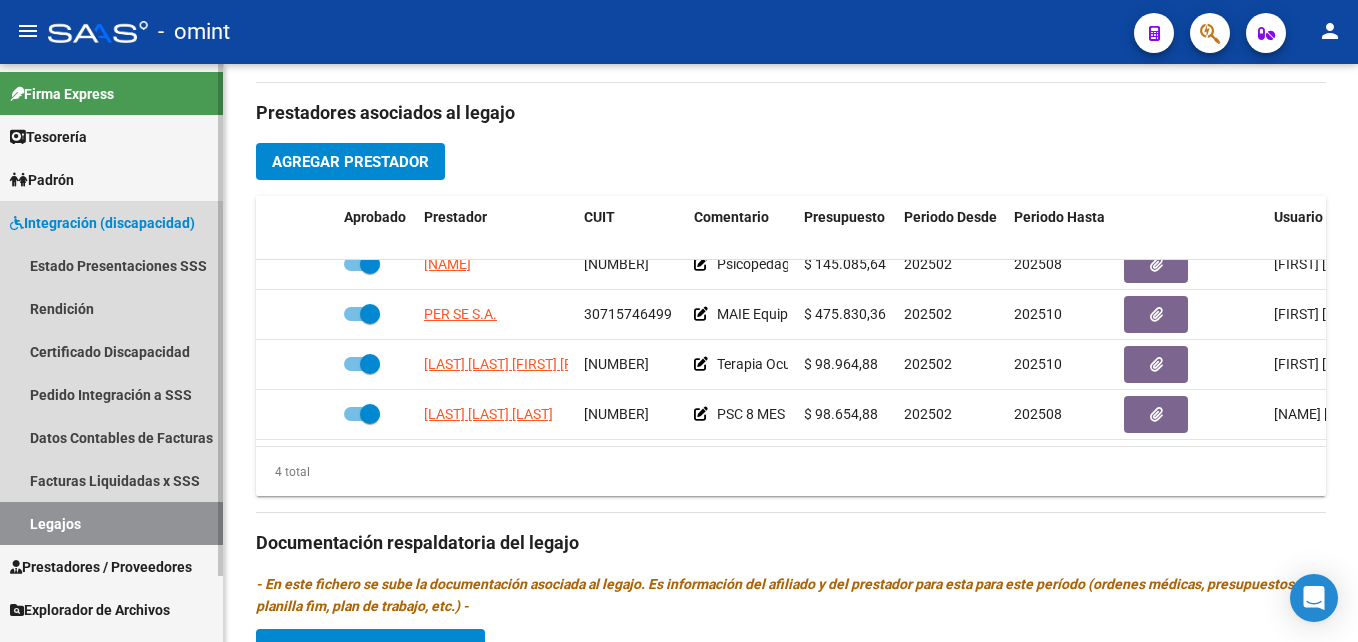click on "Legajos" at bounding box center [111, 523] 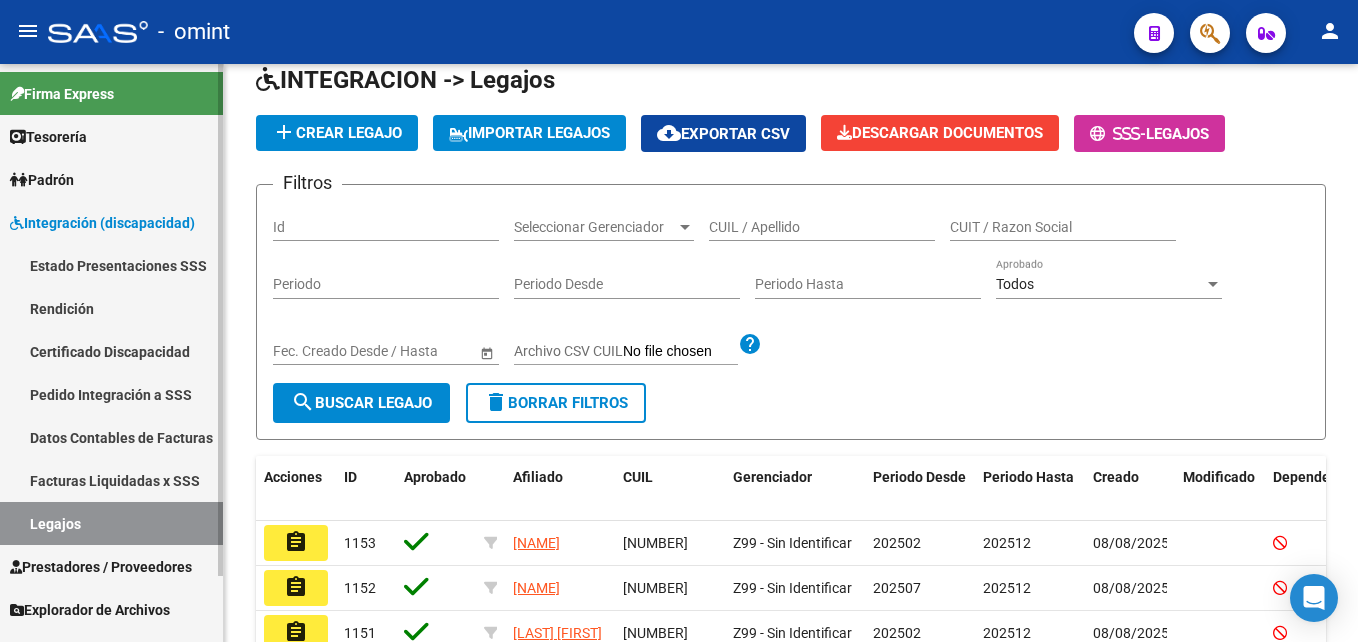 scroll, scrollTop: 615, scrollLeft: 0, axis: vertical 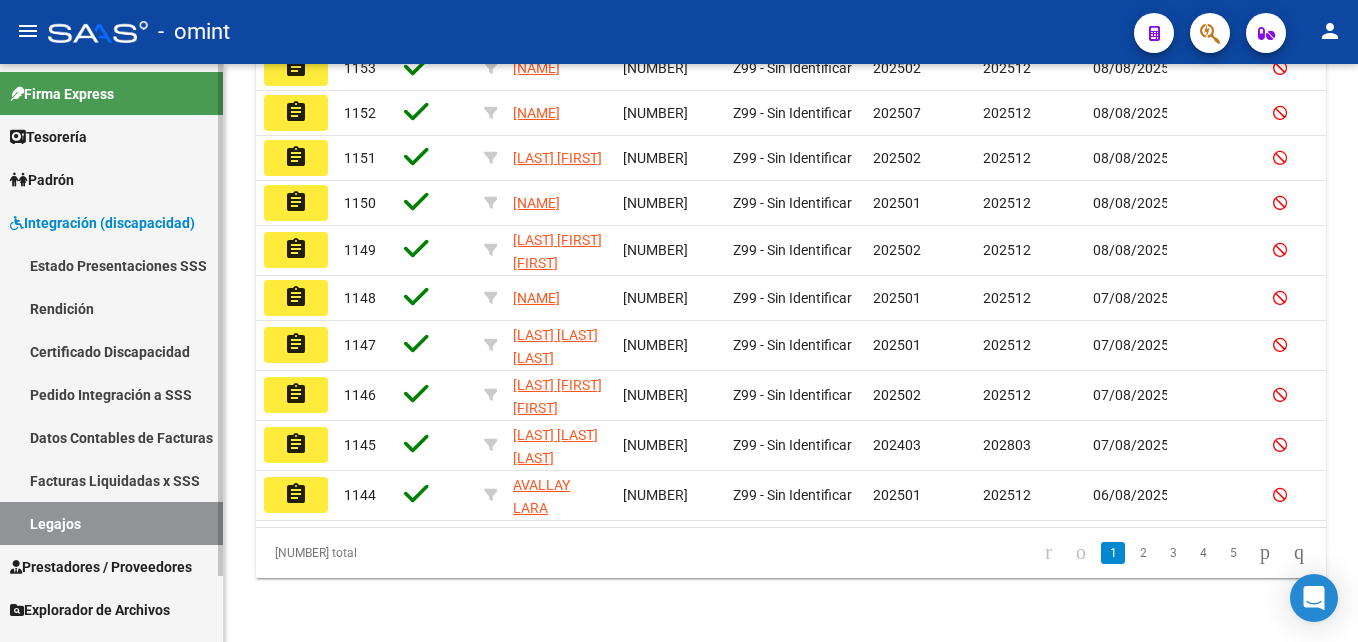 click on "Prestadores / Proveedores" at bounding box center [101, 567] 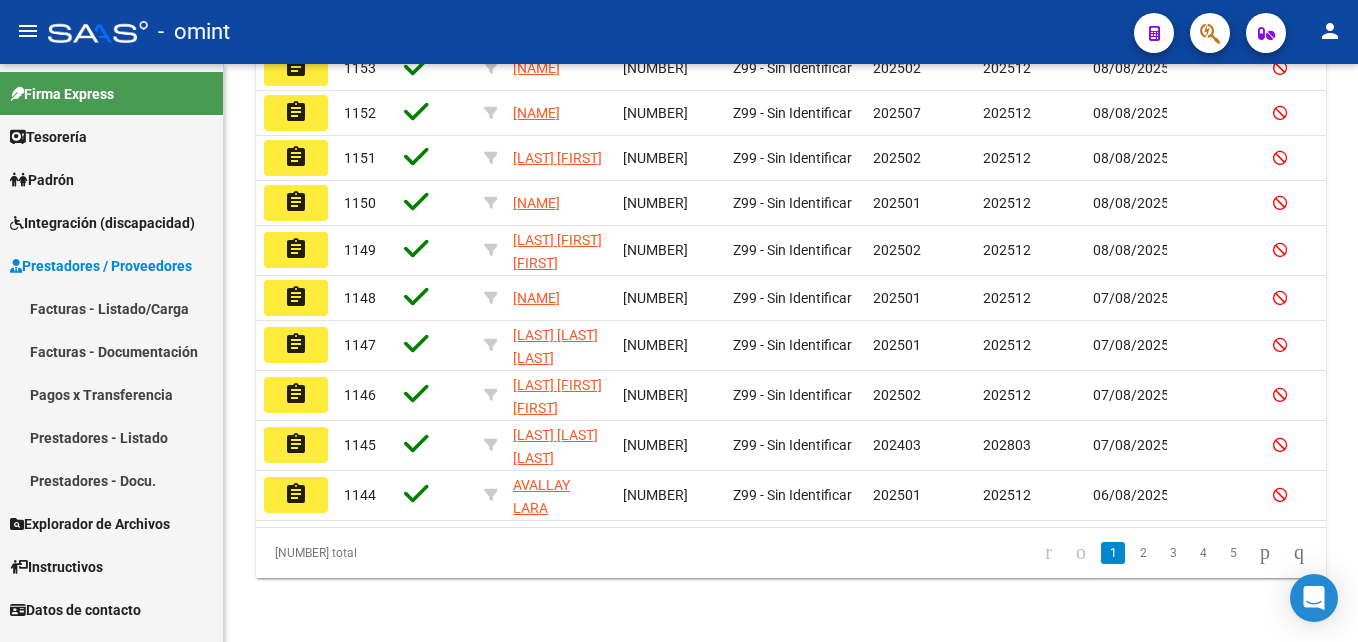 click on "Facturas - Listado/Carga" at bounding box center (111, 308) 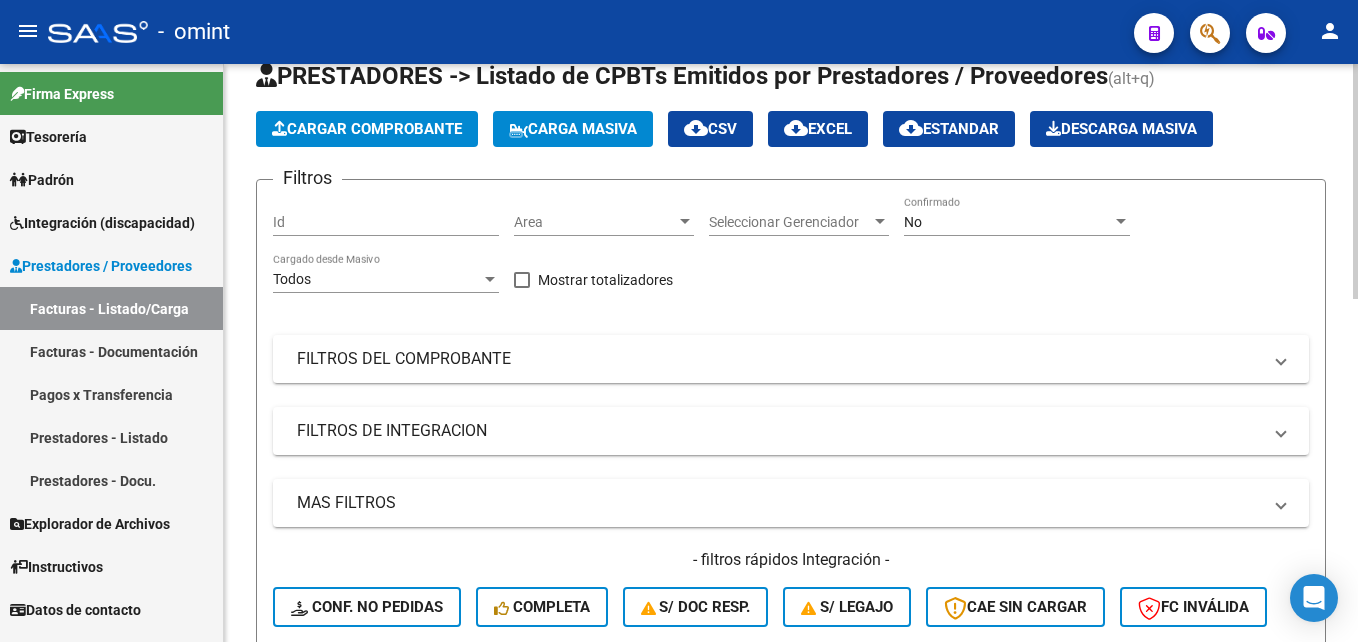 scroll, scrollTop: 0, scrollLeft: 0, axis: both 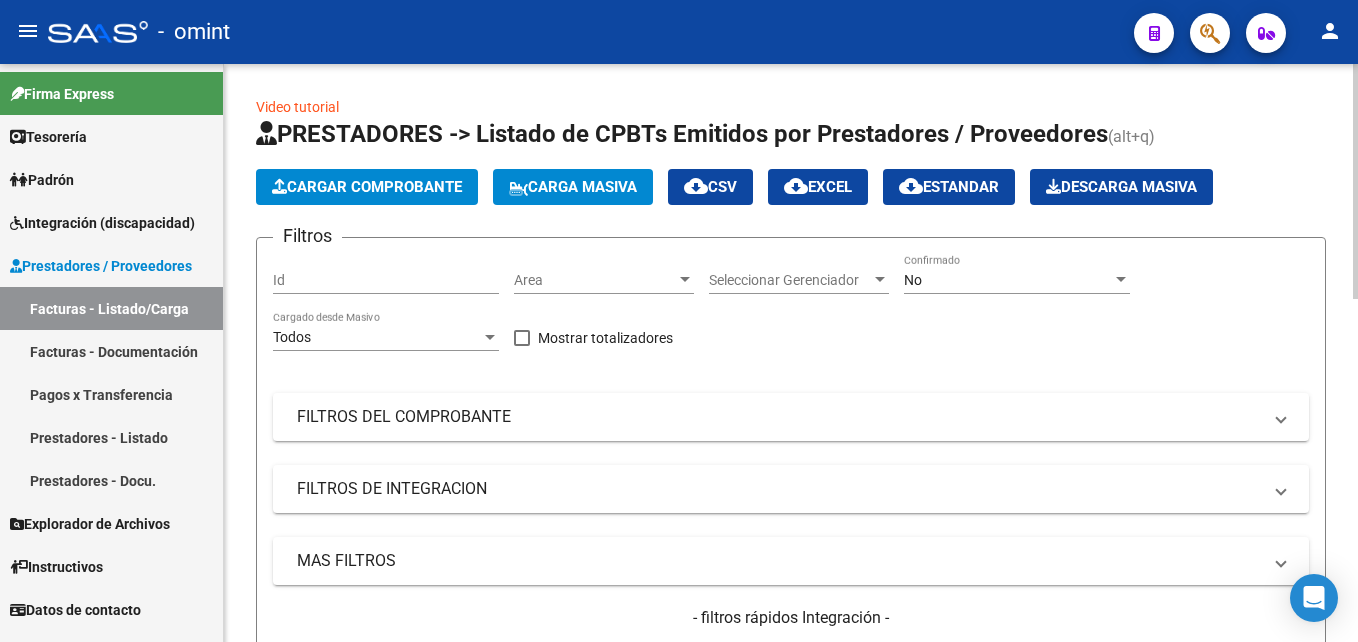 click on "Cargar Comprobante" 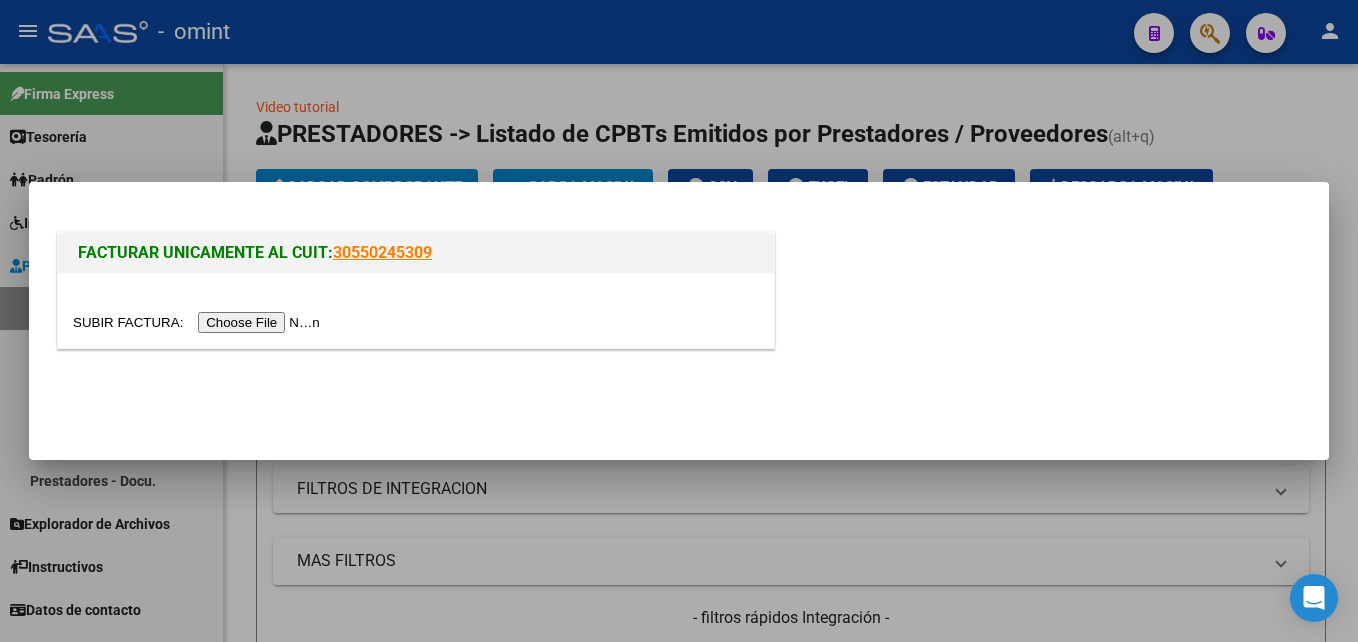 click at bounding box center [199, 322] 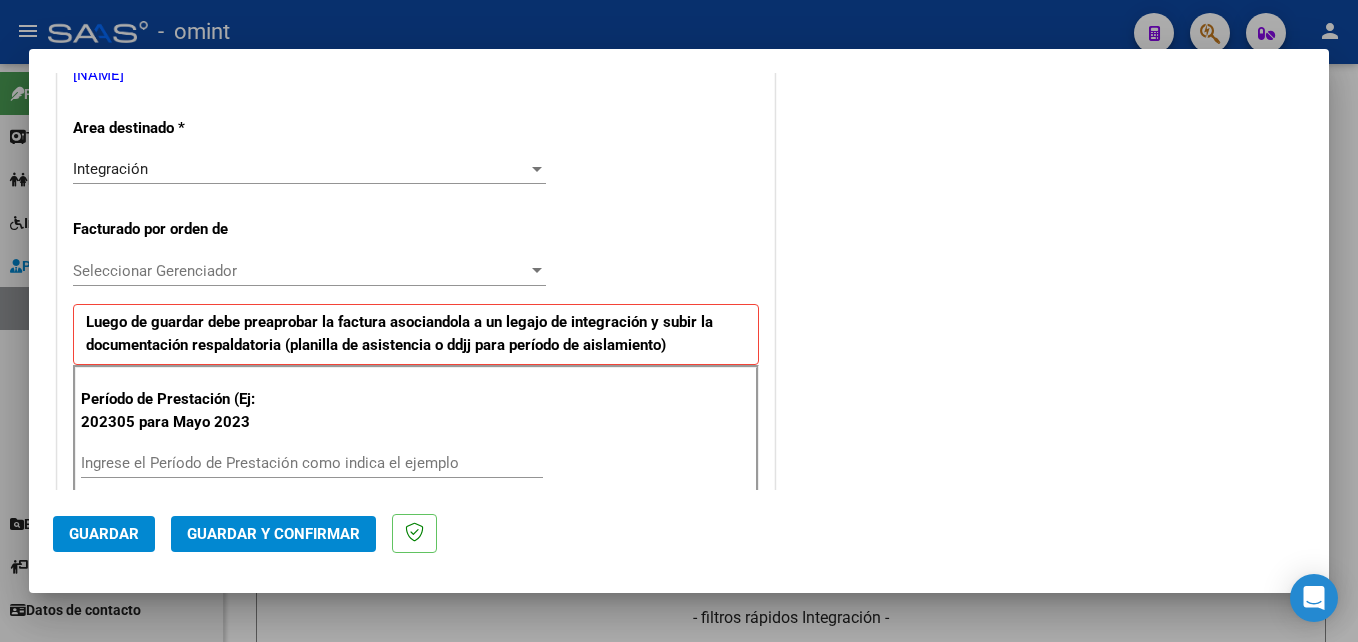 scroll, scrollTop: 600, scrollLeft: 0, axis: vertical 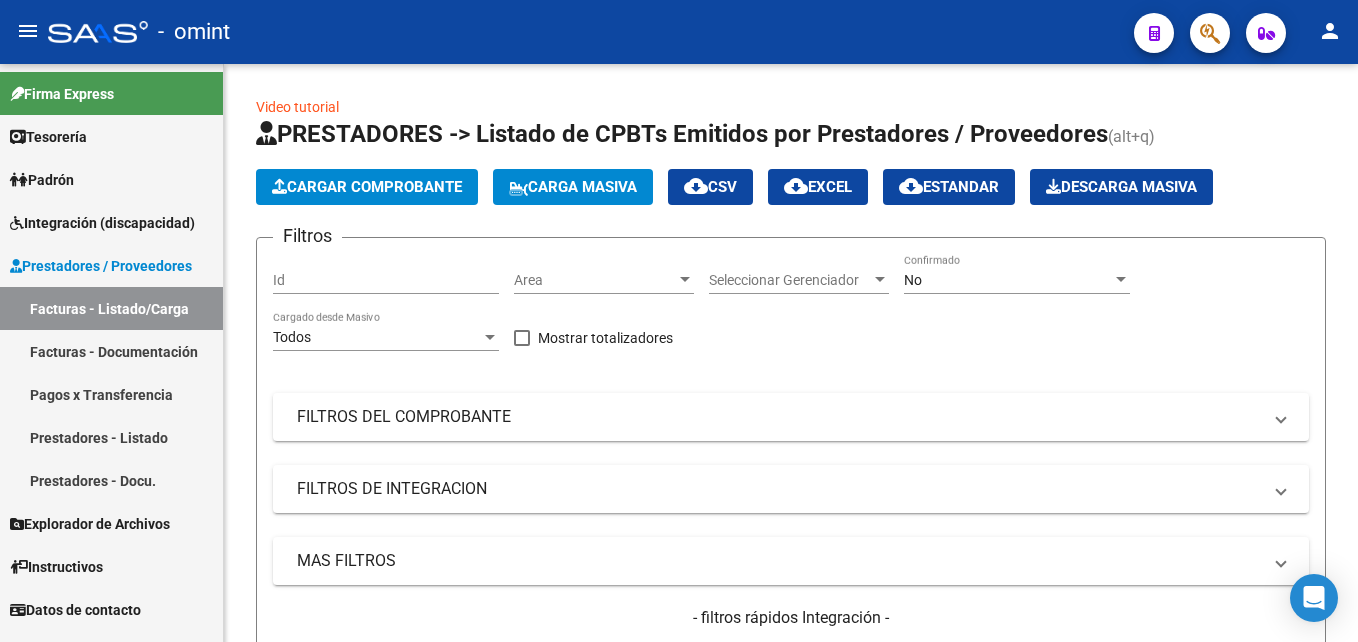 click on "Facturas - Listado/Carga" at bounding box center [111, 308] 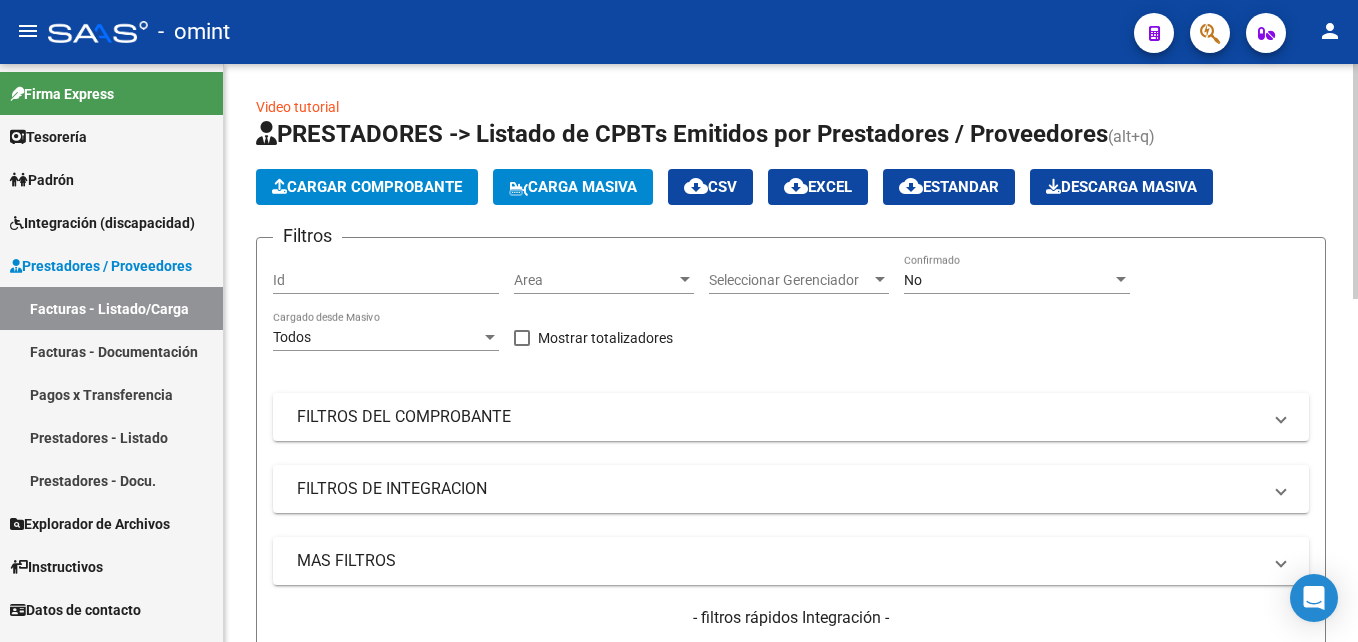 click on "Cargar Comprobante" 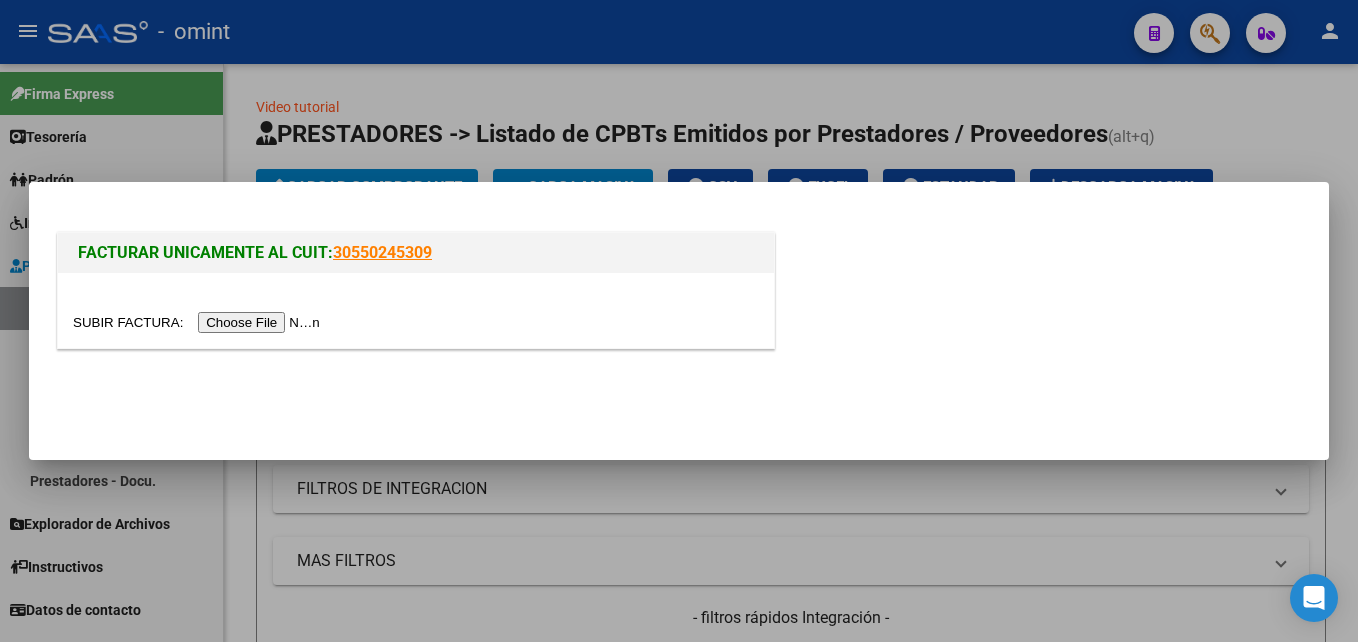 click at bounding box center [199, 322] 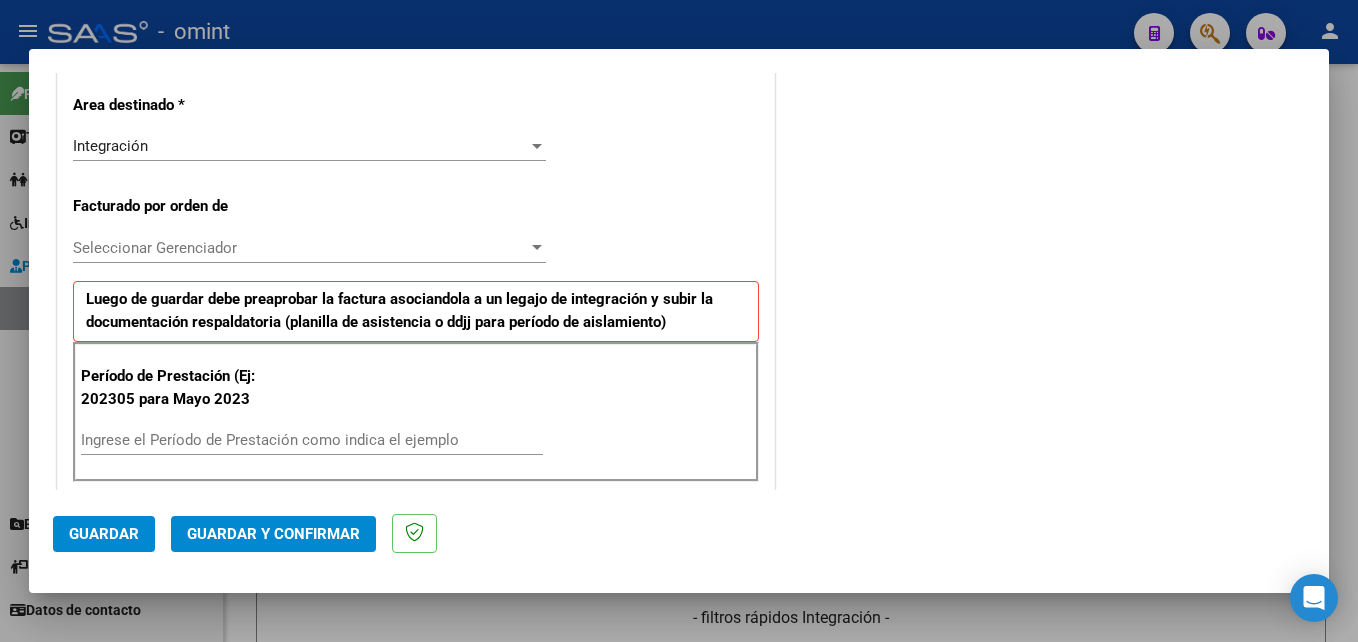 scroll, scrollTop: 500, scrollLeft: 0, axis: vertical 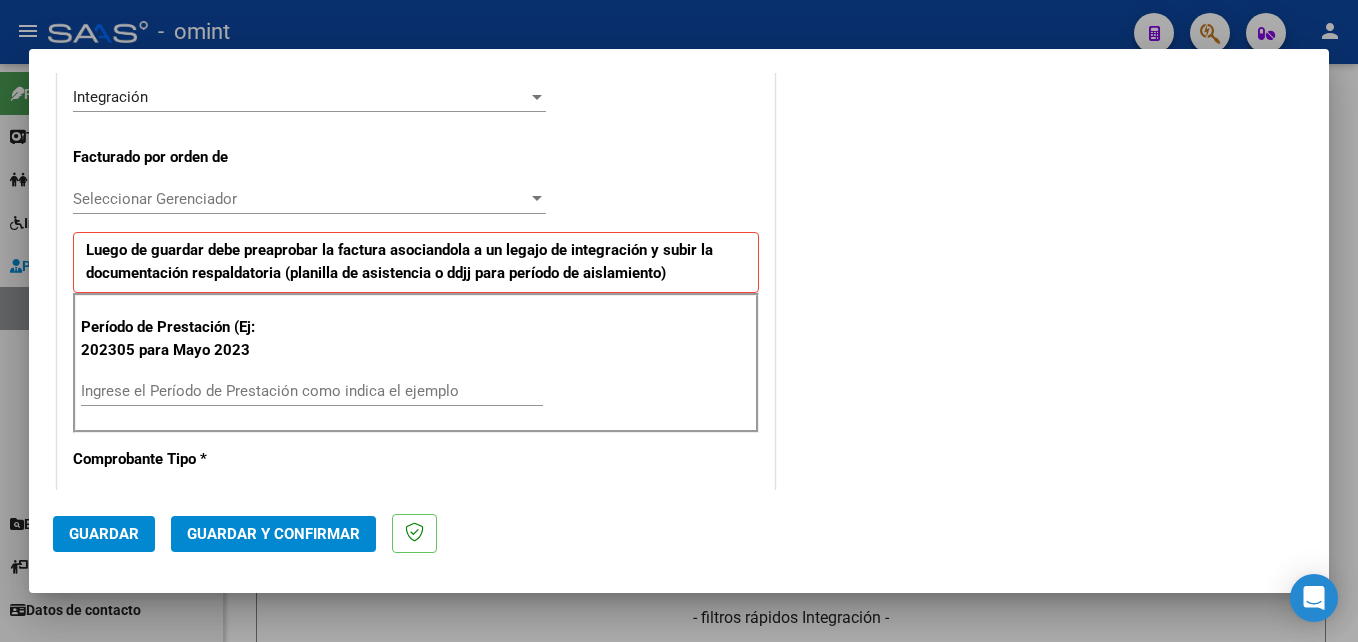 click on "Ingrese el Período de Prestación como indica el ejemplo" at bounding box center [312, 391] 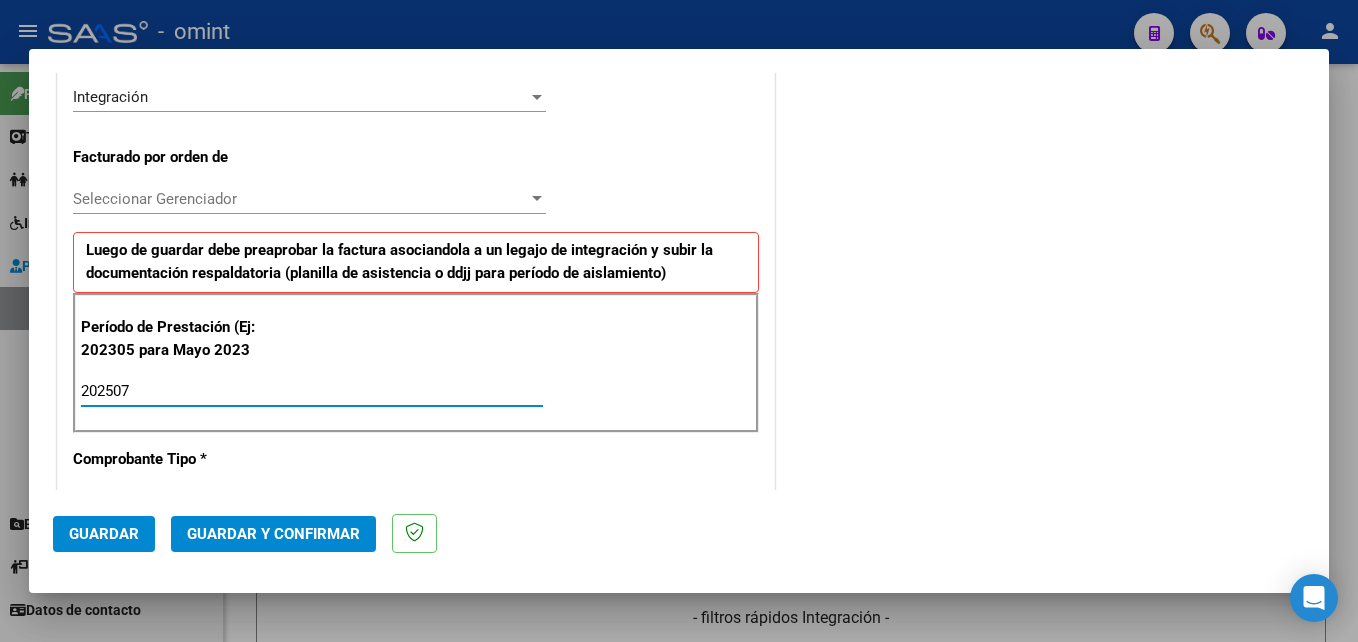 type on "202507" 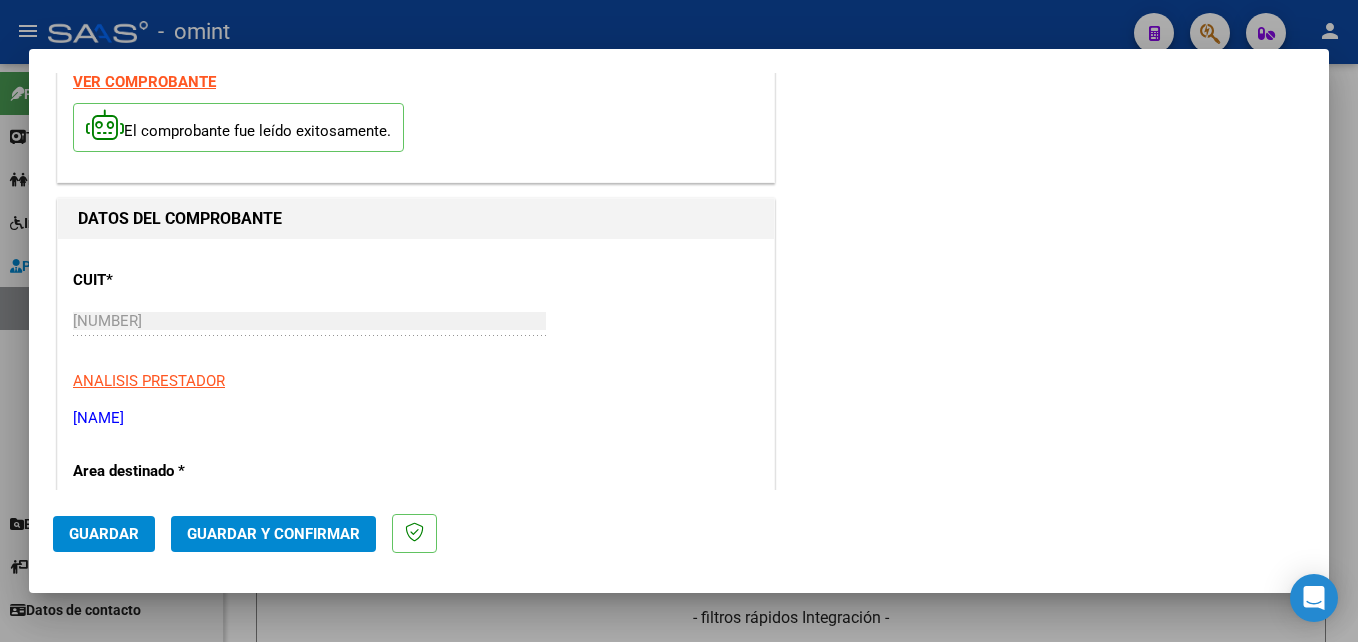scroll, scrollTop: 0, scrollLeft: 0, axis: both 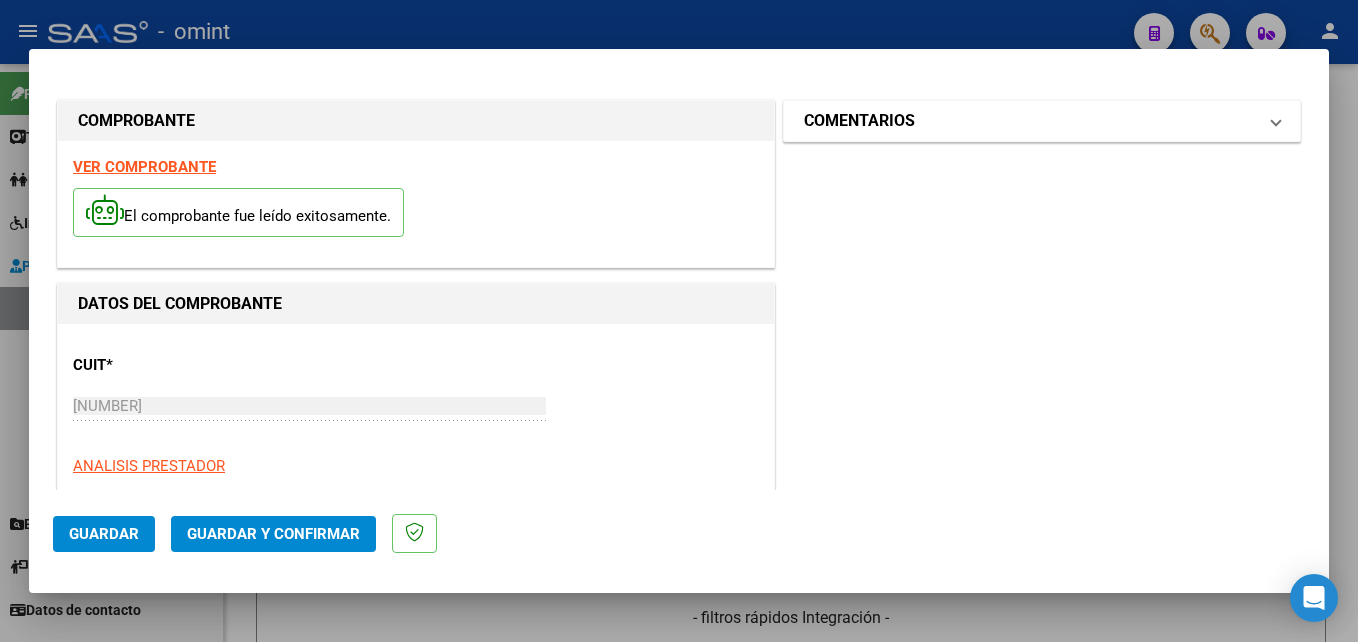 click on "COMENTARIOS" at bounding box center (1030, 121) 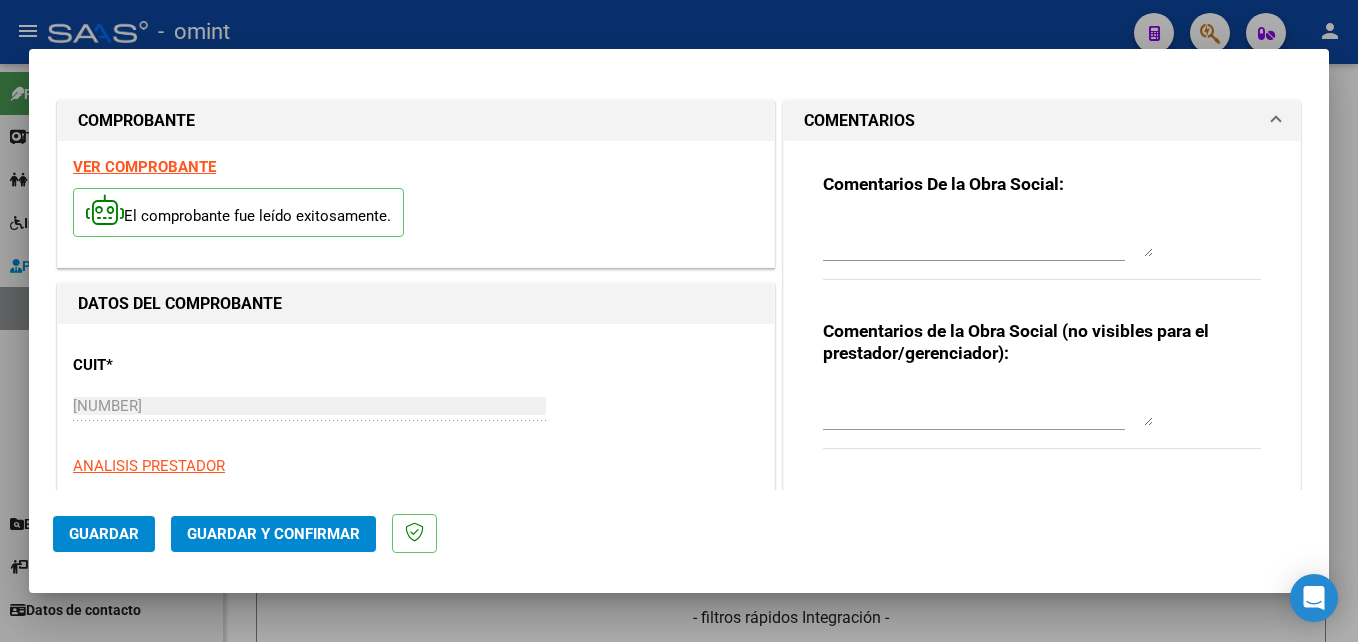 click on "COMENTARIOS" at bounding box center [1030, 121] 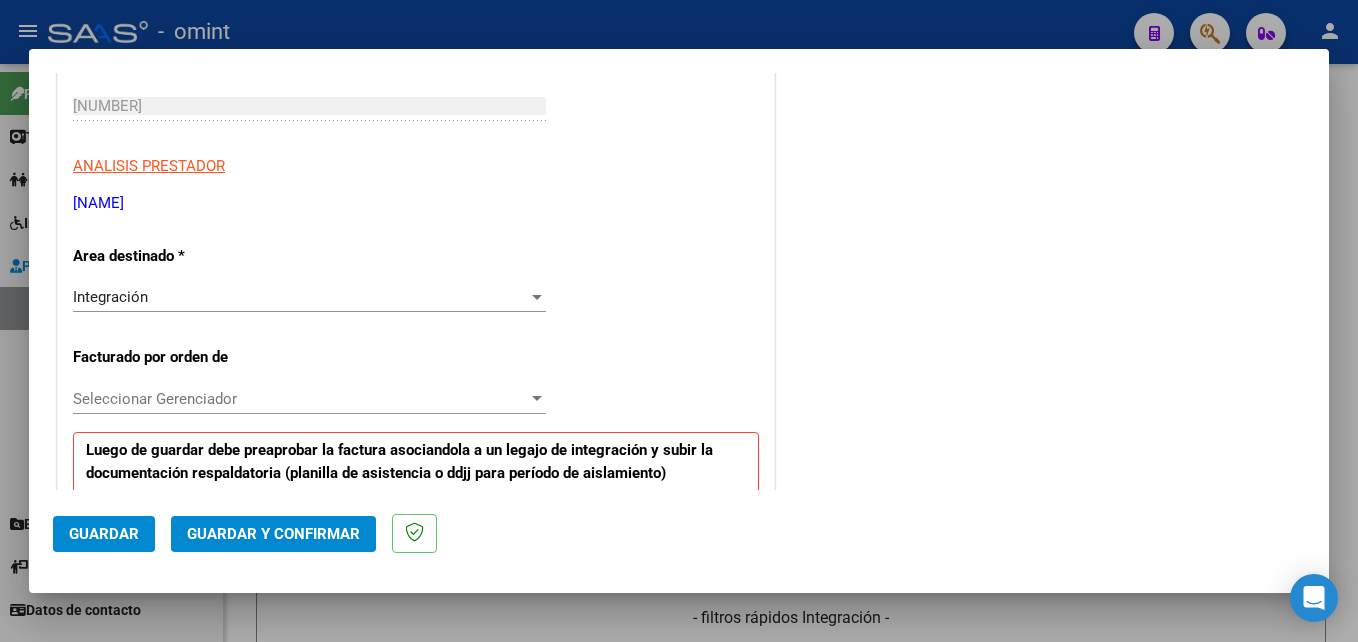 scroll, scrollTop: 800, scrollLeft: 0, axis: vertical 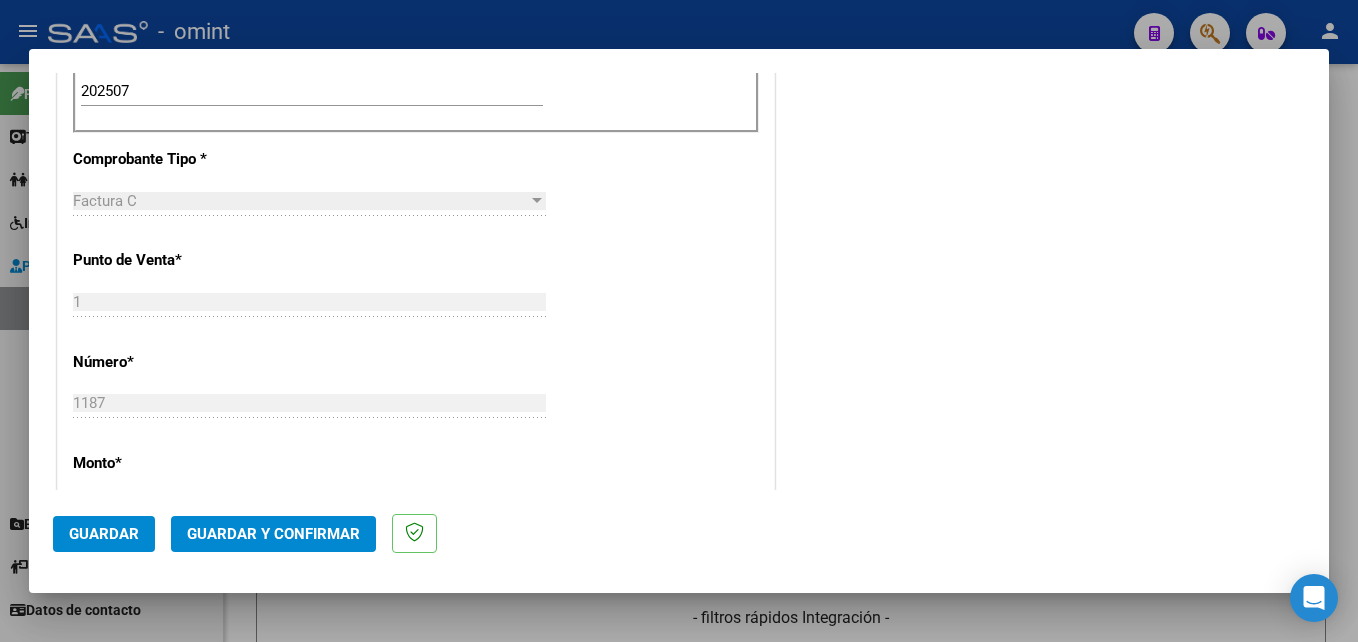 click on "202507" at bounding box center (312, 91) 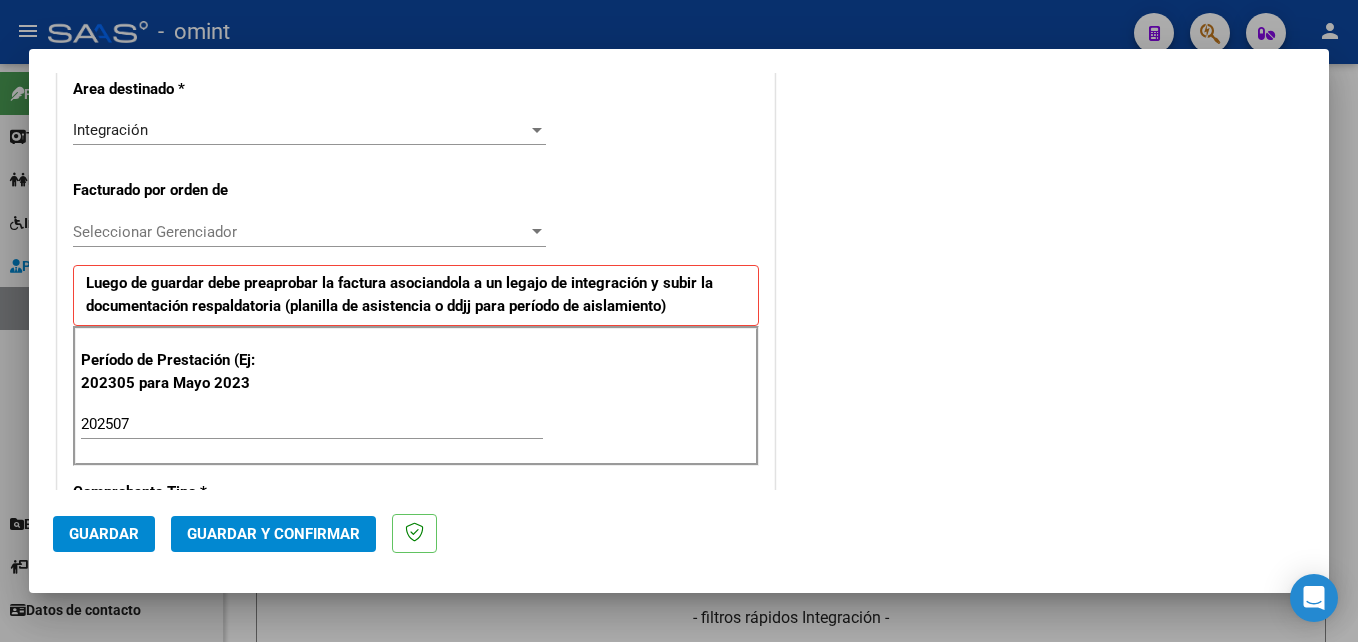 scroll, scrollTop: 0, scrollLeft: 0, axis: both 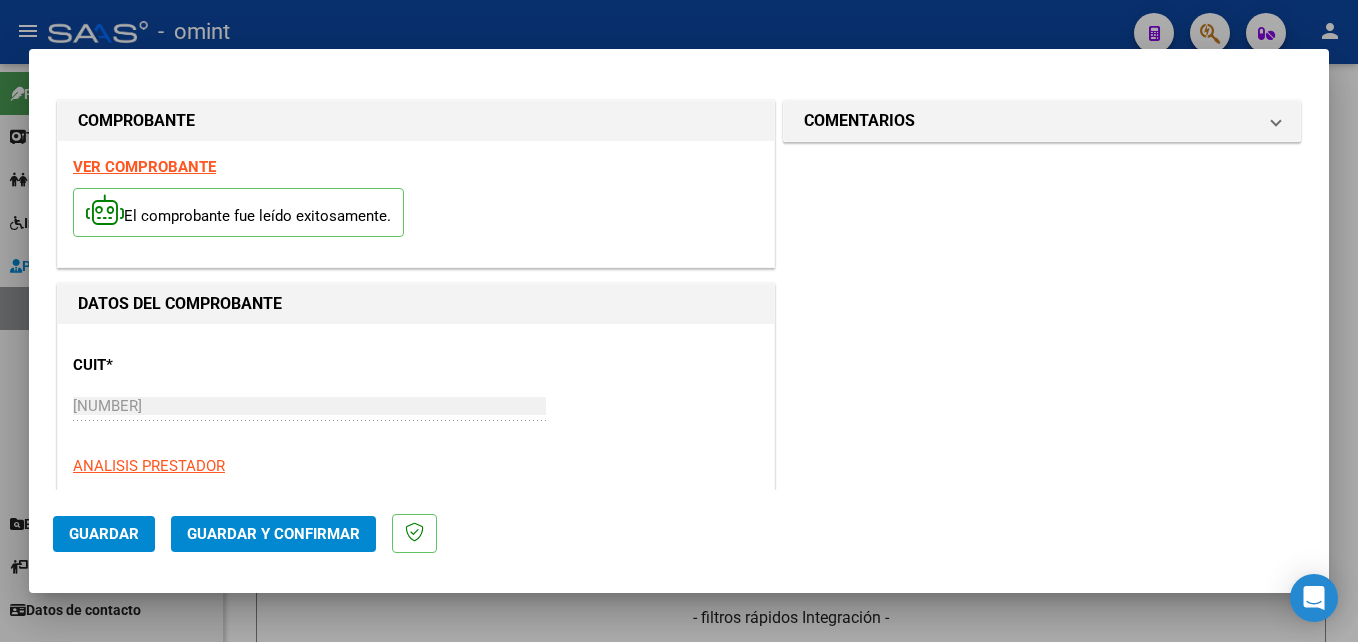 click on "Guardar" 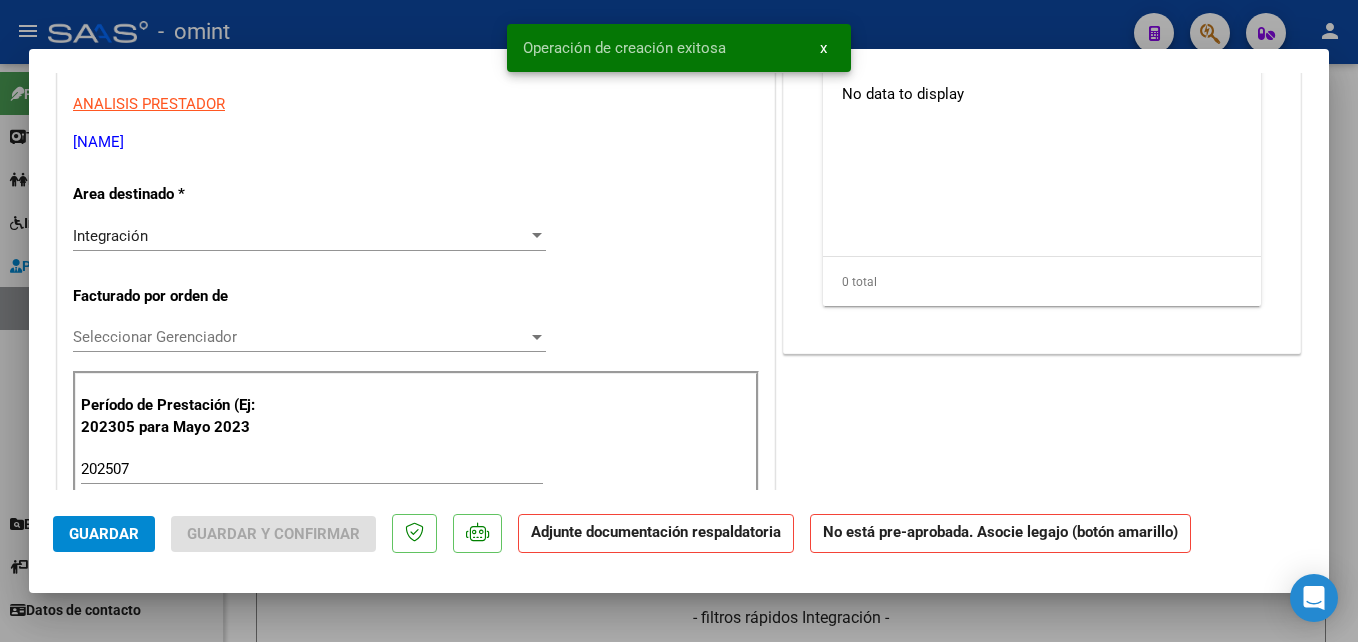scroll, scrollTop: 0, scrollLeft: 0, axis: both 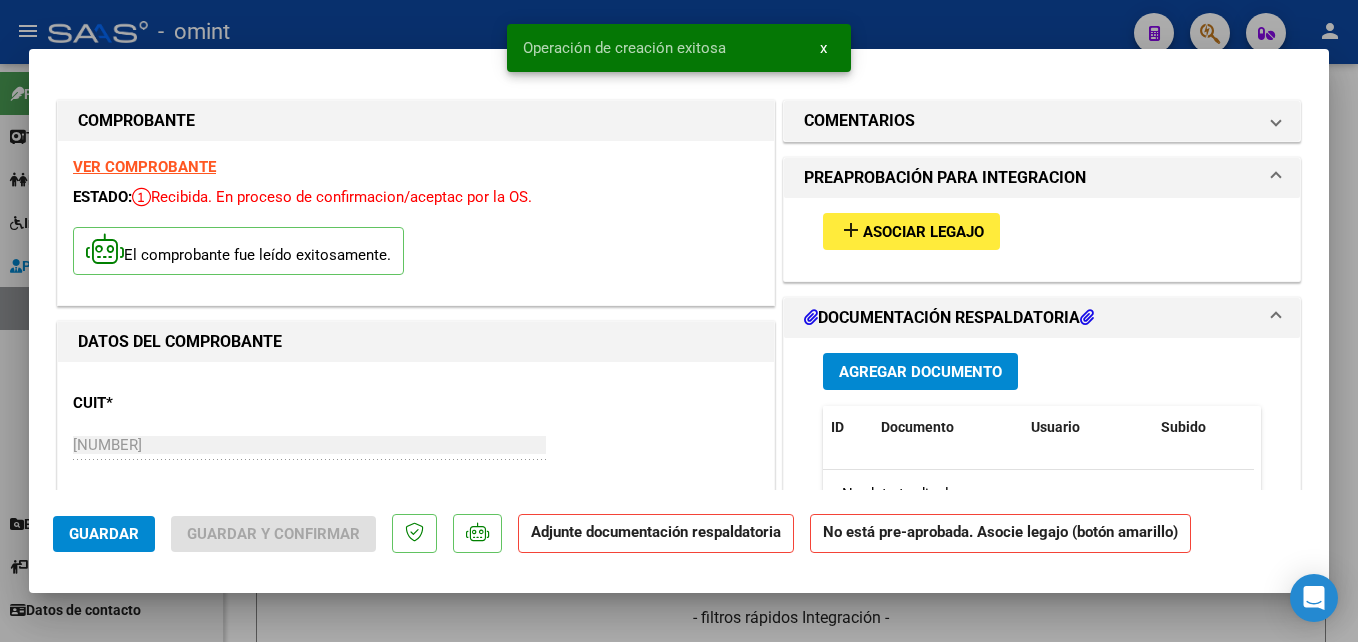 click on "Asociar Legajo" at bounding box center (923, 232) 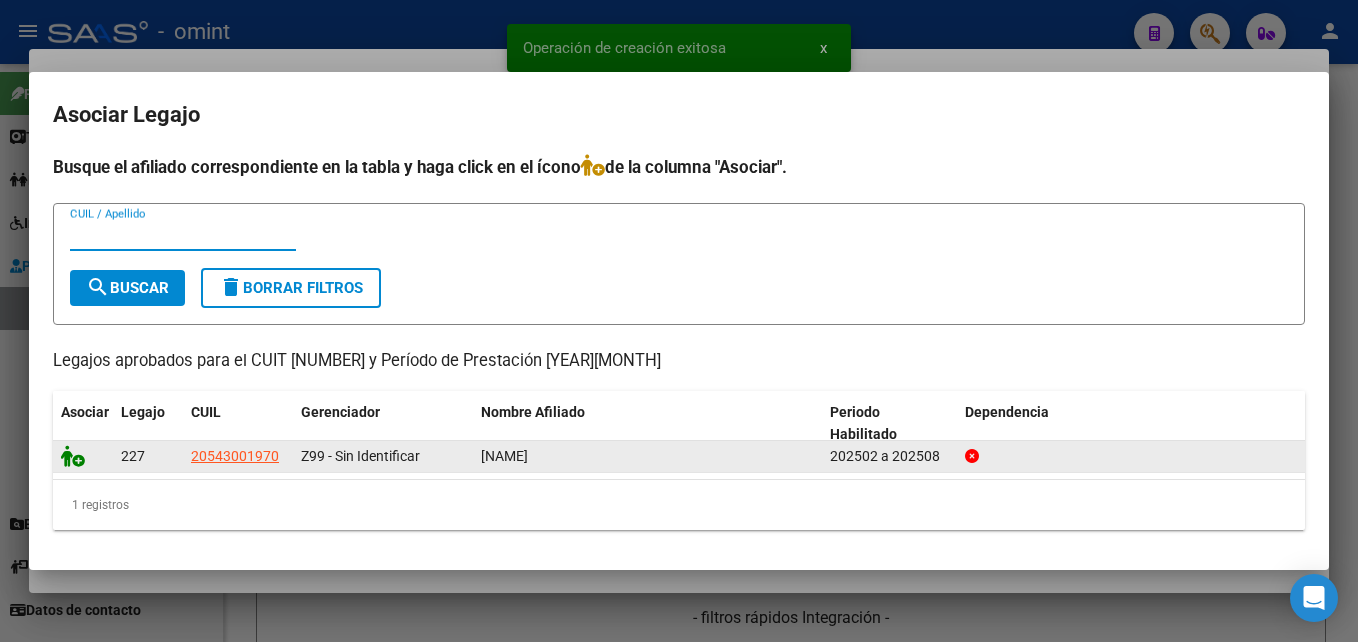 click 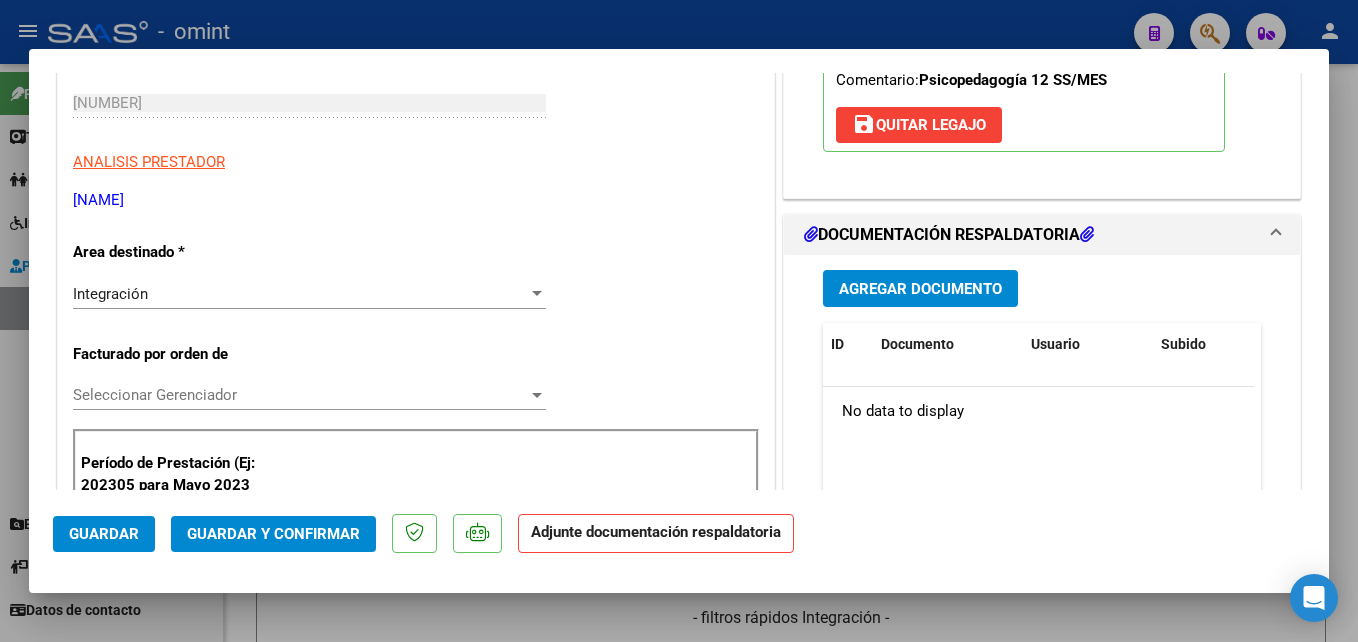 scroll, scrollTop: 400, scrollLeft: 0, axis: vertical 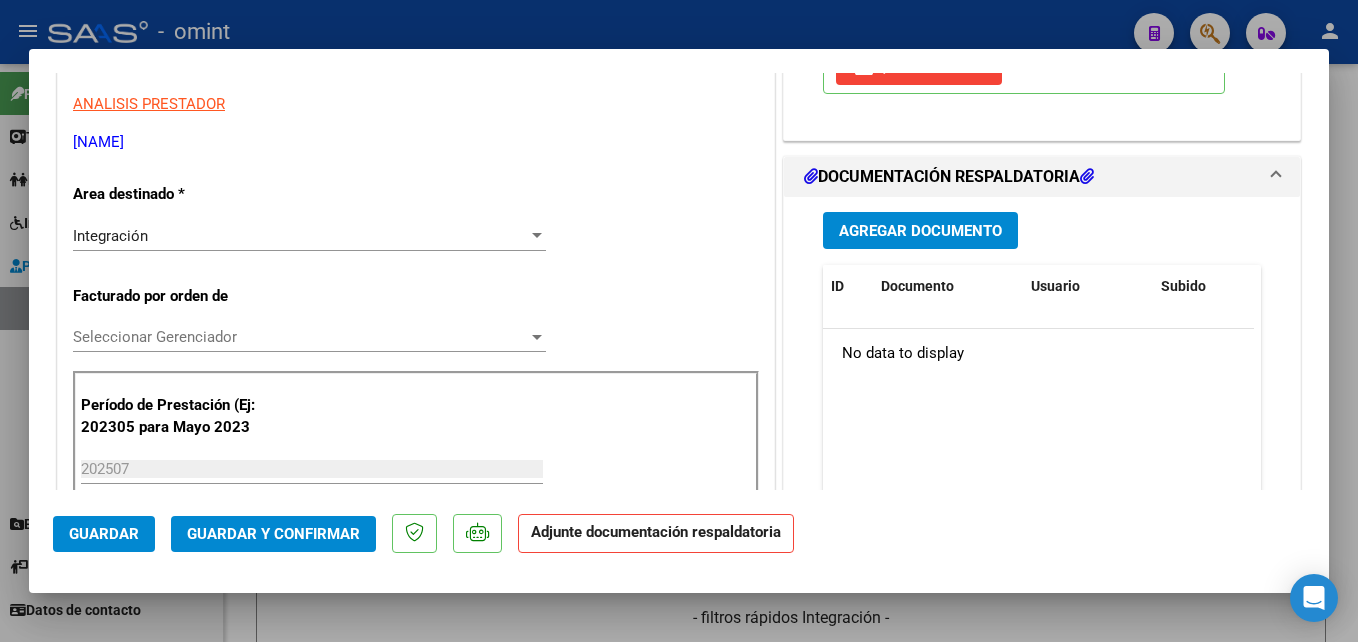 click on "Agregar Documento" at bounding box center (920, 231) 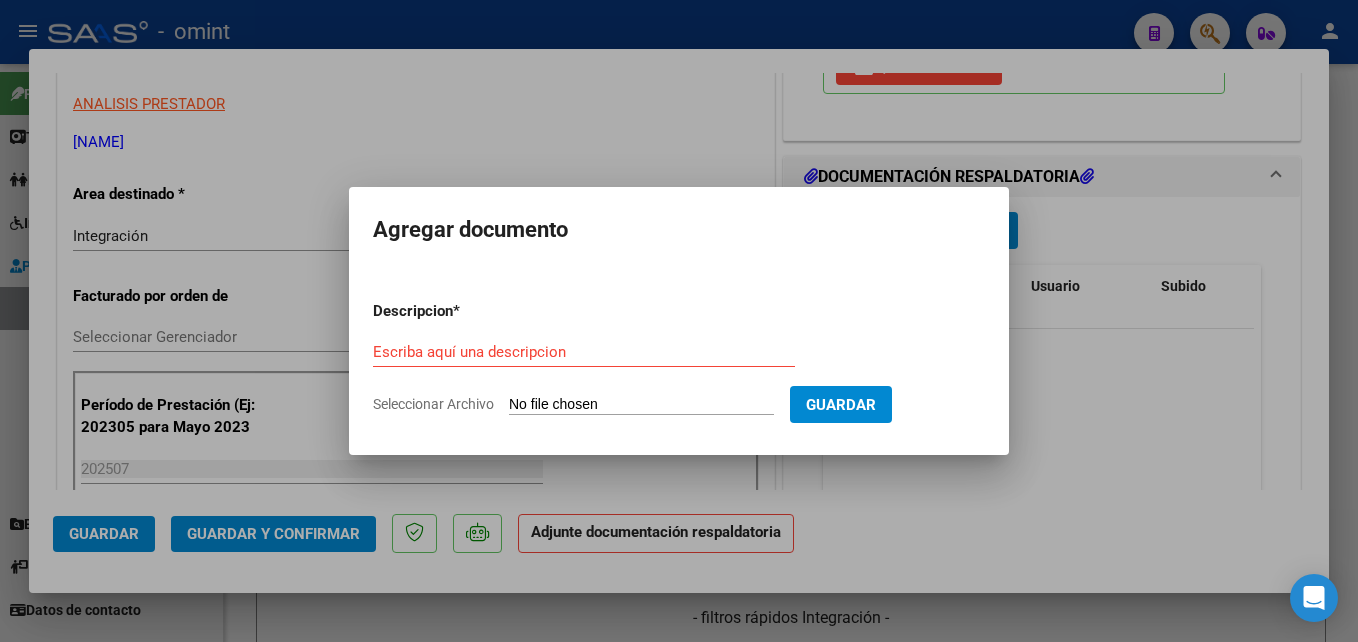 click on "Seleccionar Archivo" at bounding box center (641, 405) 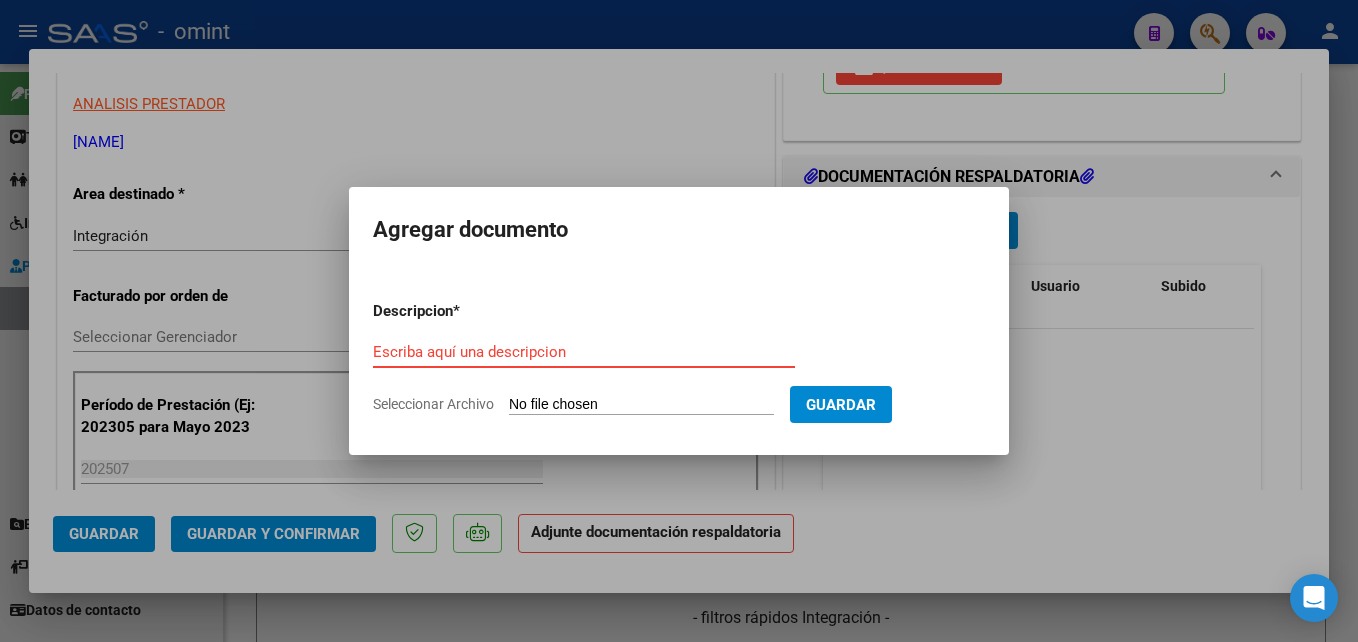 click on "Escriba aquí una descripcion" at bounding box center (584, 352) 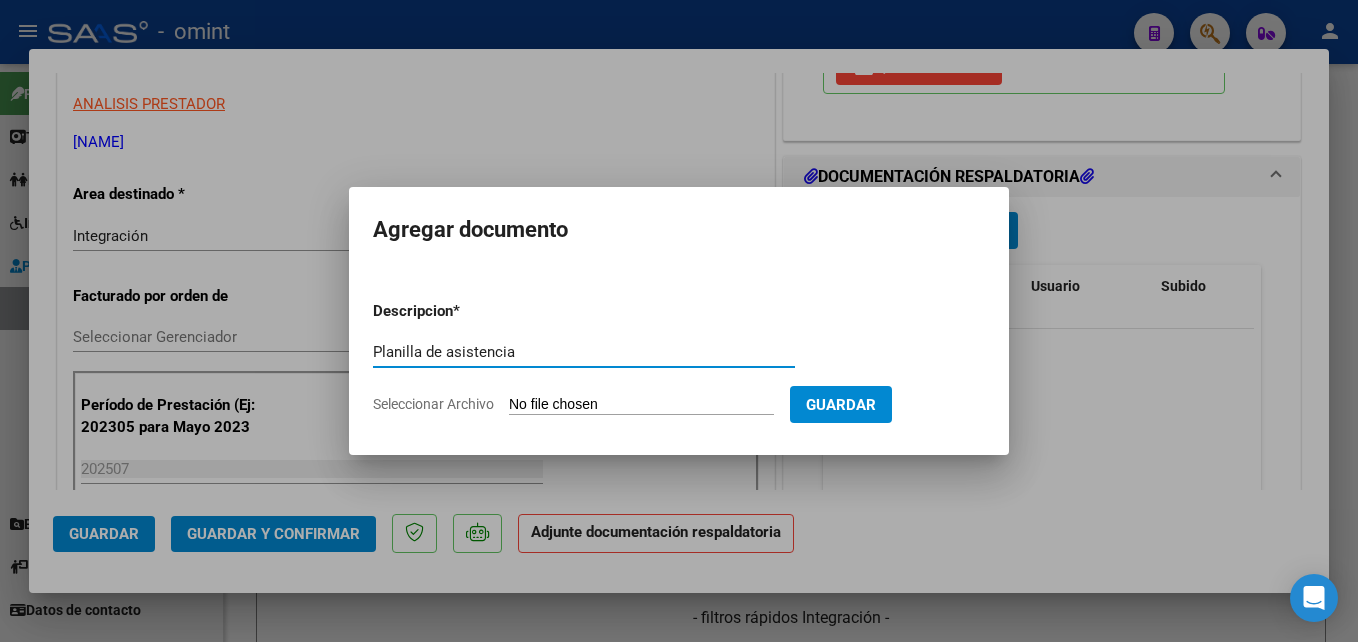 type on "Planilla de asistencia" 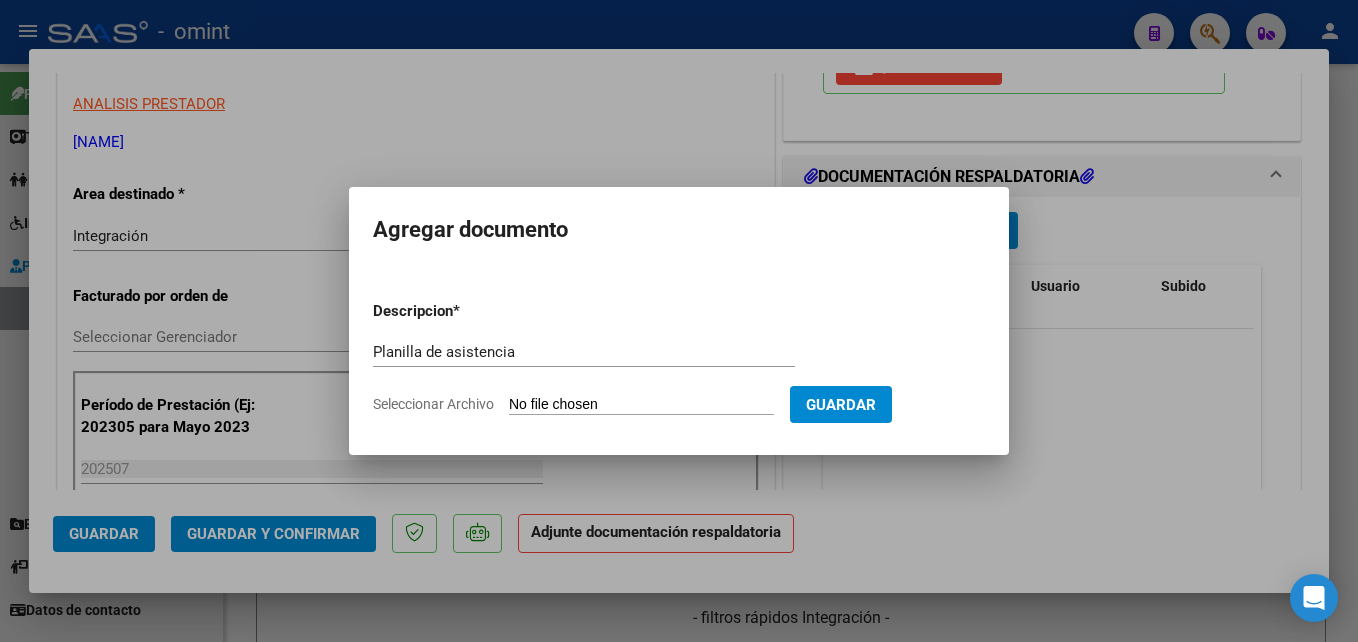 click on "Seleccionar Archivo" at bounding box center [641, 405] 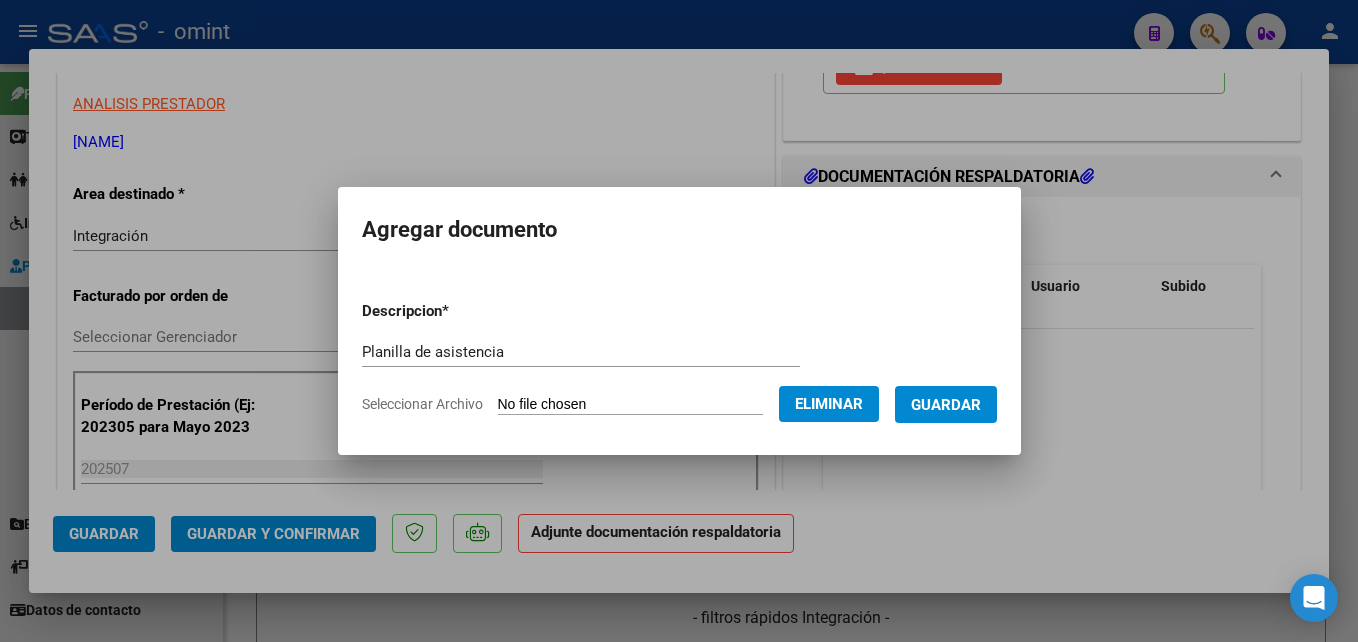click on "Guardar" at bounding box center (946, 404) 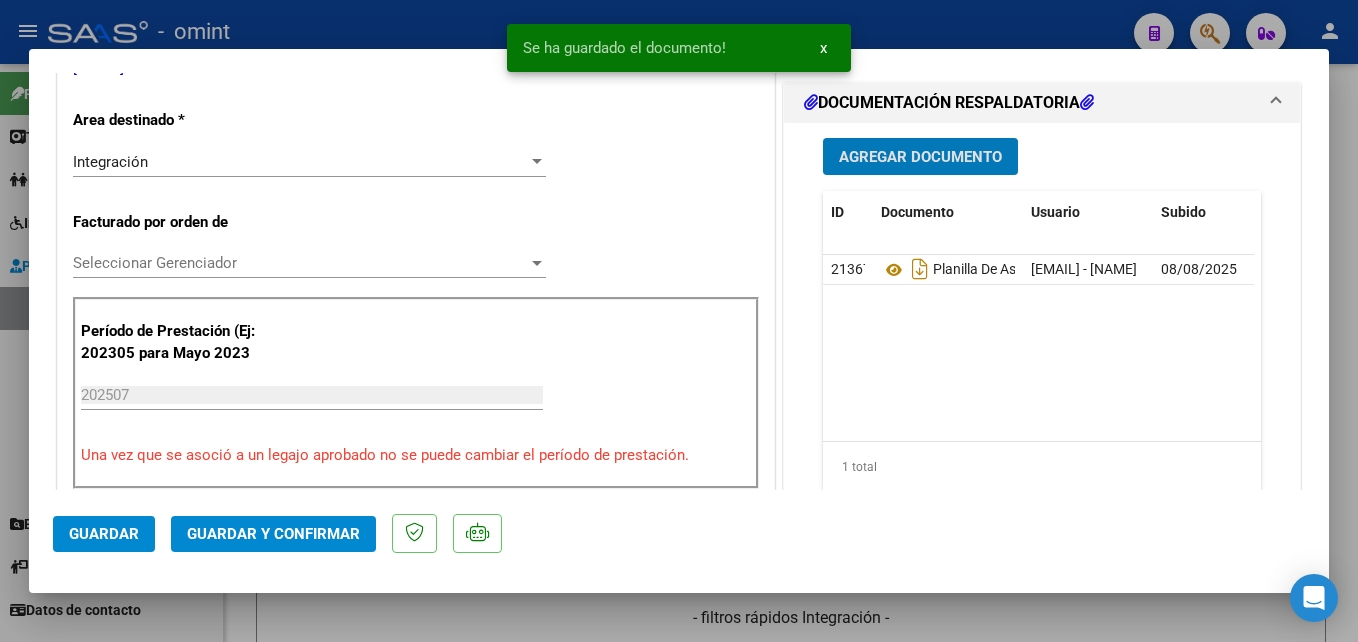 scroll, scrollTop: 600, scrollLeft: 0, axis: vertical 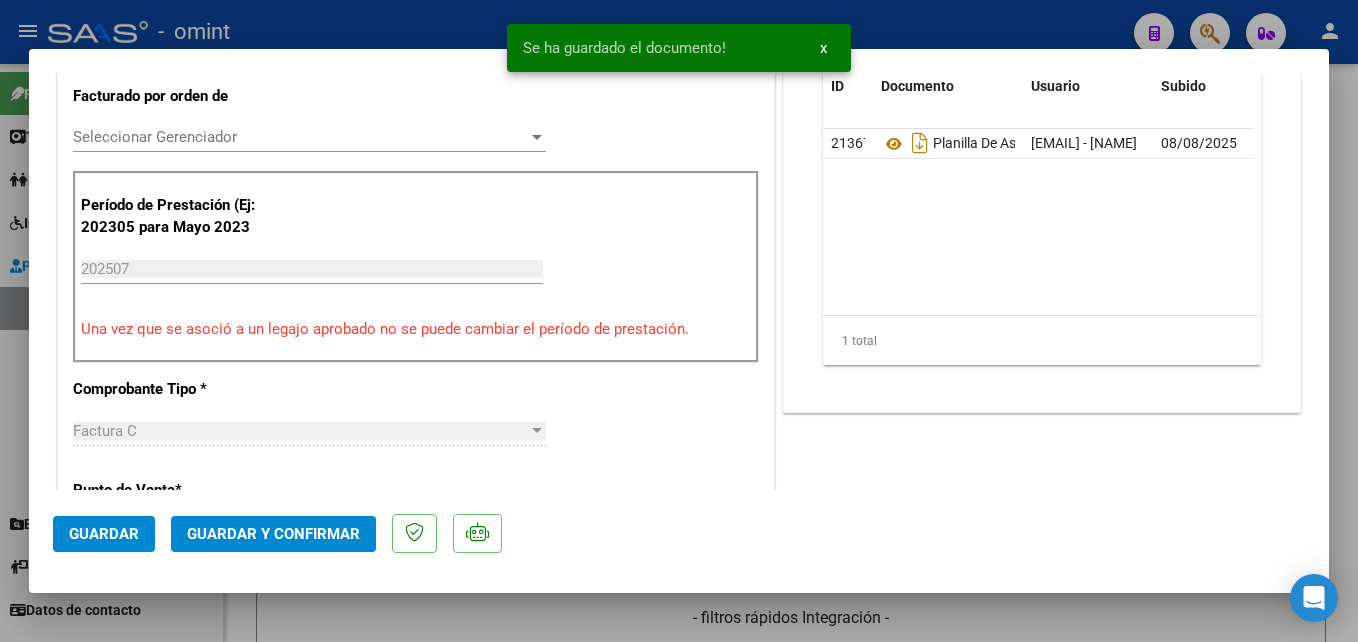 click on "Guardar y Confirmar" 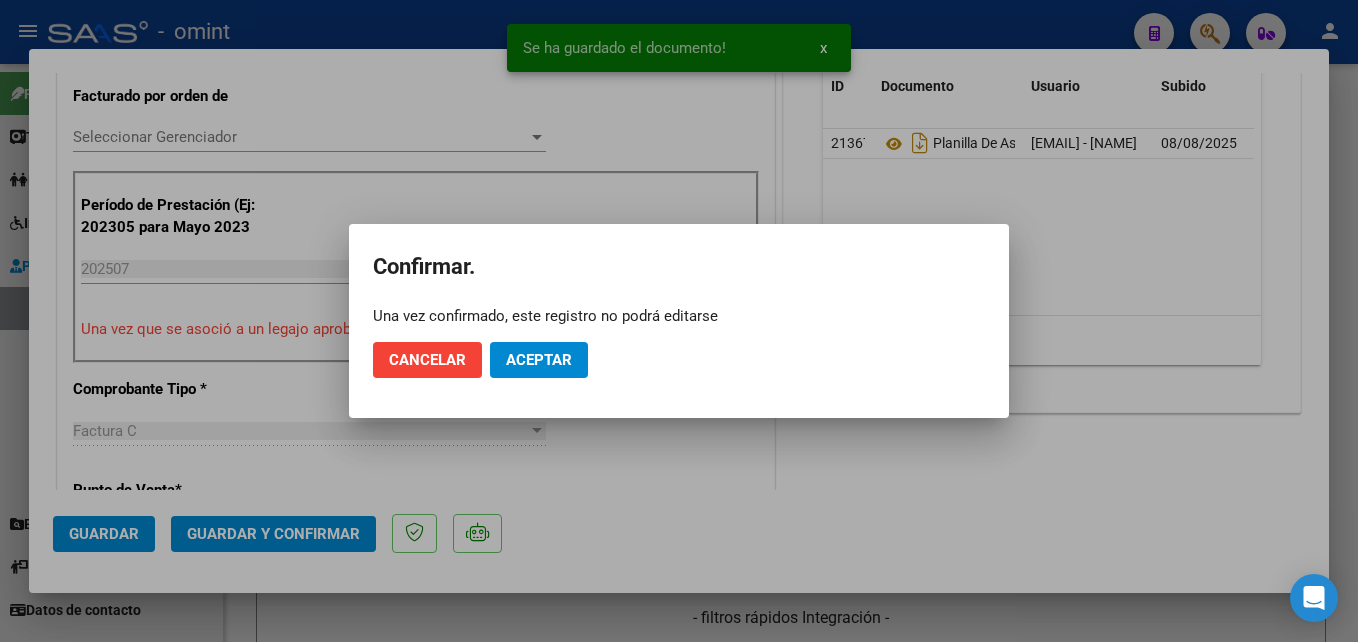 click on "Cancelar Aceptar" 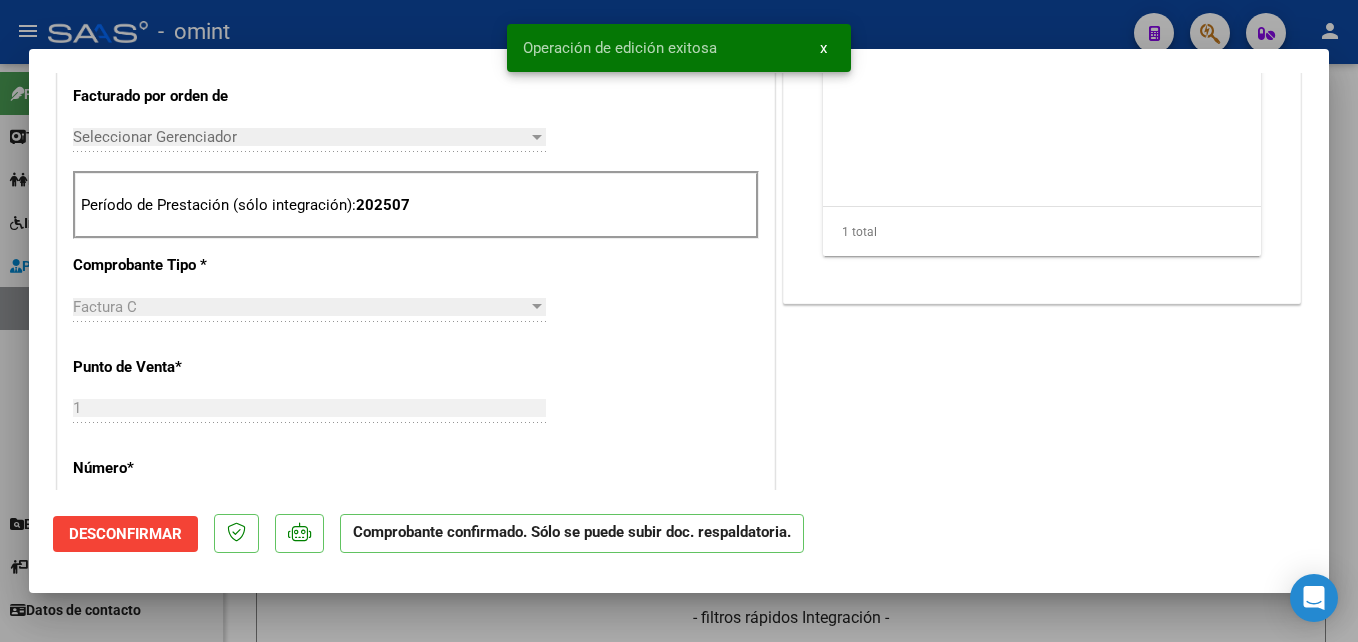 type 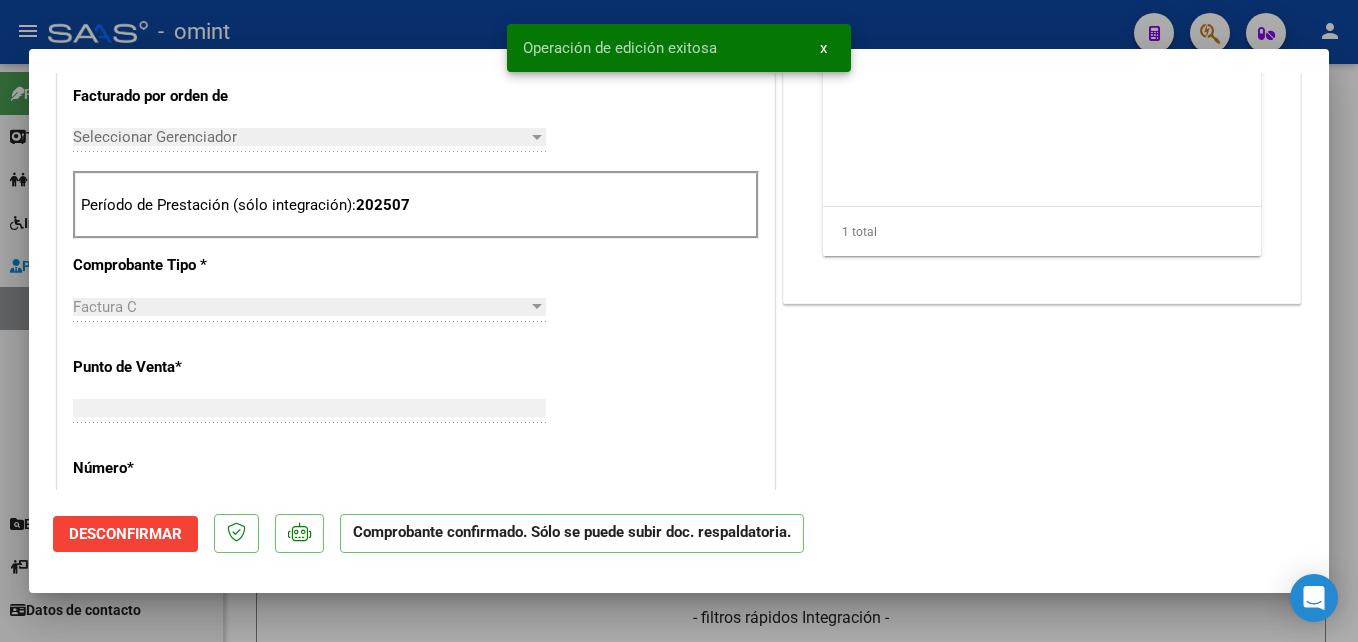 scroll, scrollTop: 539, scrollLeft: 0, axis: vertical 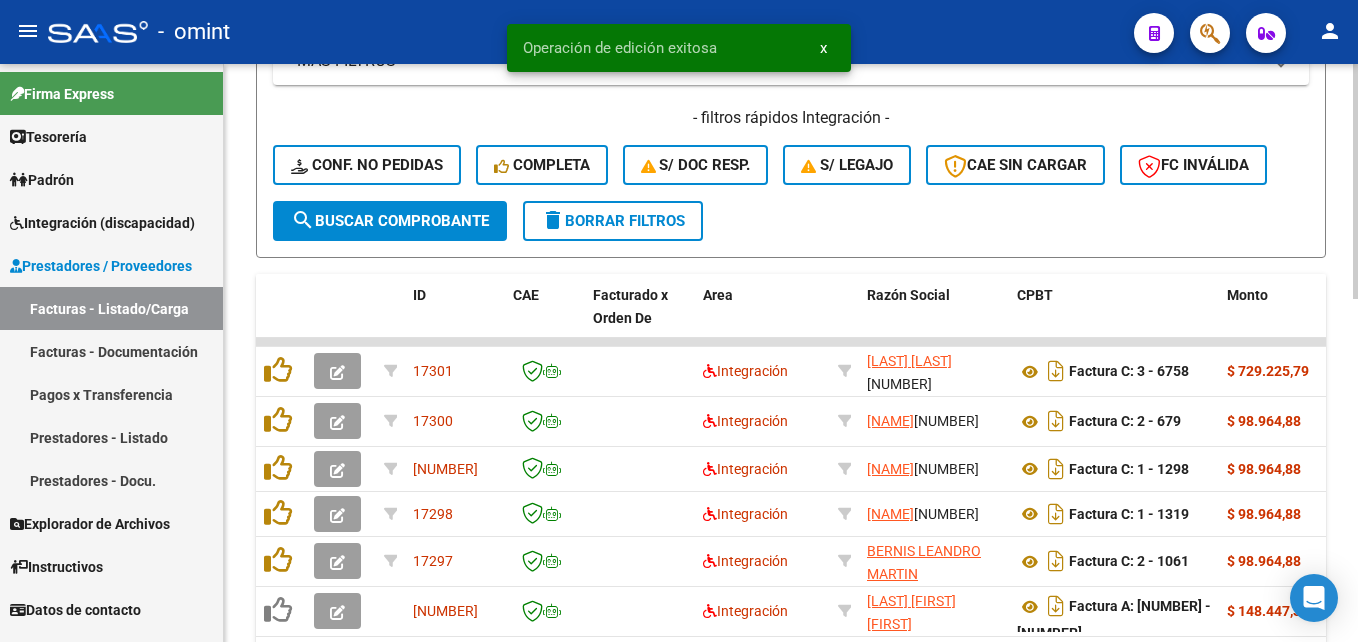 click on "delete  Borrar Filtros" 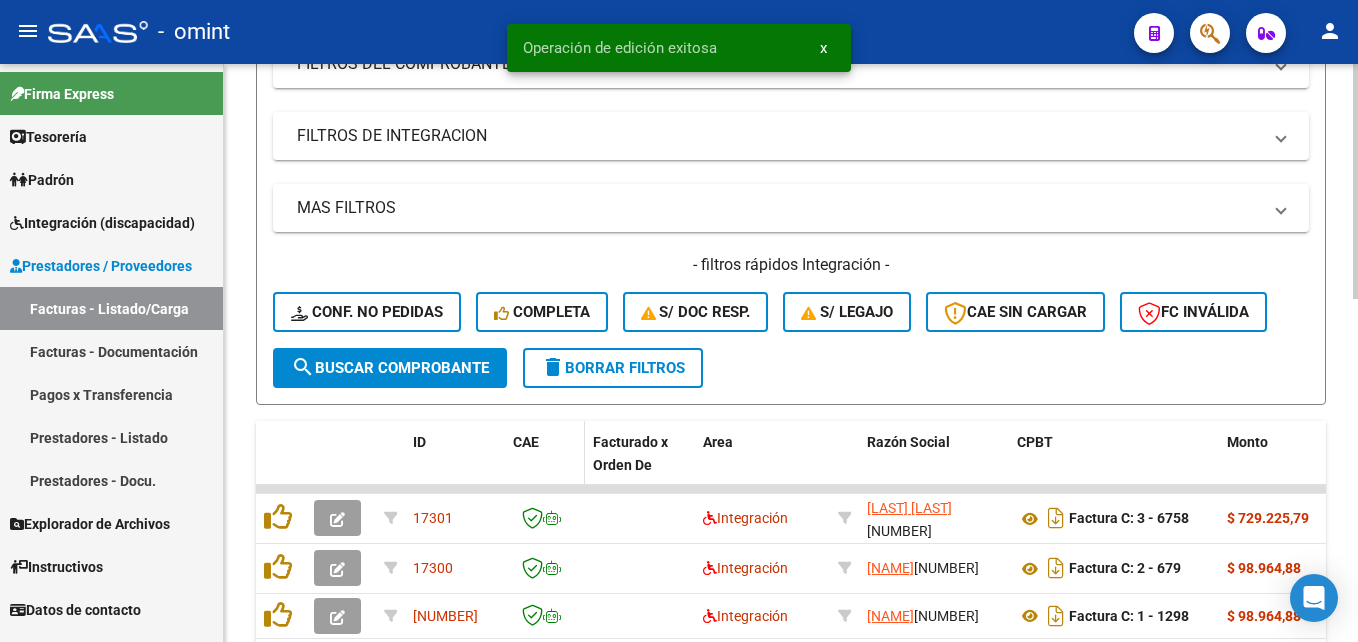 scroll, scrollTop: 500, scrollLeft: 0, axis: vertical 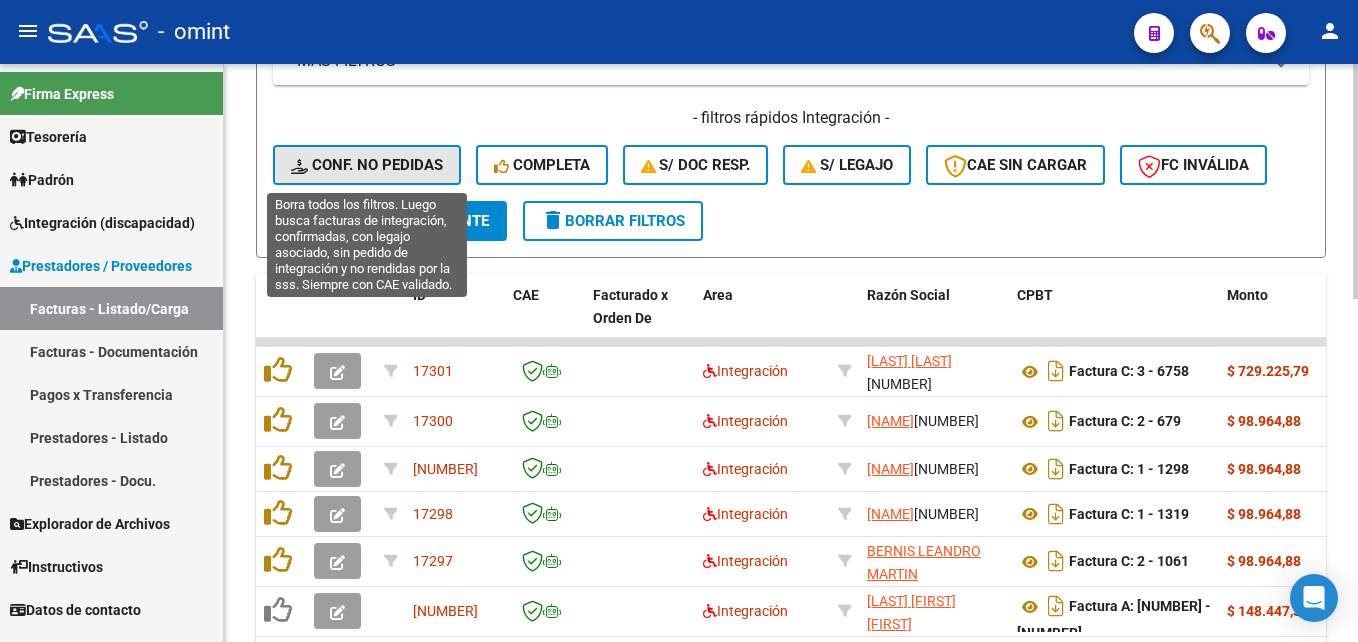 click on "Conf. no pedidas" 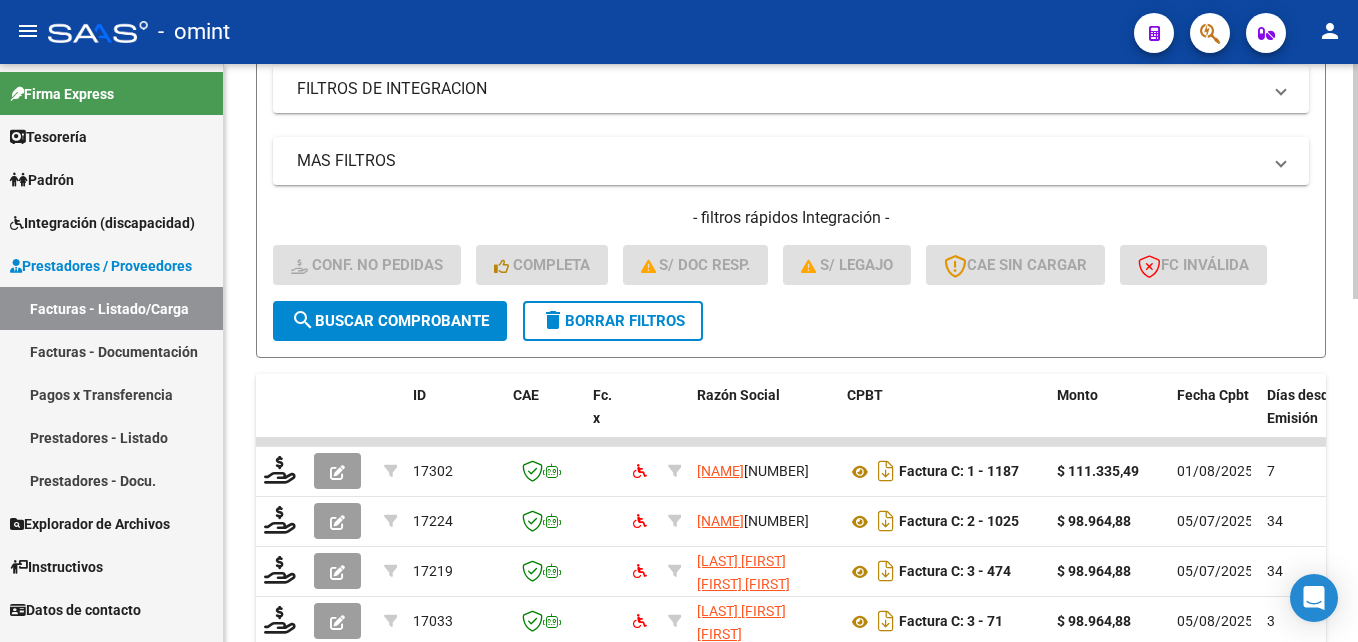 click on "delete  Borrar Filtros" 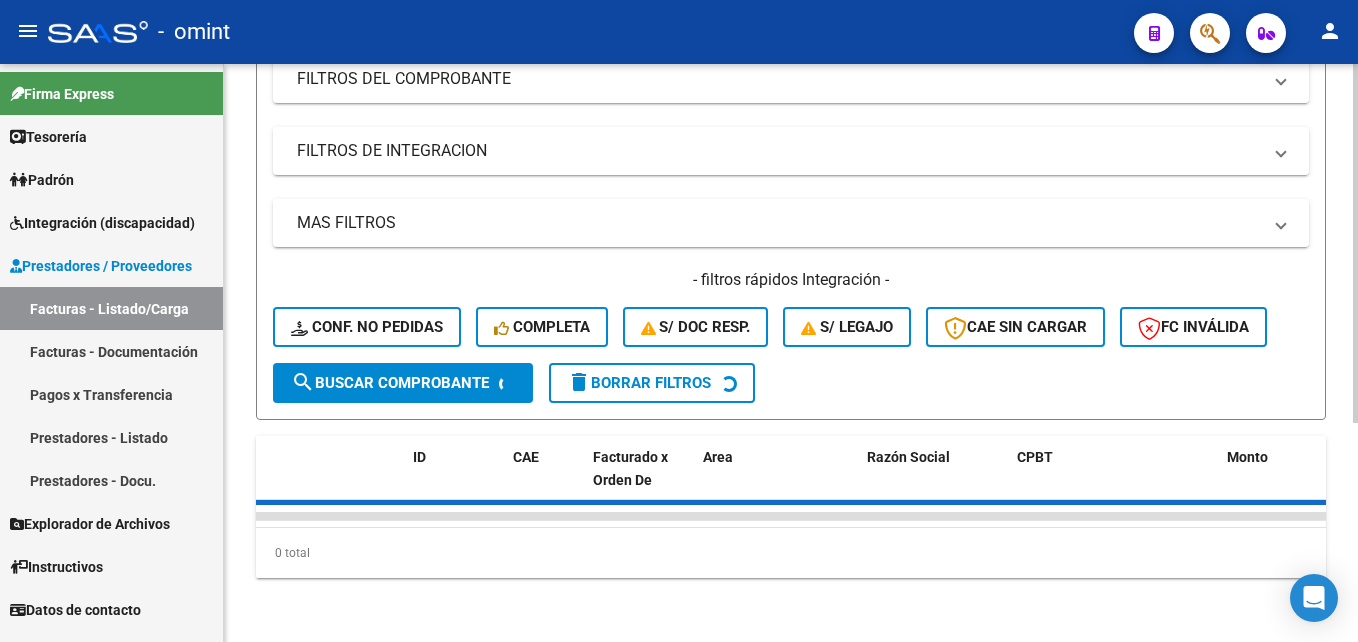click on "- filtros rápidos Integración -    Conf. no pedidas    Completa    S/ Doc Resp.    S/ legajo  CAE SIN CARGAR  FC Inválida" 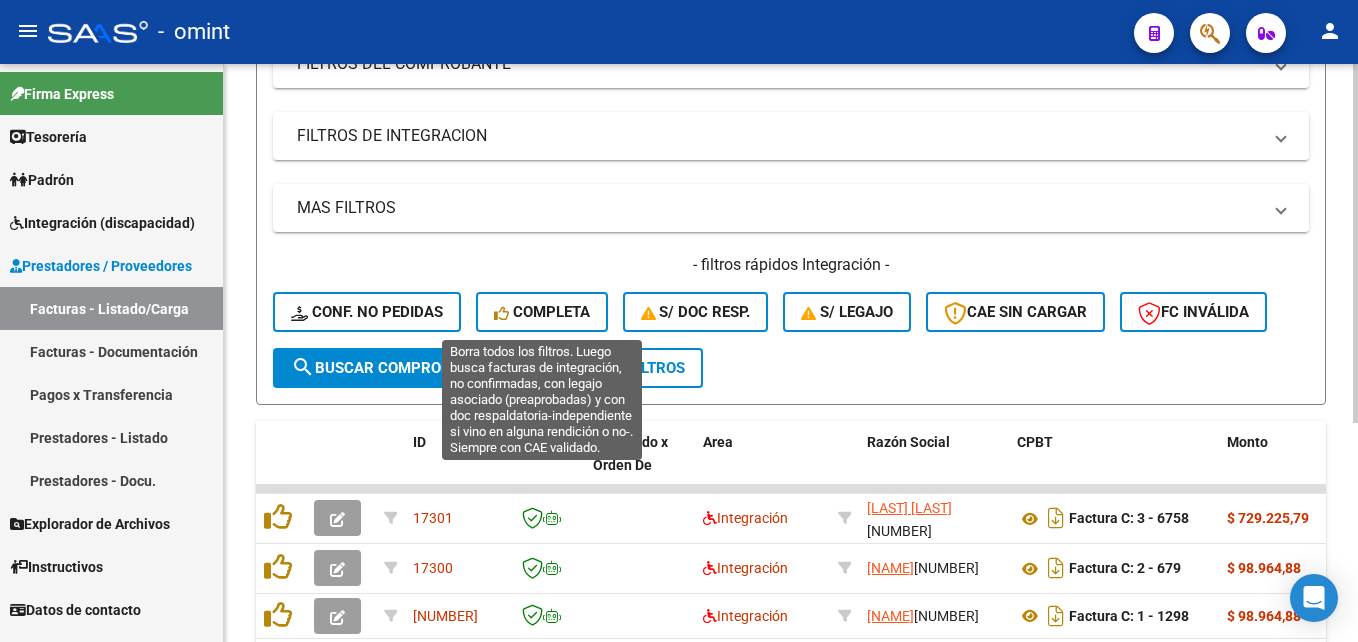 scroll, scrollTop: 400, scrollLeft: 0, axis: vertical 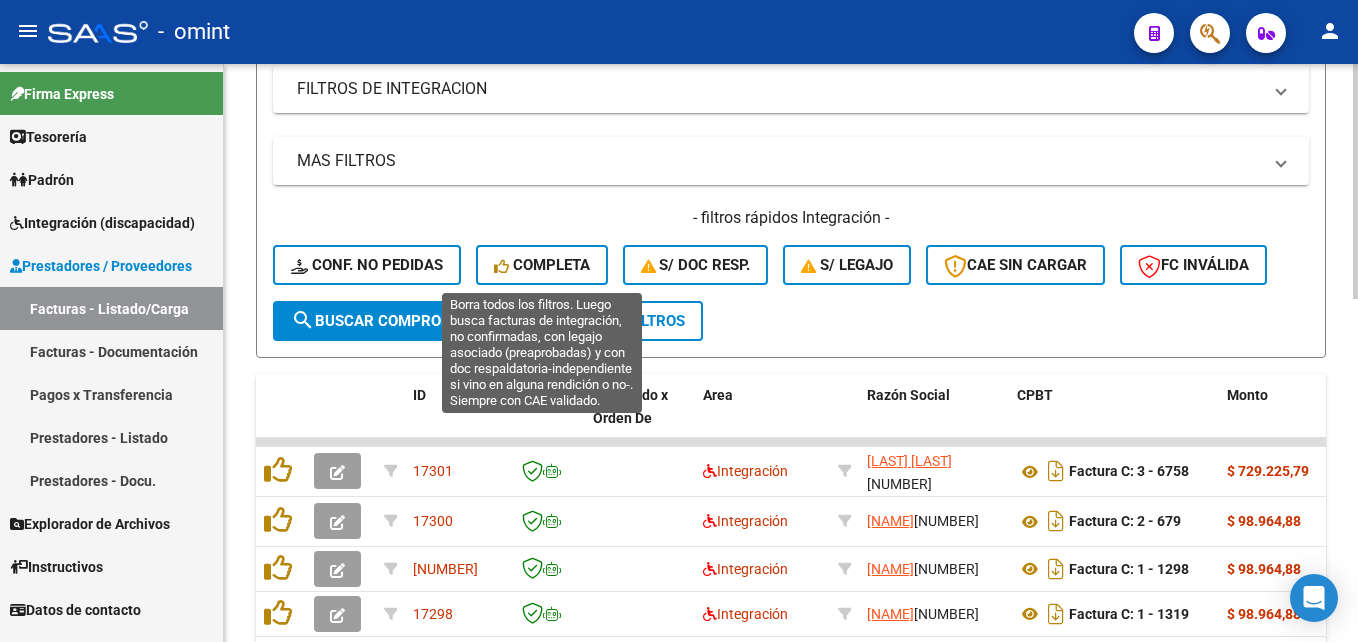 click on "Completa" 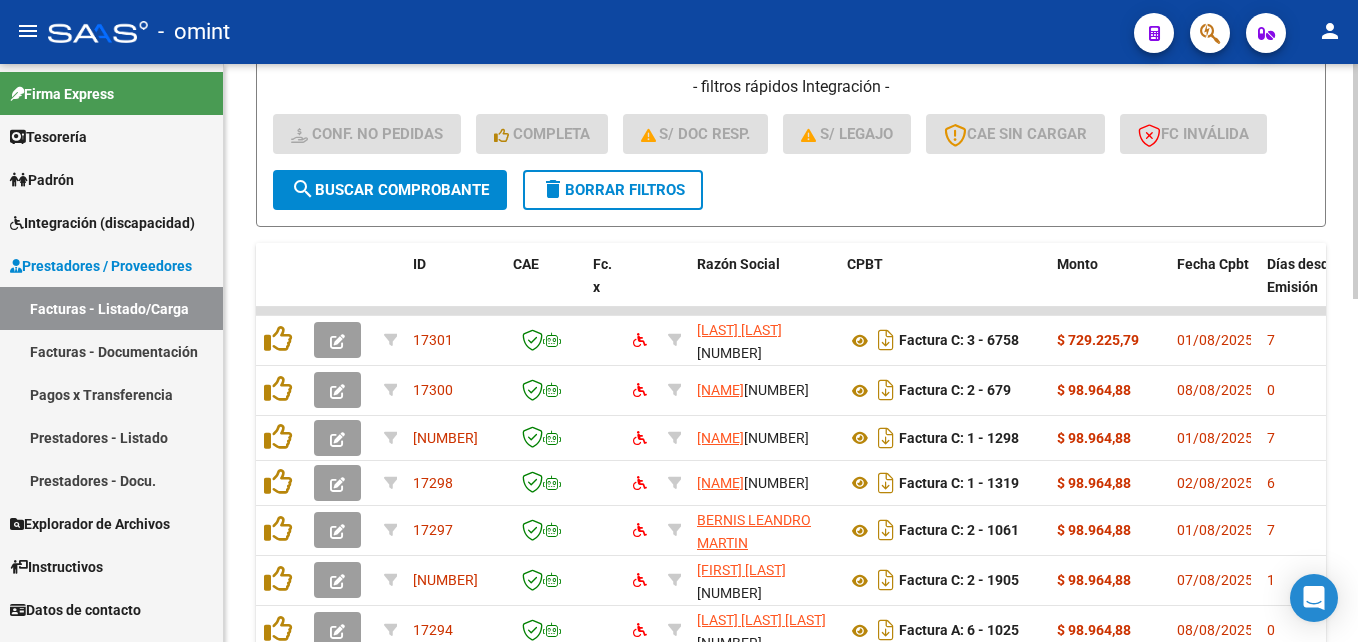 scroll, scrollTop: 442, scrollLeft: 0, axis: vertical 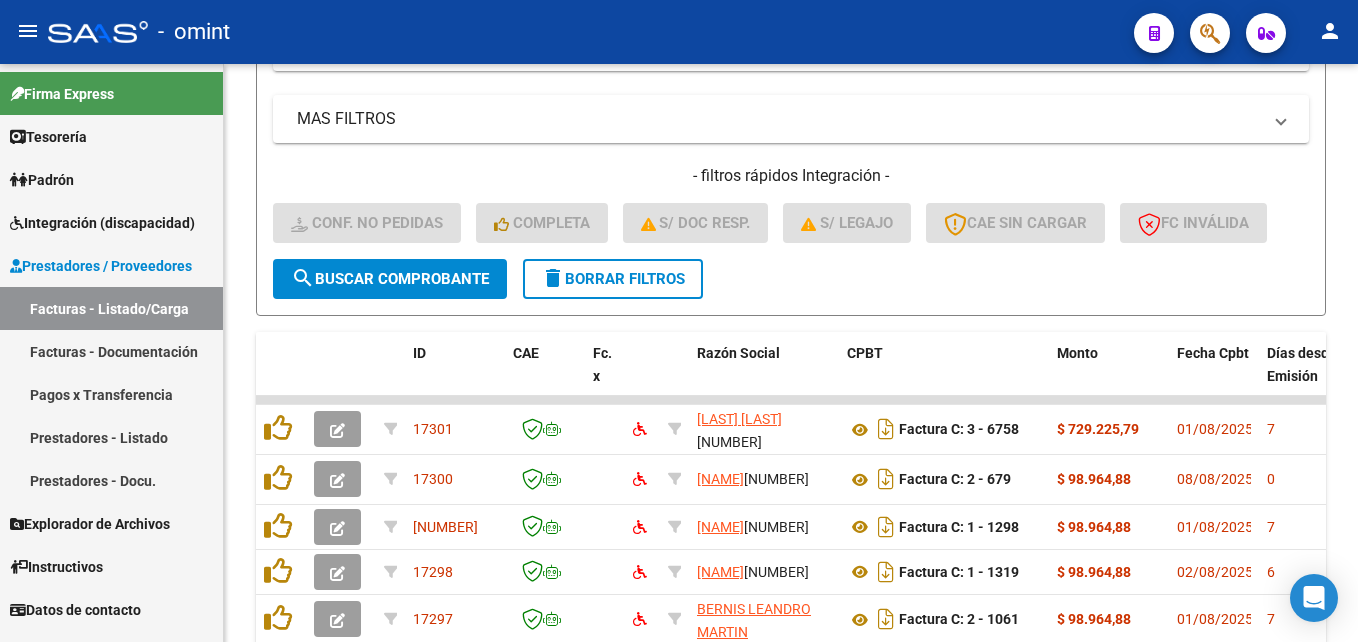 click on "Facturas - Listado/Carga" at bounding box center (111, 308) 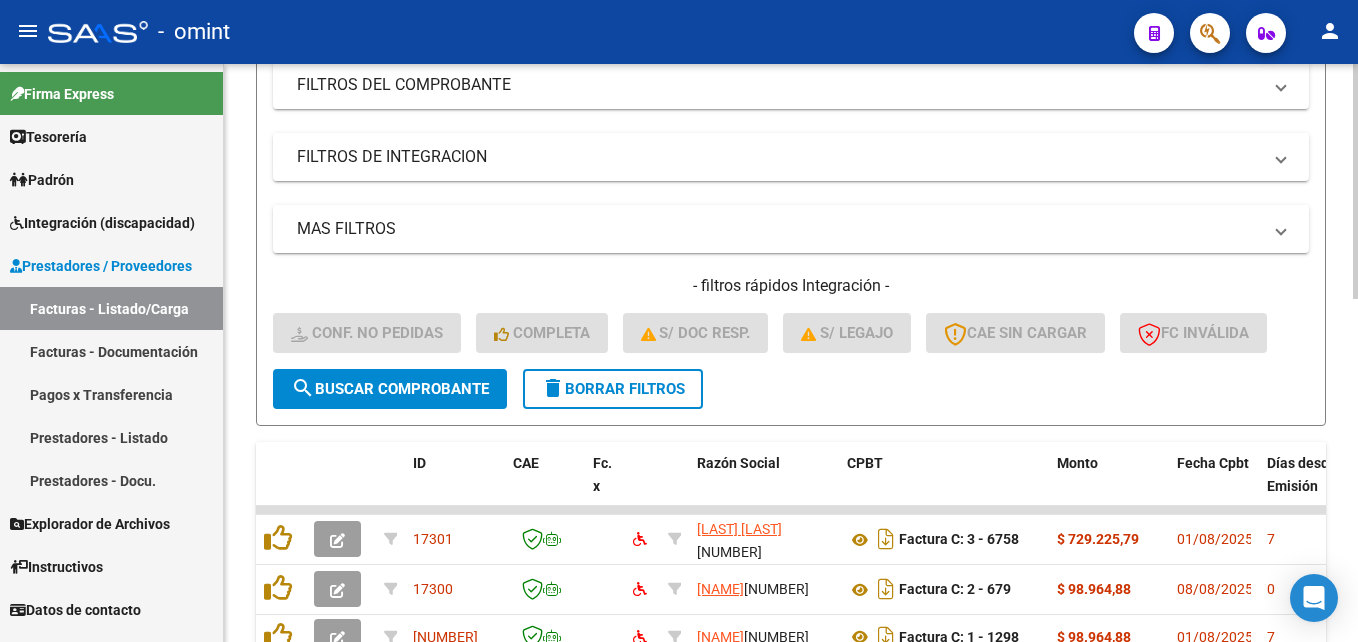 scroll, scrollTop: 42, scrollLeft: 0, axis: vertical 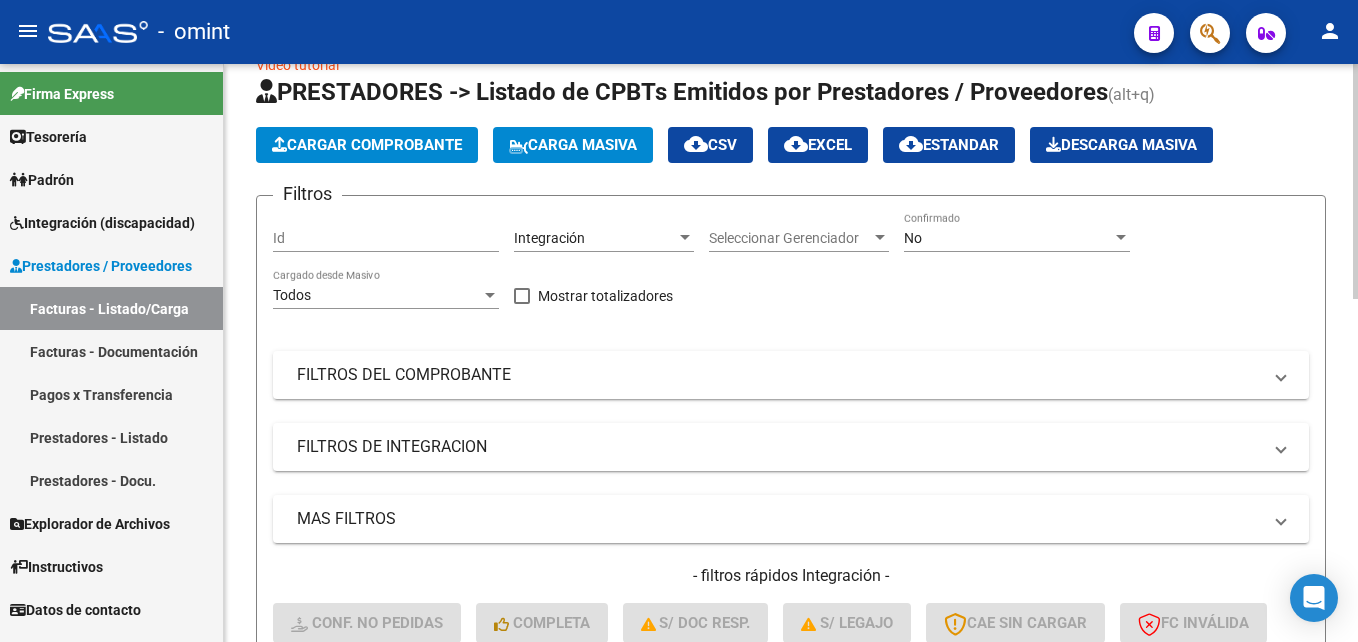 click on "Cargar Comprobante" 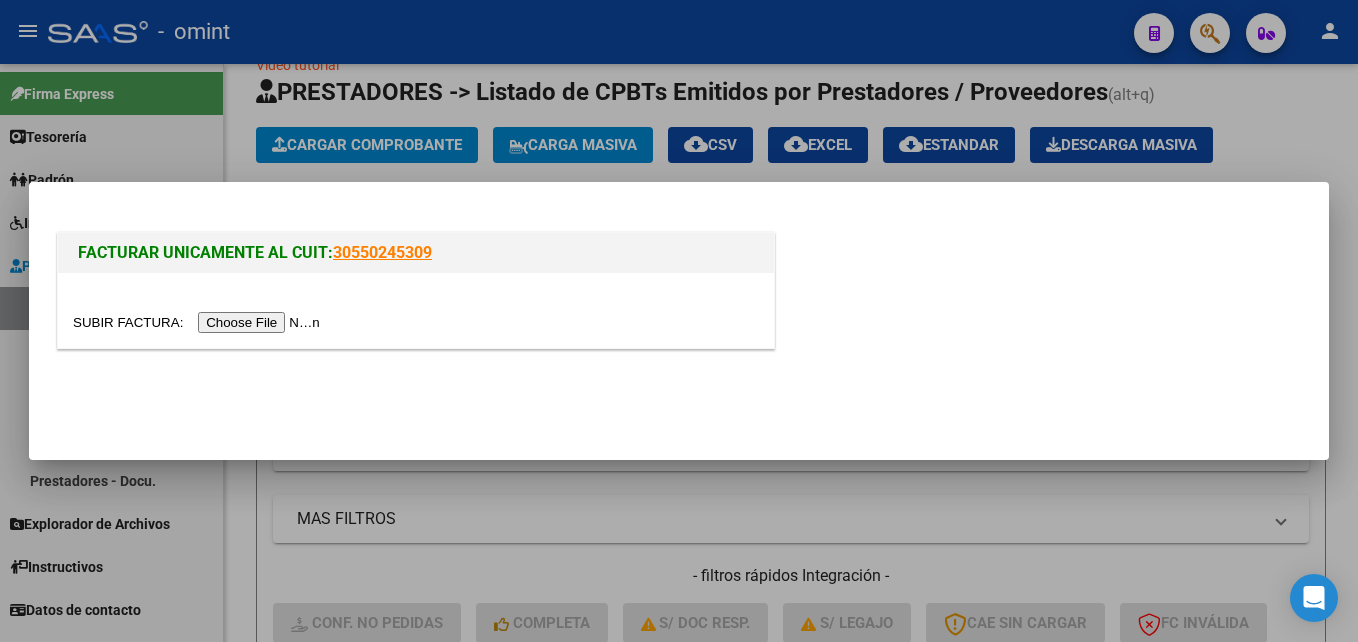 click at bounding box center (199, 322) 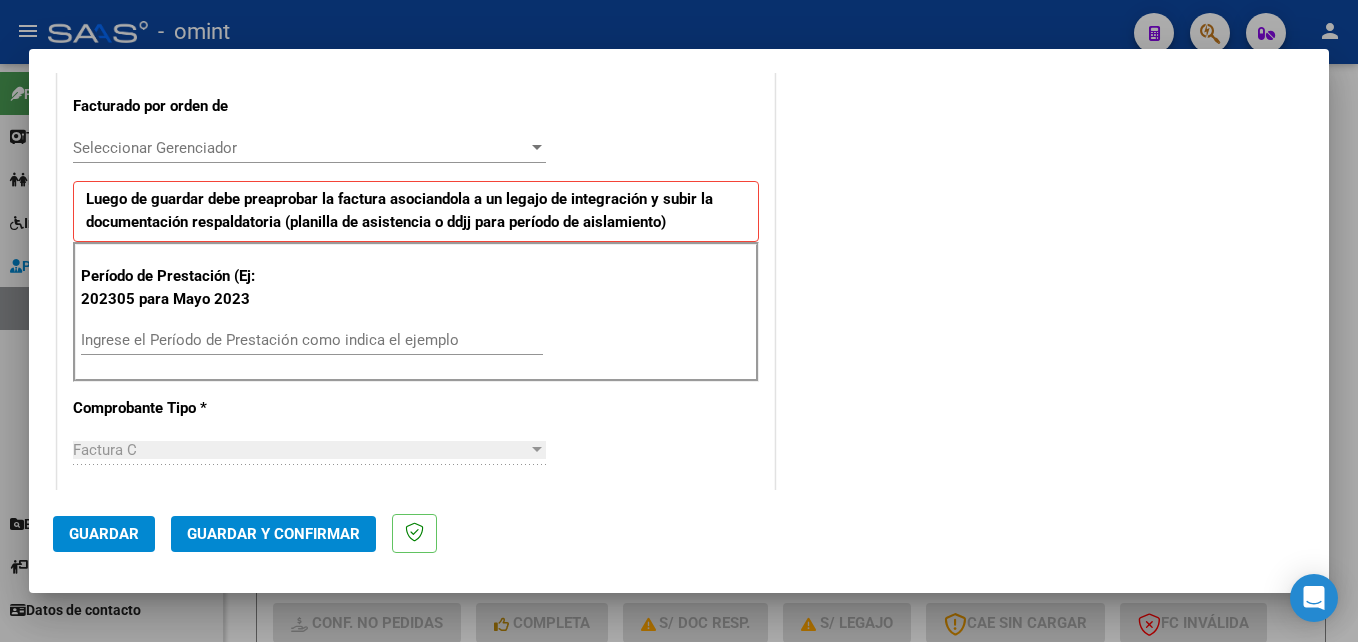 scroll, scrollTop: 600, scrollLeft: 0, axis: vertical 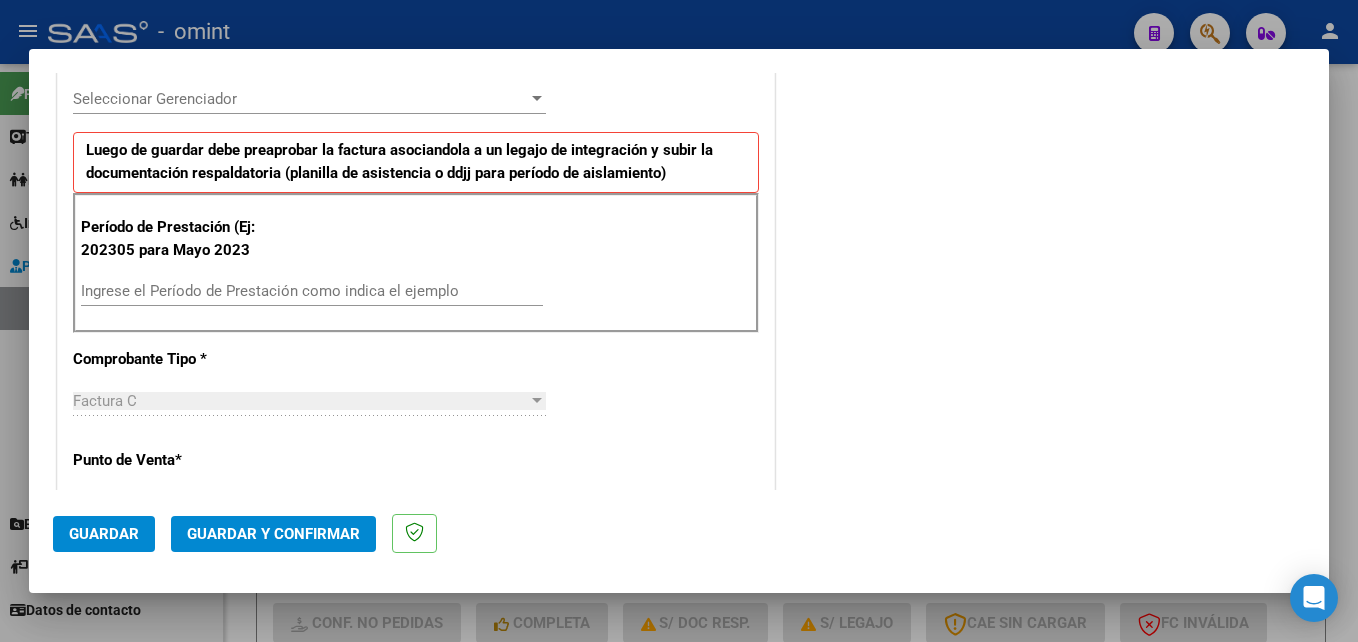 click on "Ingrese el Período de Prestación como indica el ejemplo" at bounding box center [312, 291] 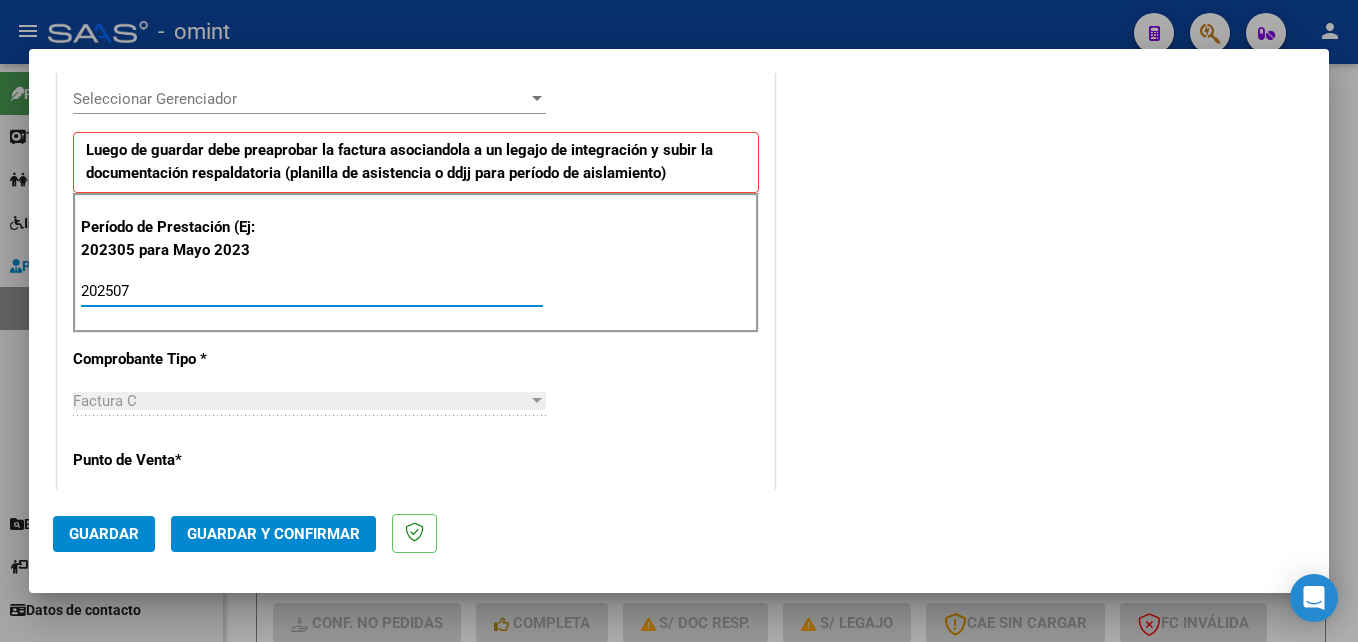 type on "202507" 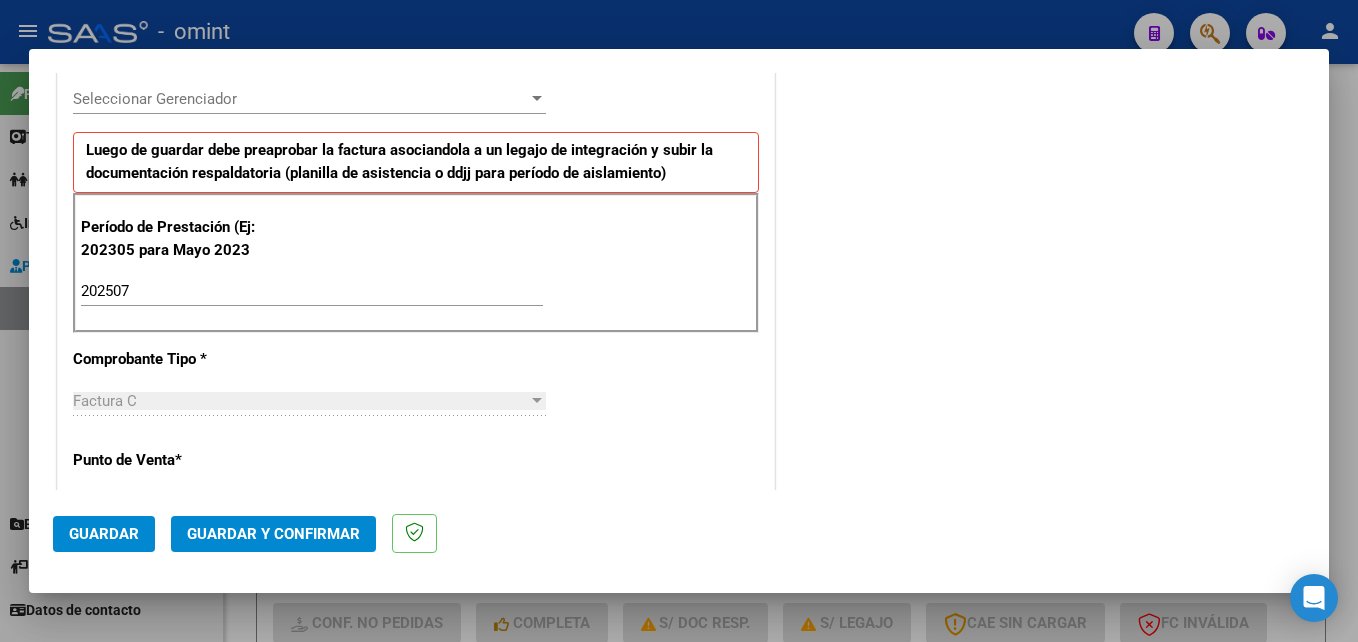 scroll, scrollTop: 1367, scrollLeft: 0, axis: vertical 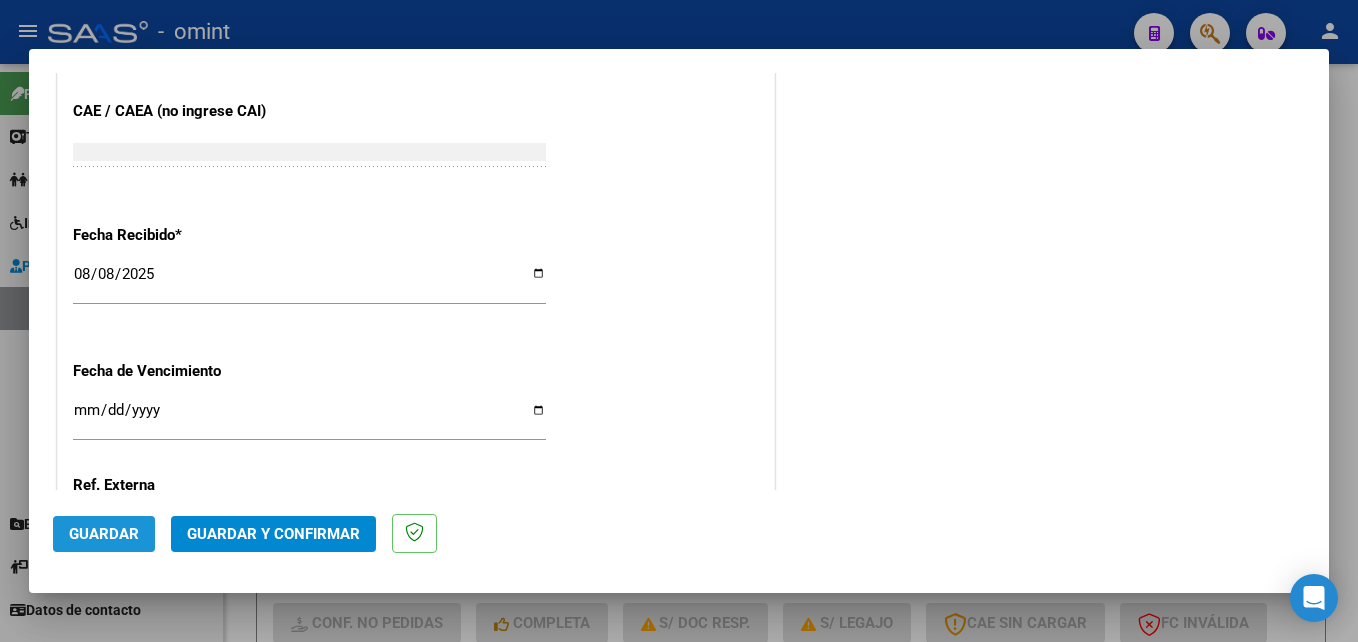 click on "Guardar" 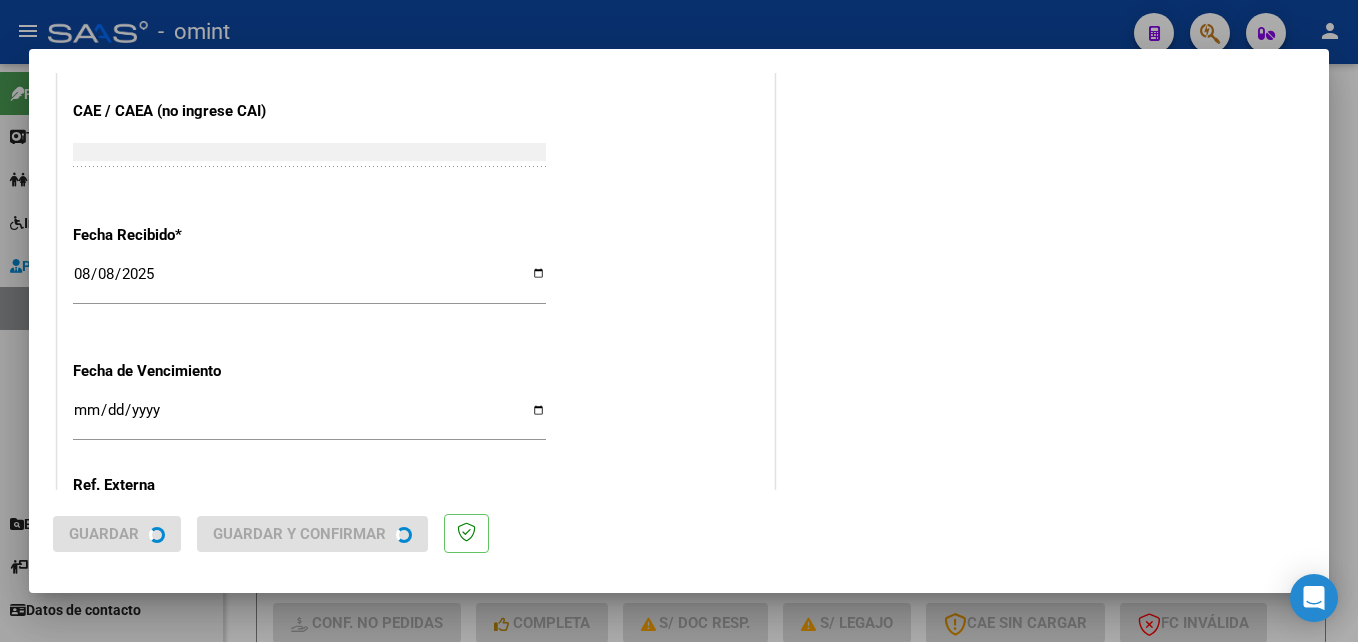 scroll, scrollTop: 0, scrollLeft: 0, axis: both 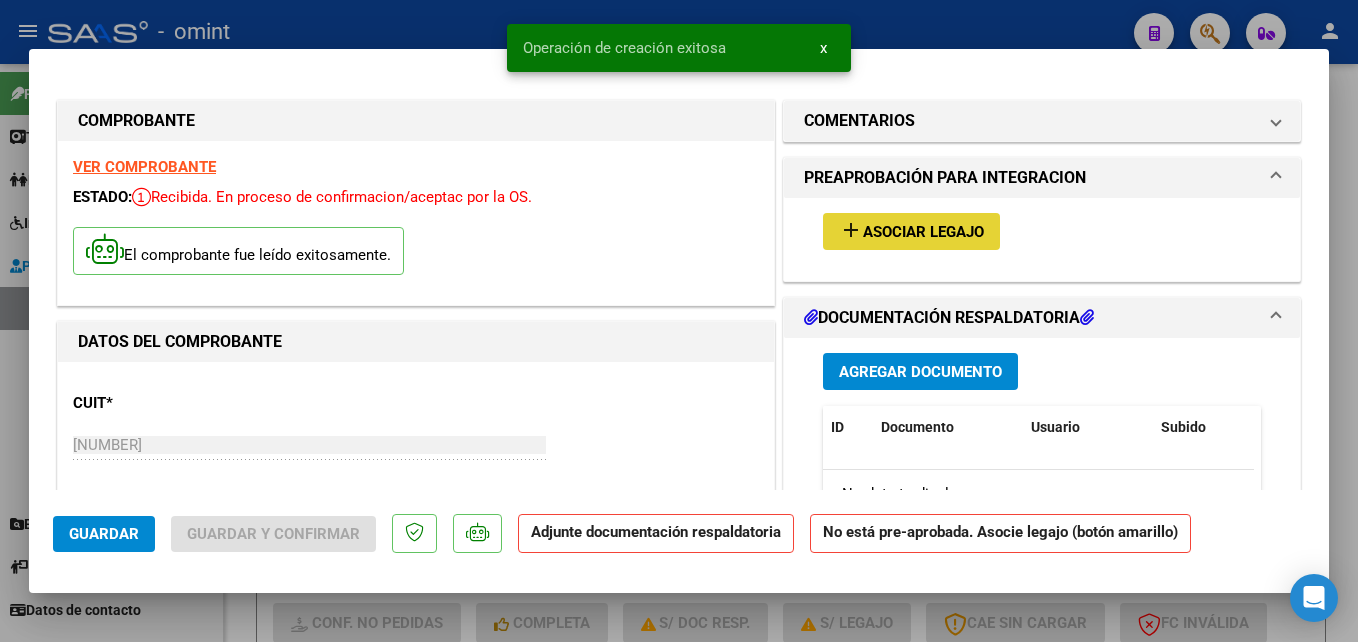 click on "add Asociar Legajo" at bounding box center [911, 231] 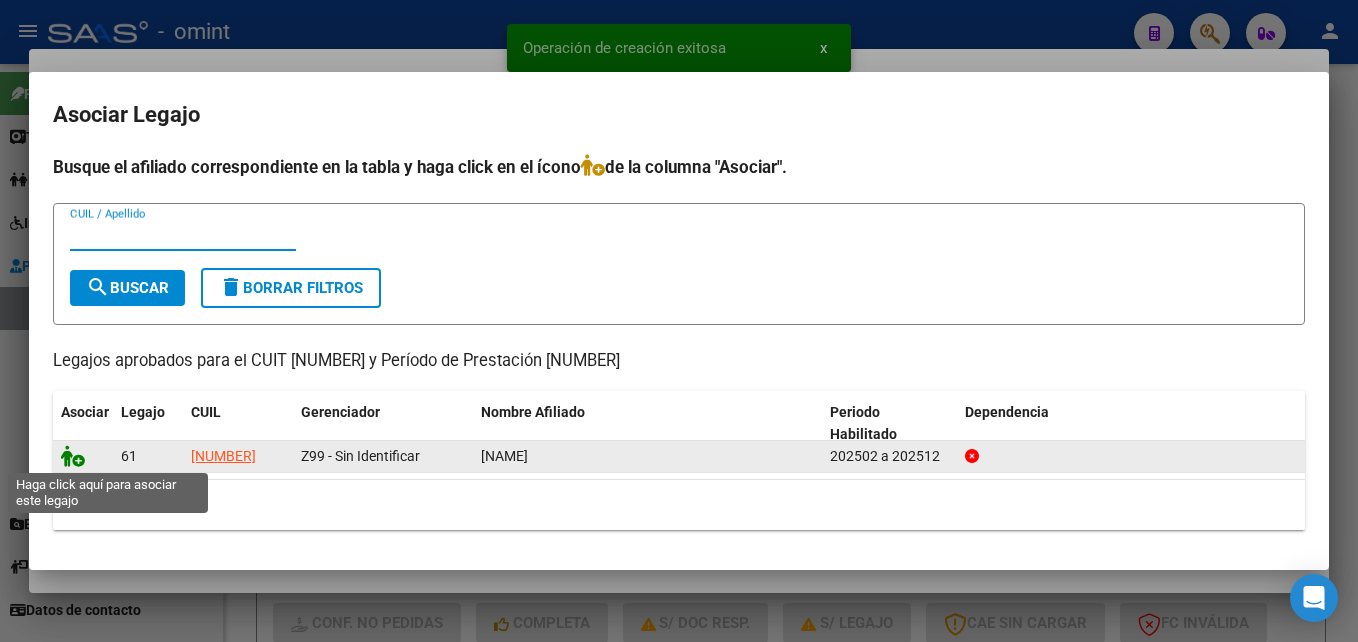 click 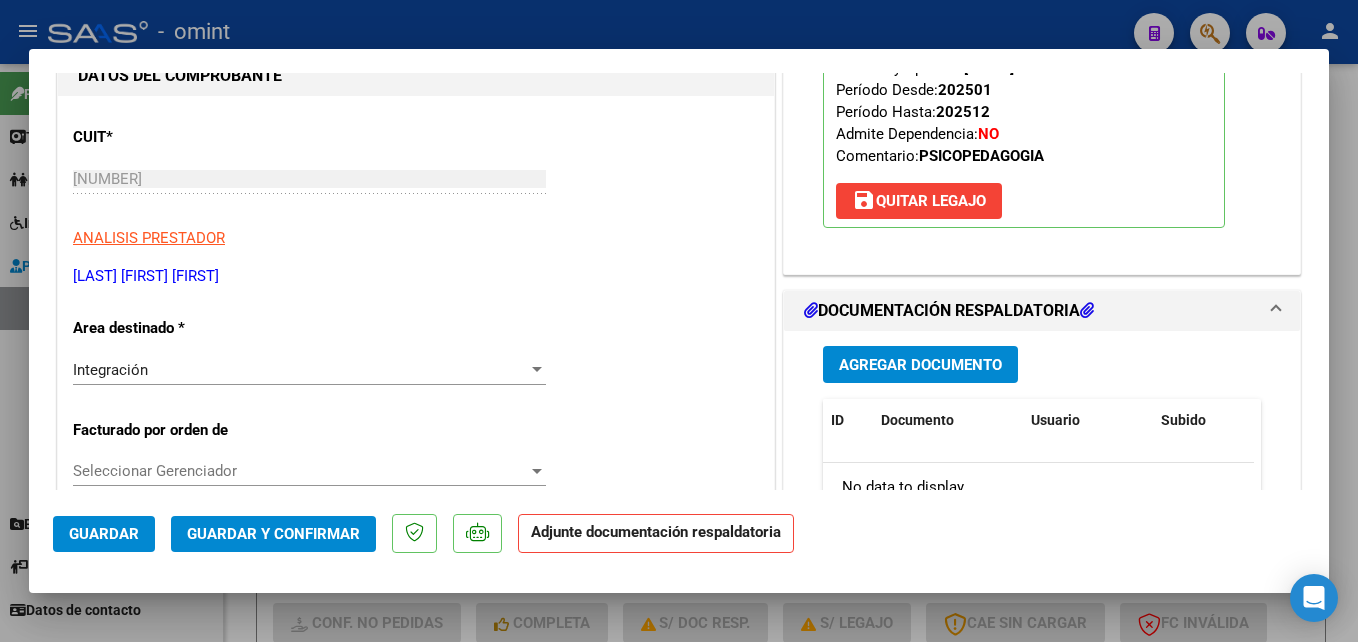 scroll, scrollTop: 100, scrollLeft: 0, axis: vertical 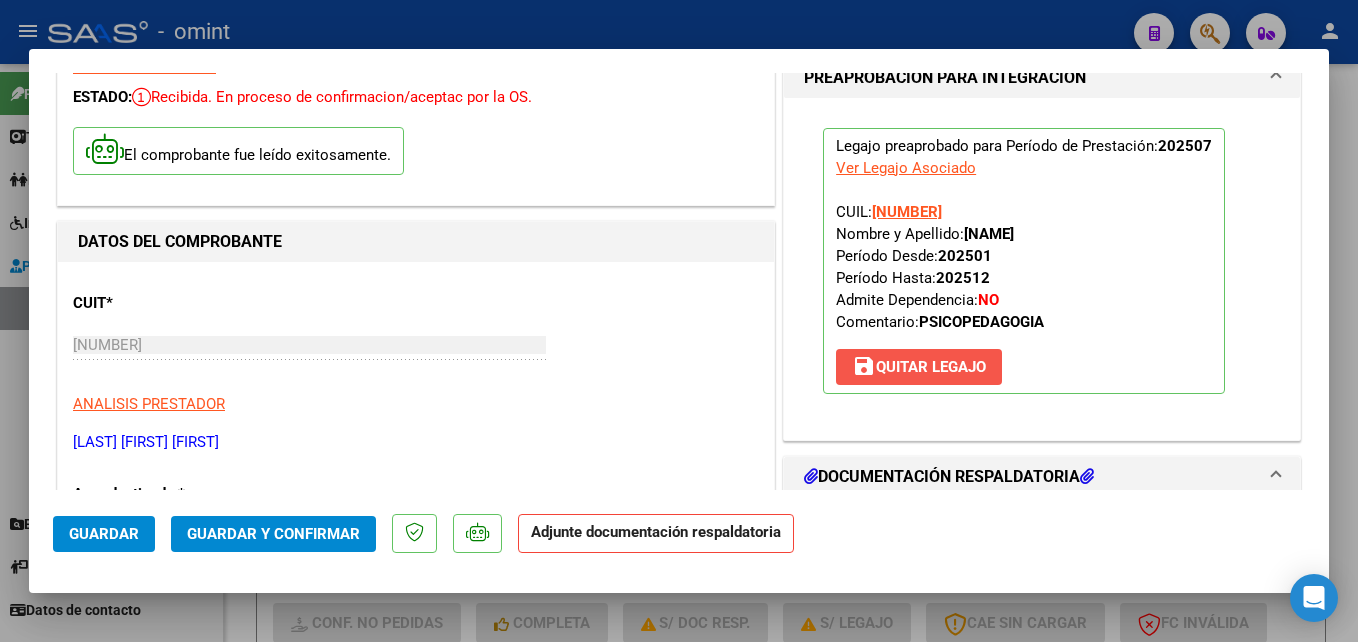click on "save  Quitar Legajo" at bounding box center (919, 367) 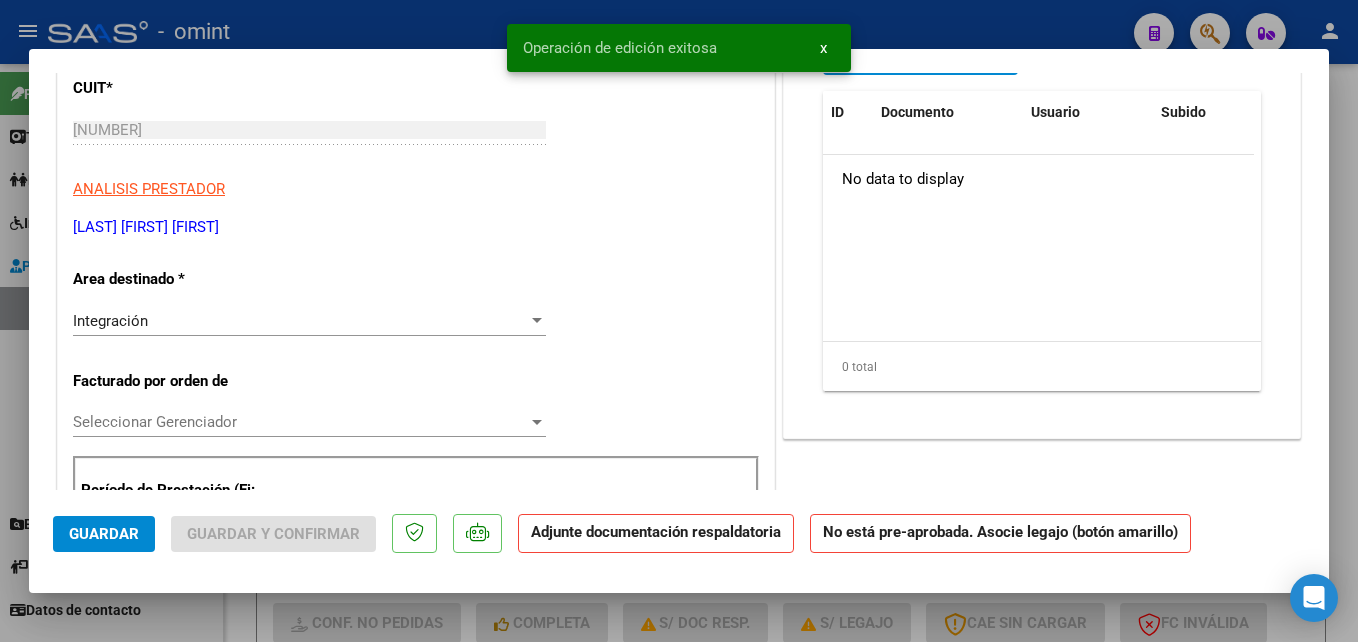 scroll, scrollTop: 400, scrollLeft: 0, axis: vertical 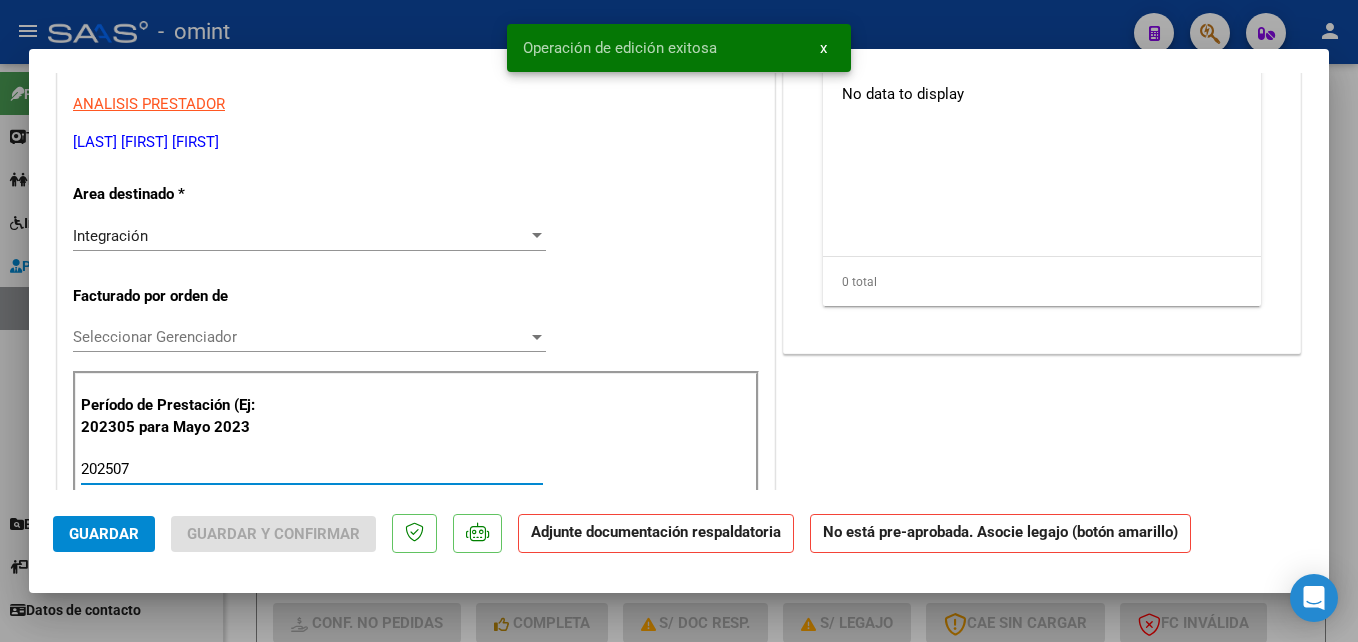 click on "202507" at bounding box center [312, 469] 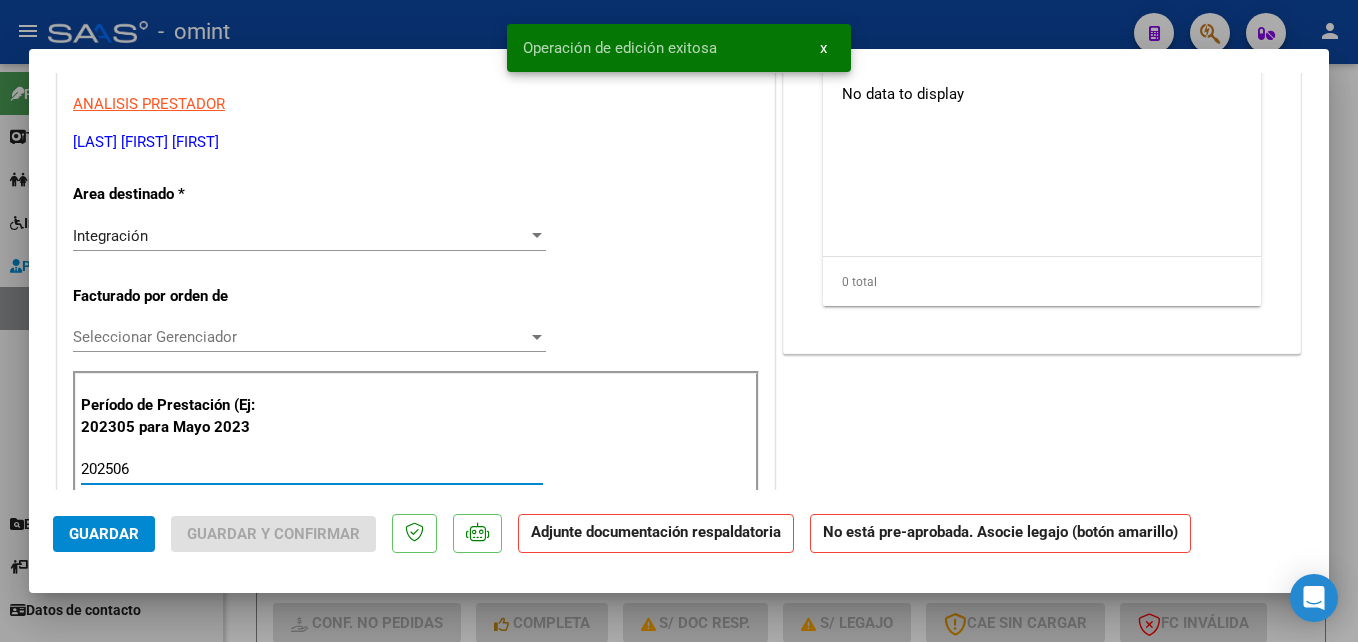 type on "202506" 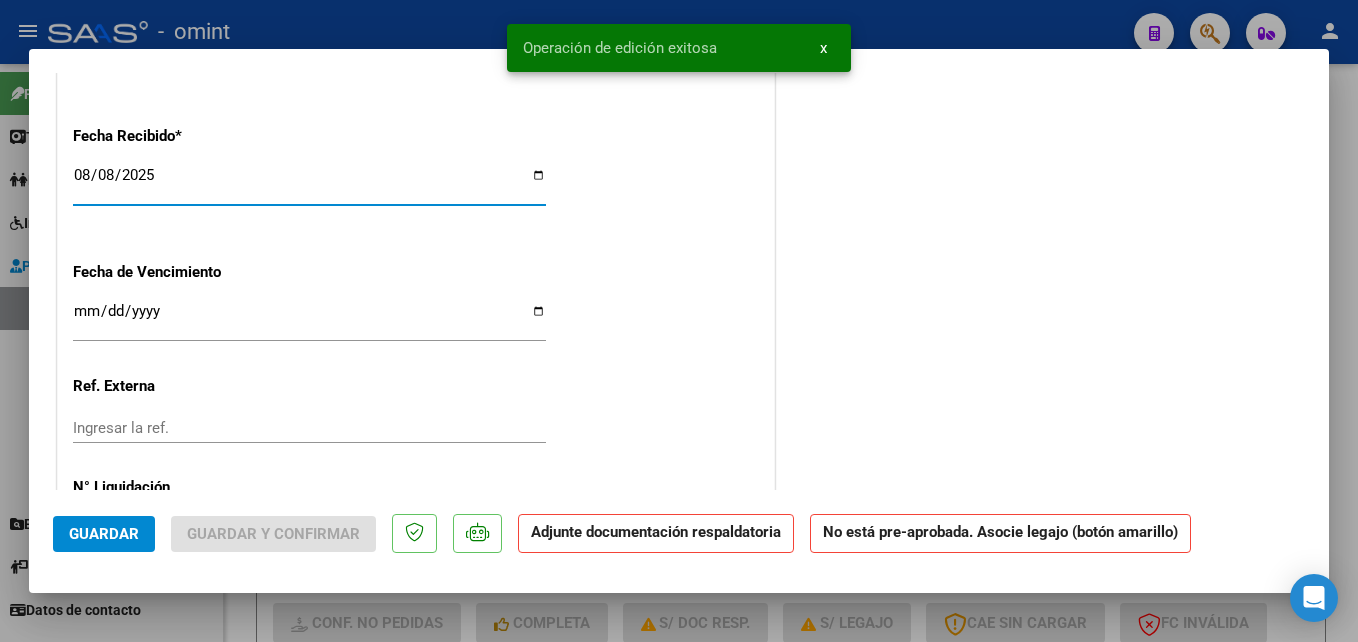 scroll, scrollTop: 1536, scrollLeft: 0, axis: vertical 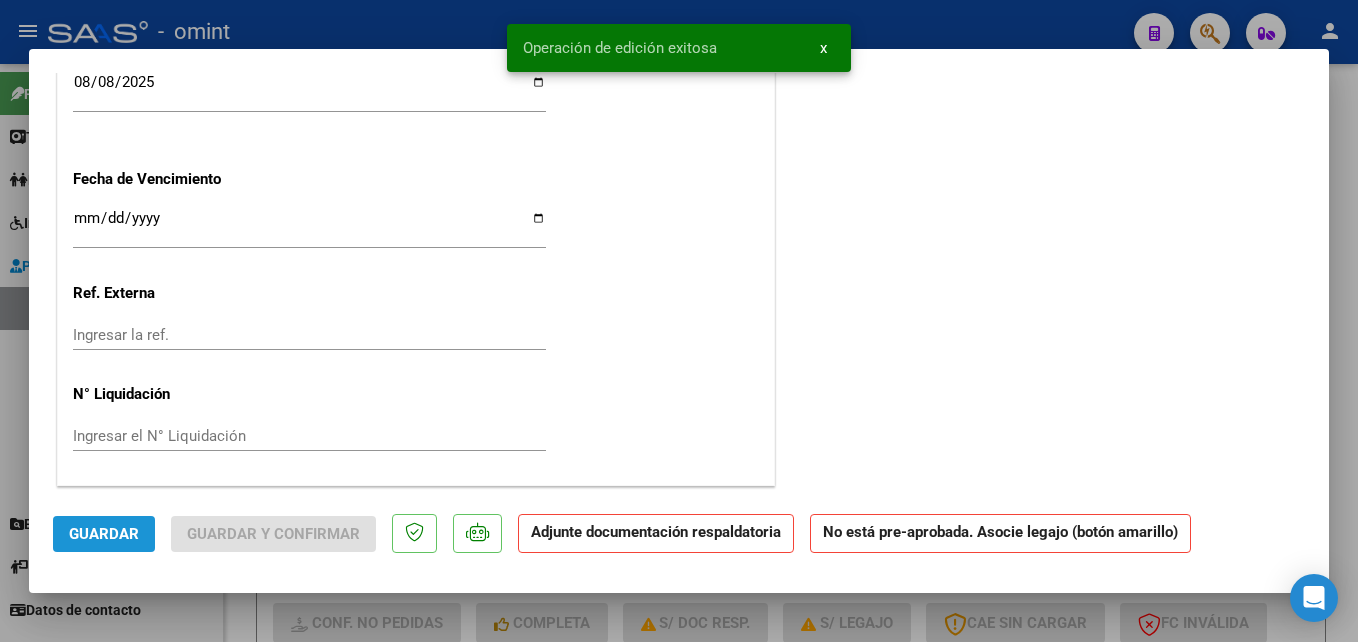 click on "Guardar" 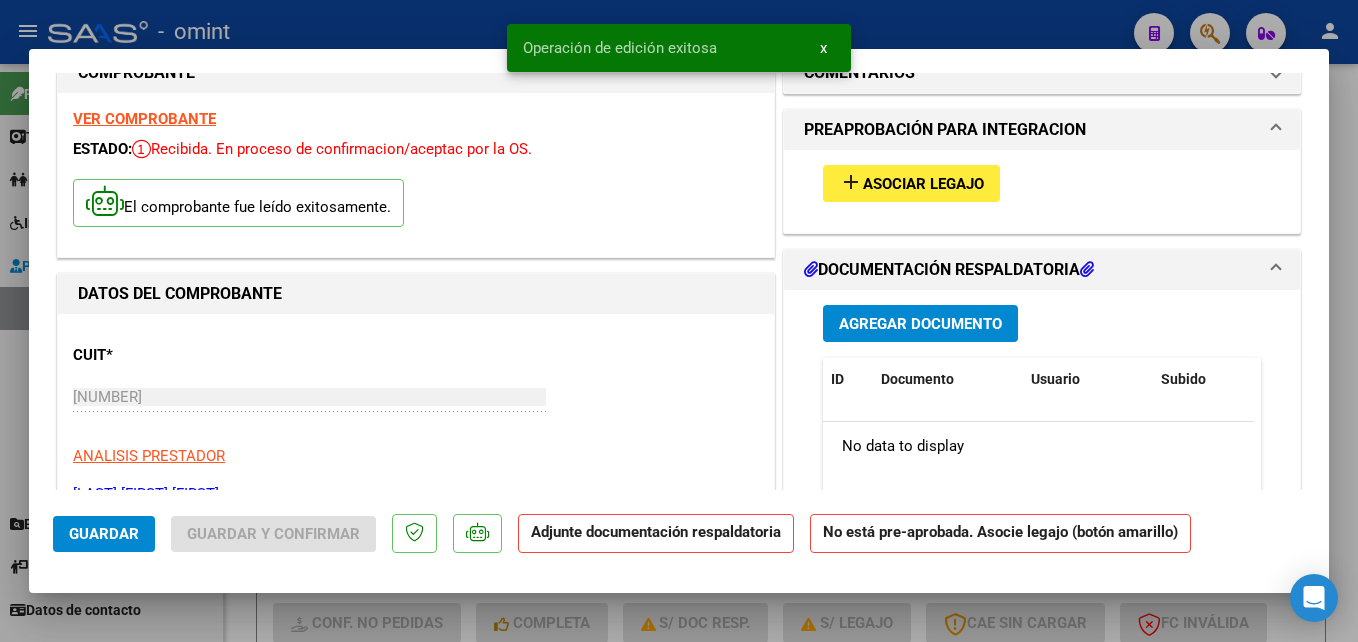 scroll, scrollTop: 0, scrollLeft: 0, axis: both 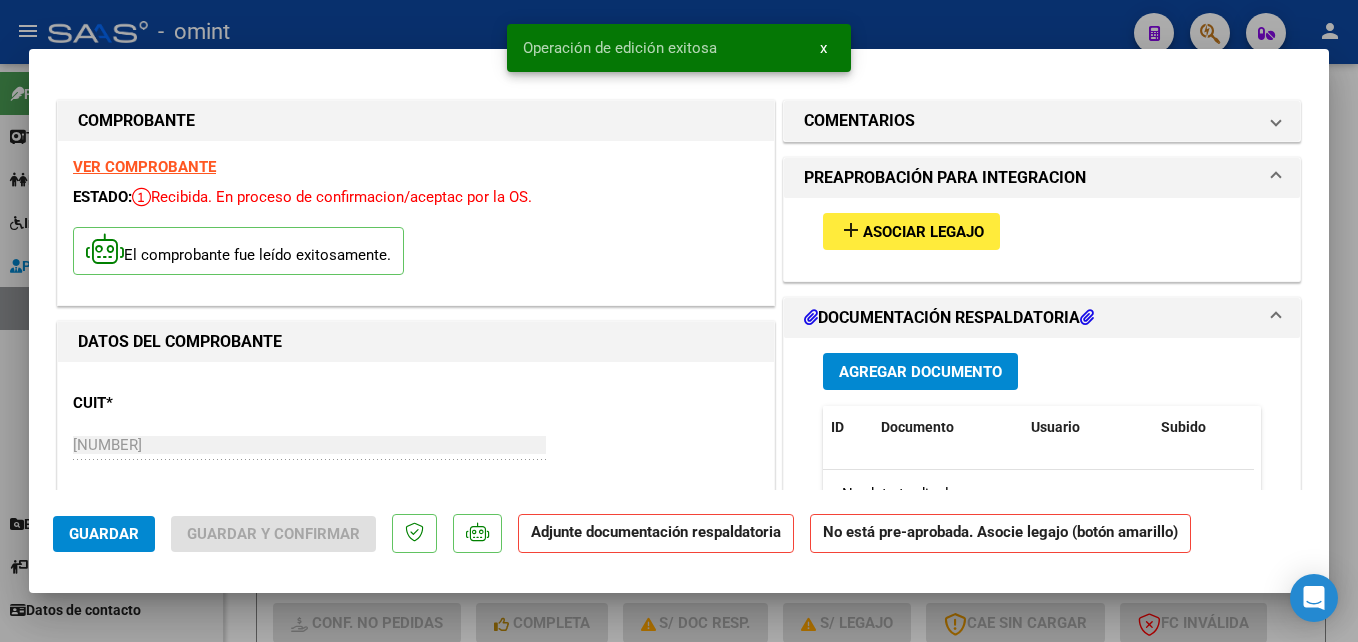 click on "add" at bounding box center (851, 230) 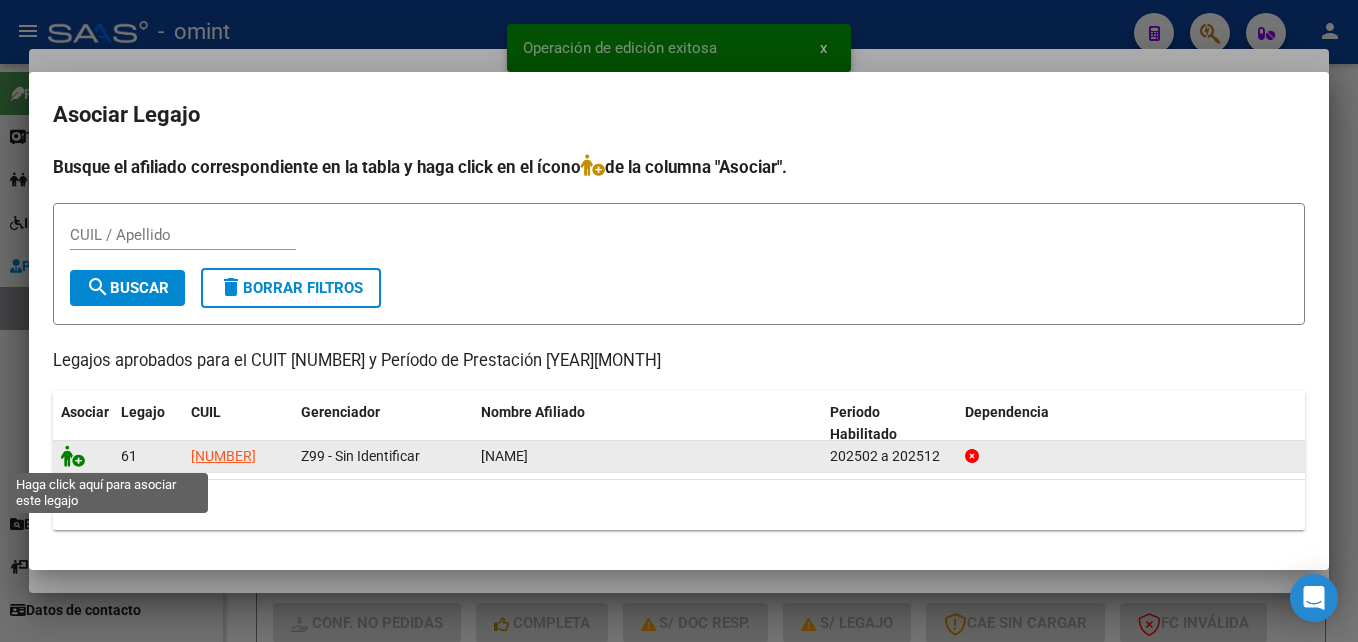 click 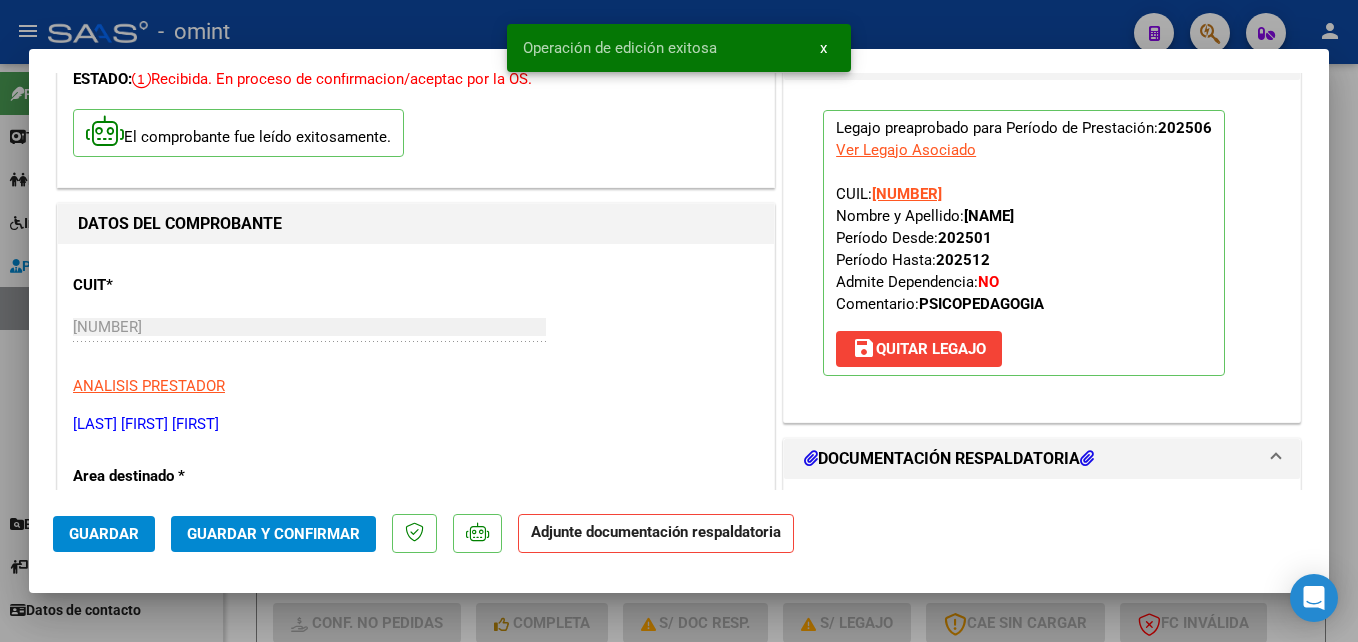 scroll, scrollTop: 300, scrollLeft: 0, axis: vertical 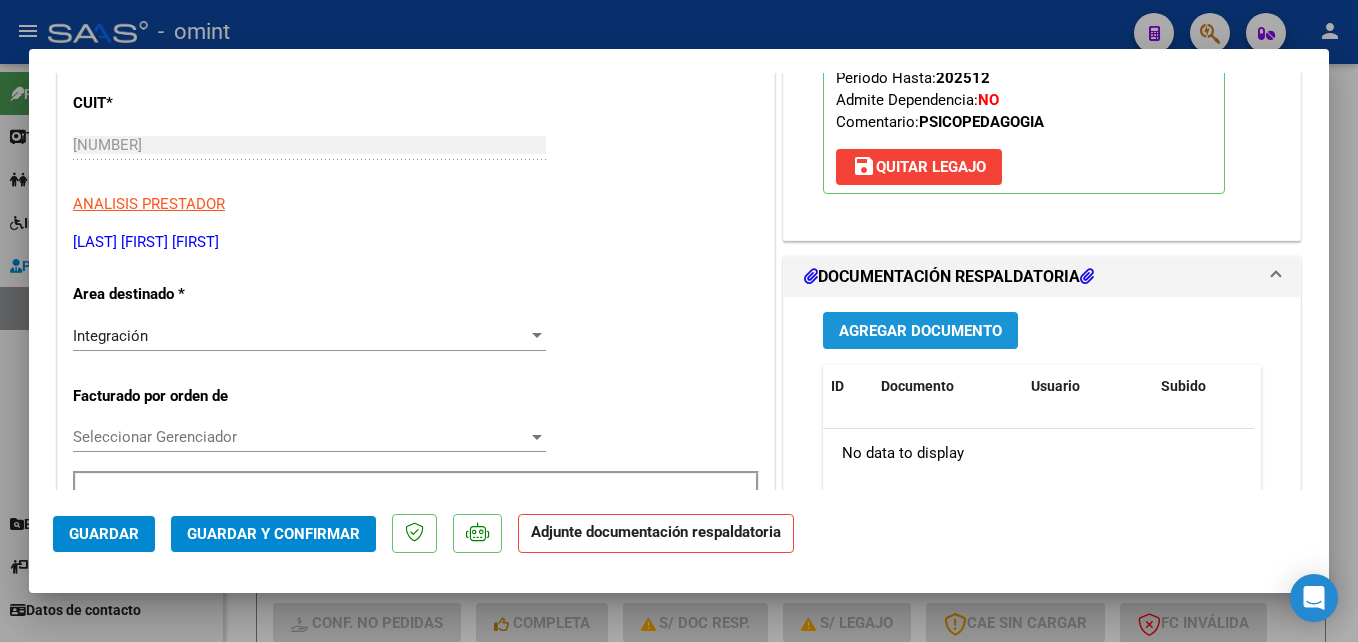 click on "Agregar Documento" at bounding box center (920, 331) 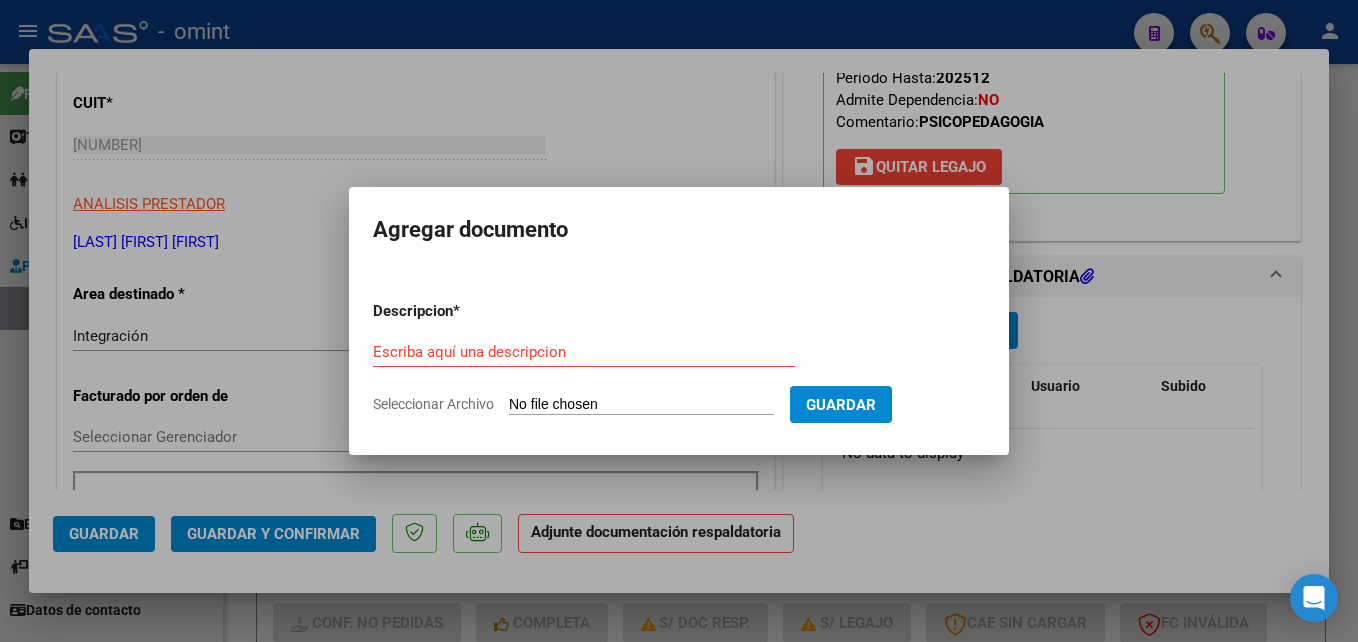 click on "Escriba aquí una descripcion" at bounding box center (584, 352) 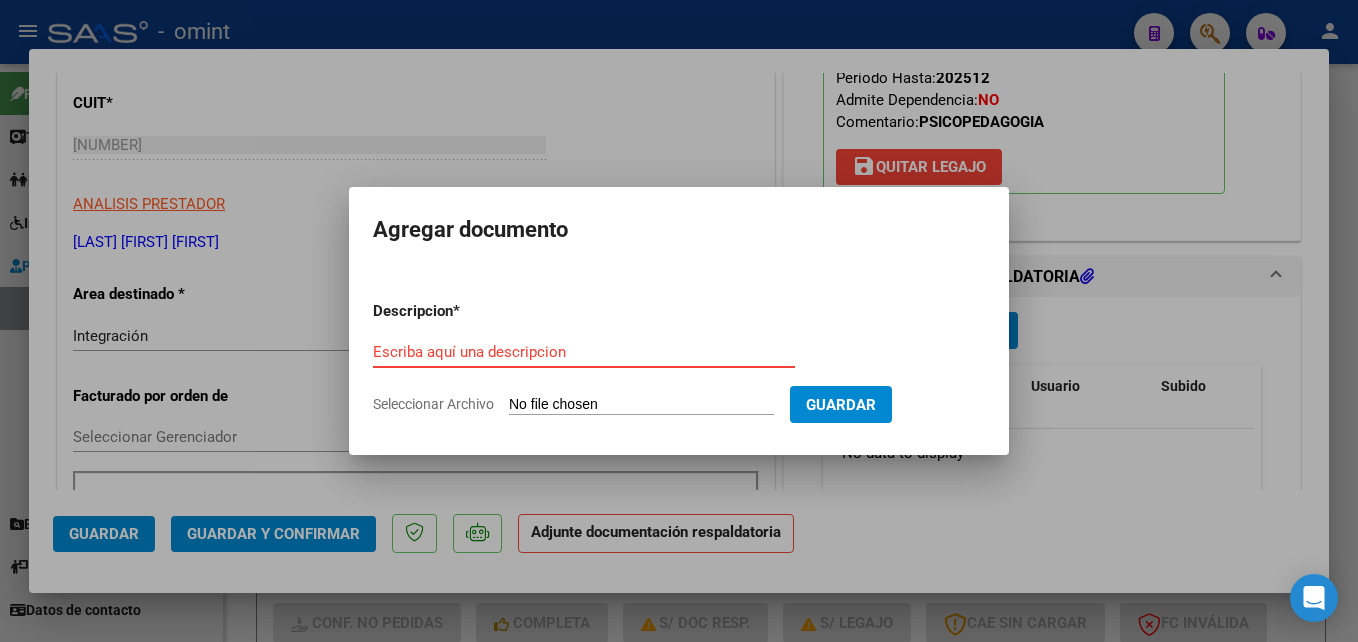 paste on "Planilla de asistencia" 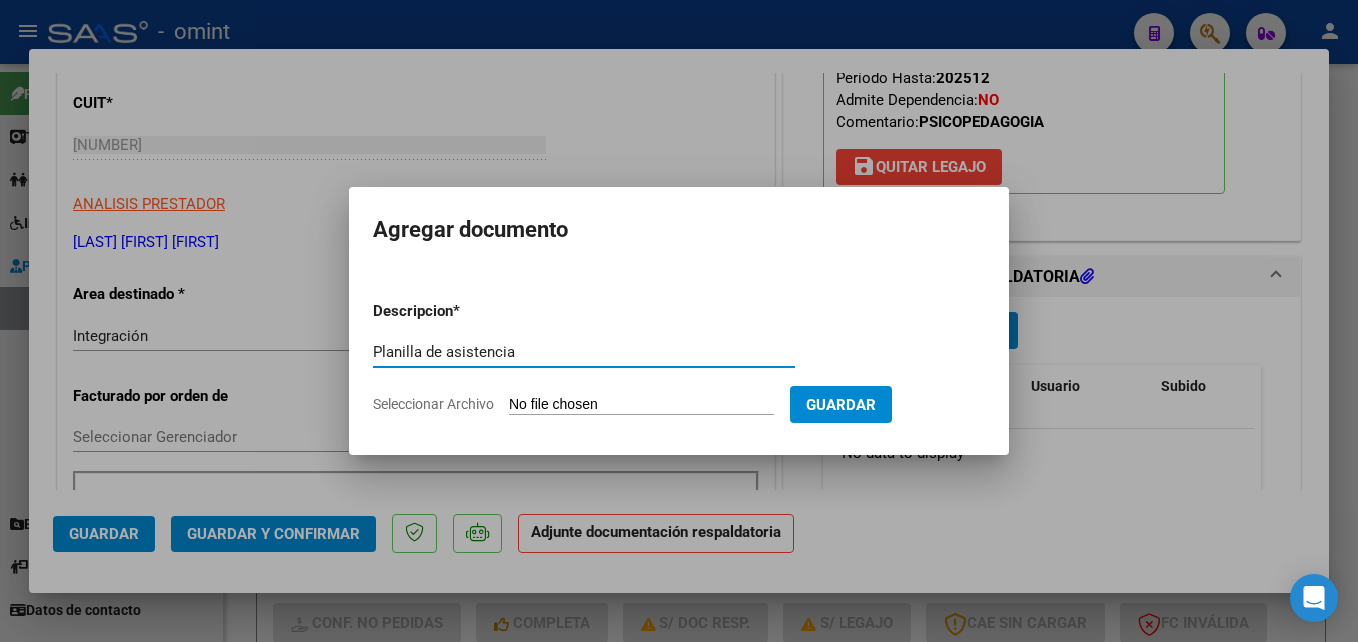 type on "Planilla de asistencia" 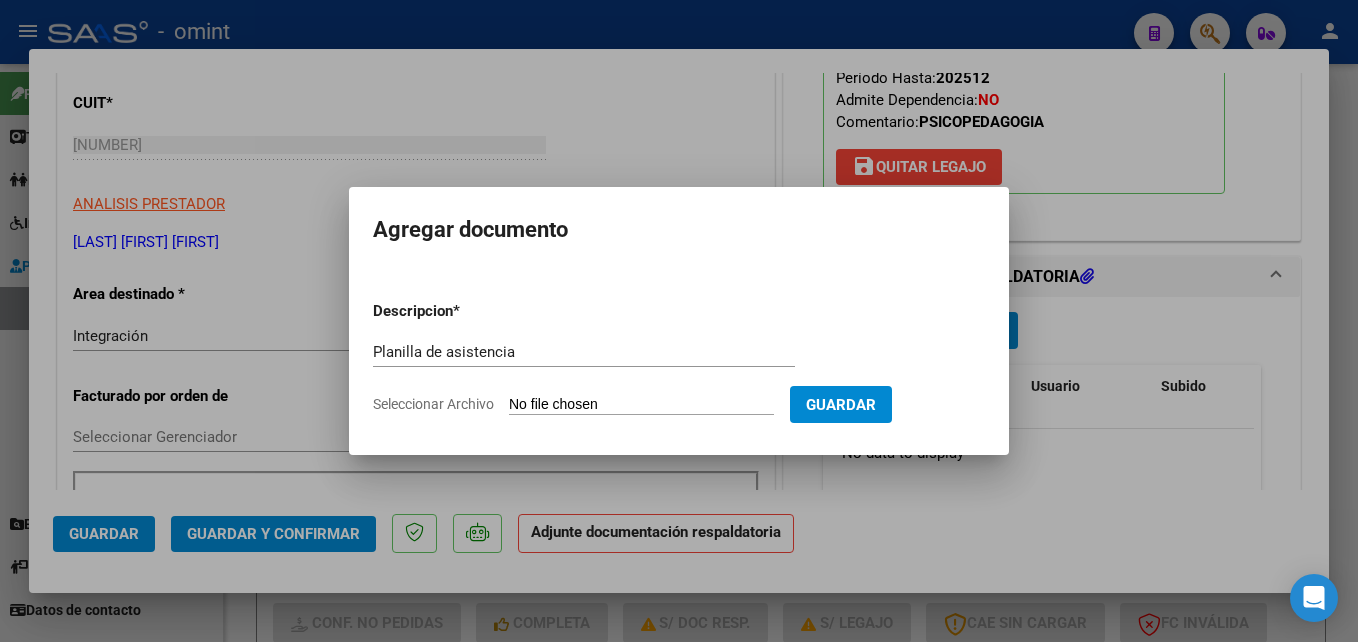 type on "C:\fakepath\PA [NUMBER]_[NUMBER]_[NUMBER].pdf" 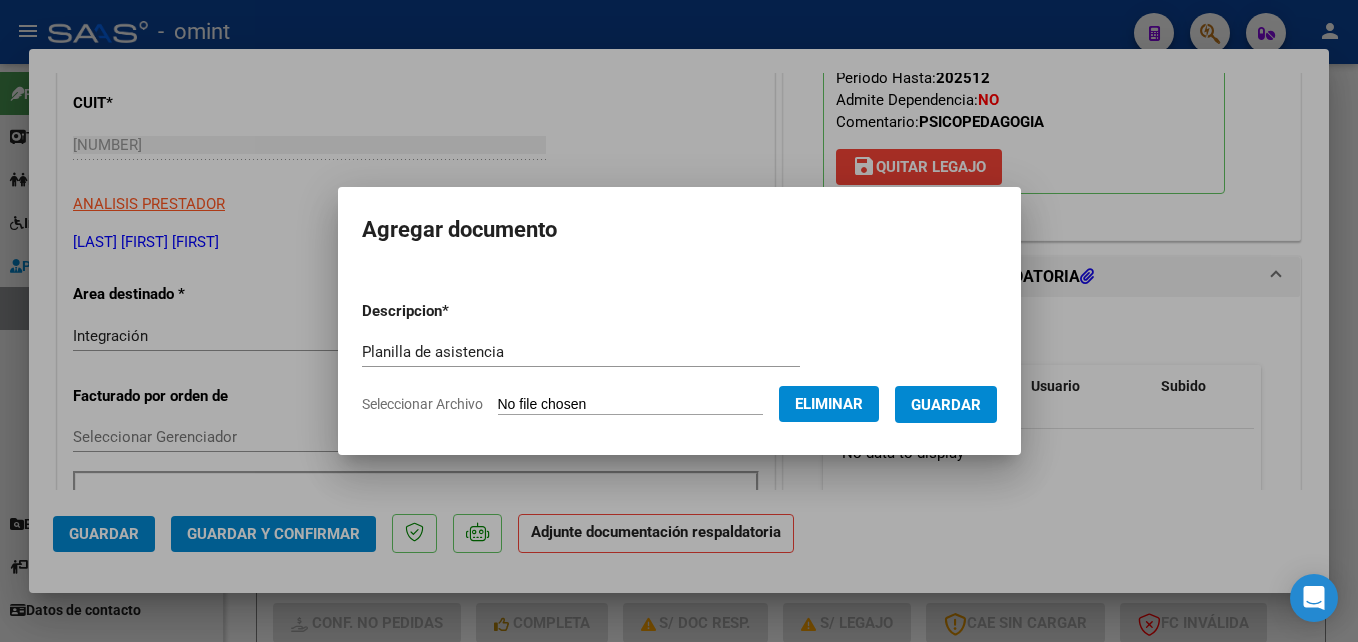 click on "Guardar" at bounding box center (946, 405) 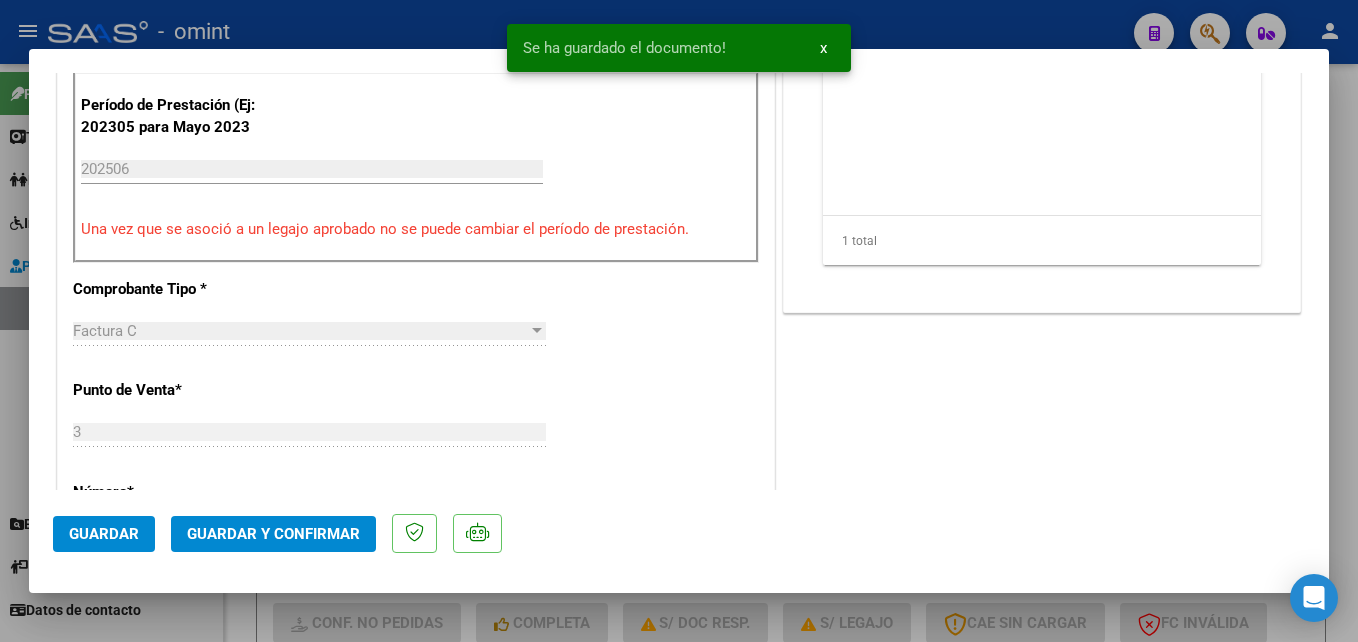 scroll, scrollTop: 1000, scrollLeft: 0, axis: vertical 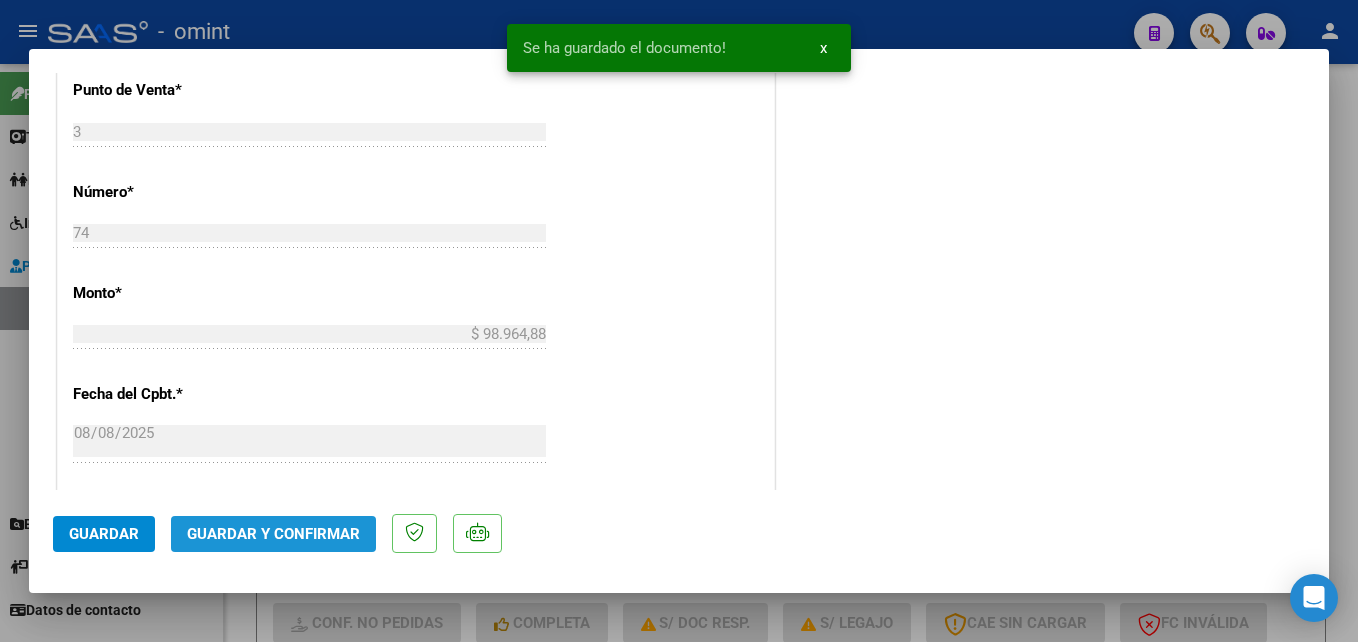 click on "Guardar y Confirmar" 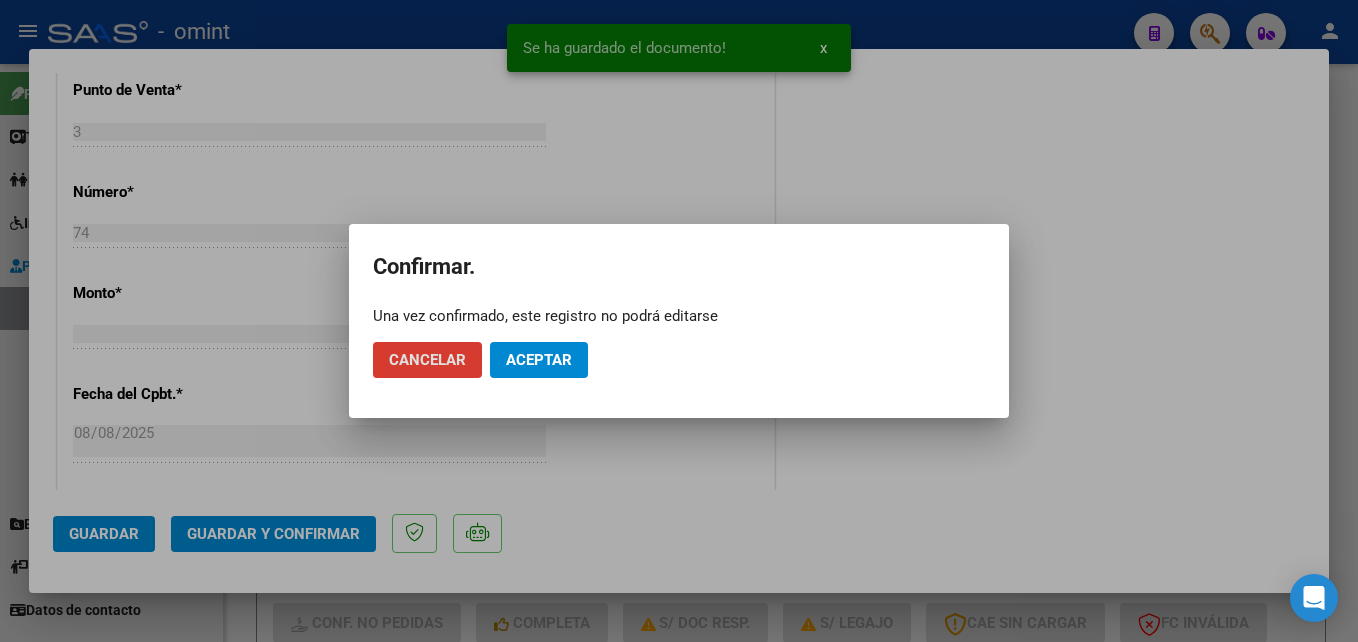 click on "Aceptar" 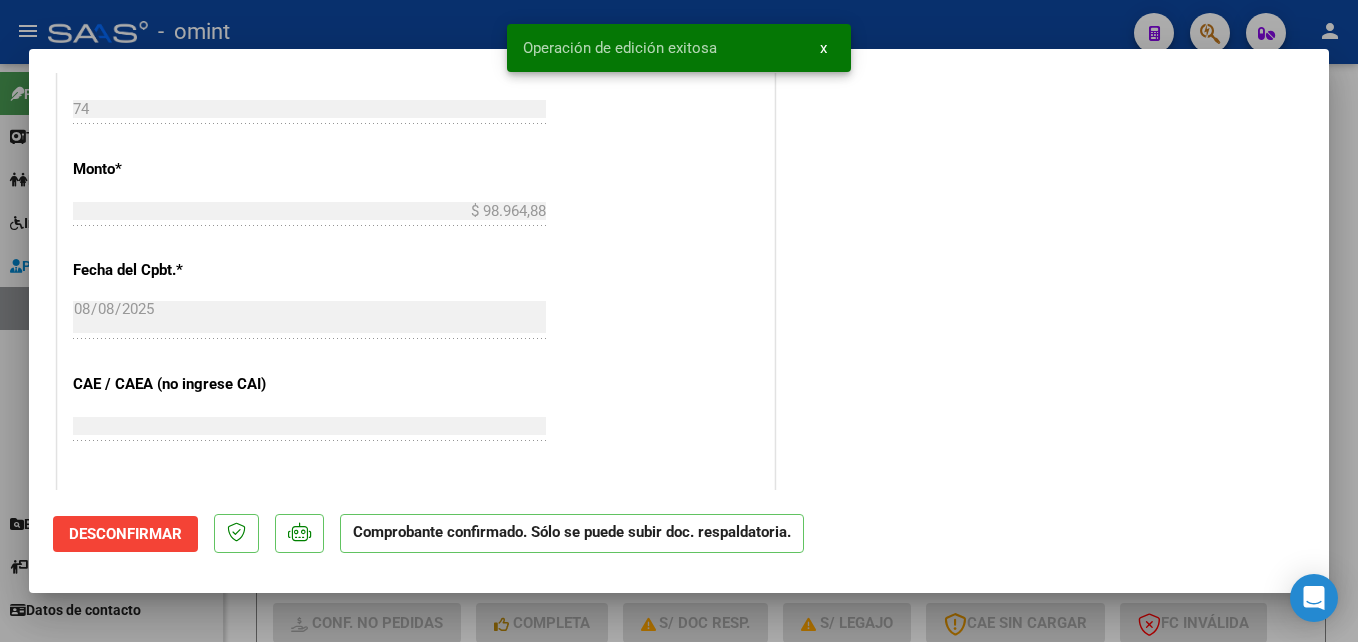 click at bounding box center (679, 321) 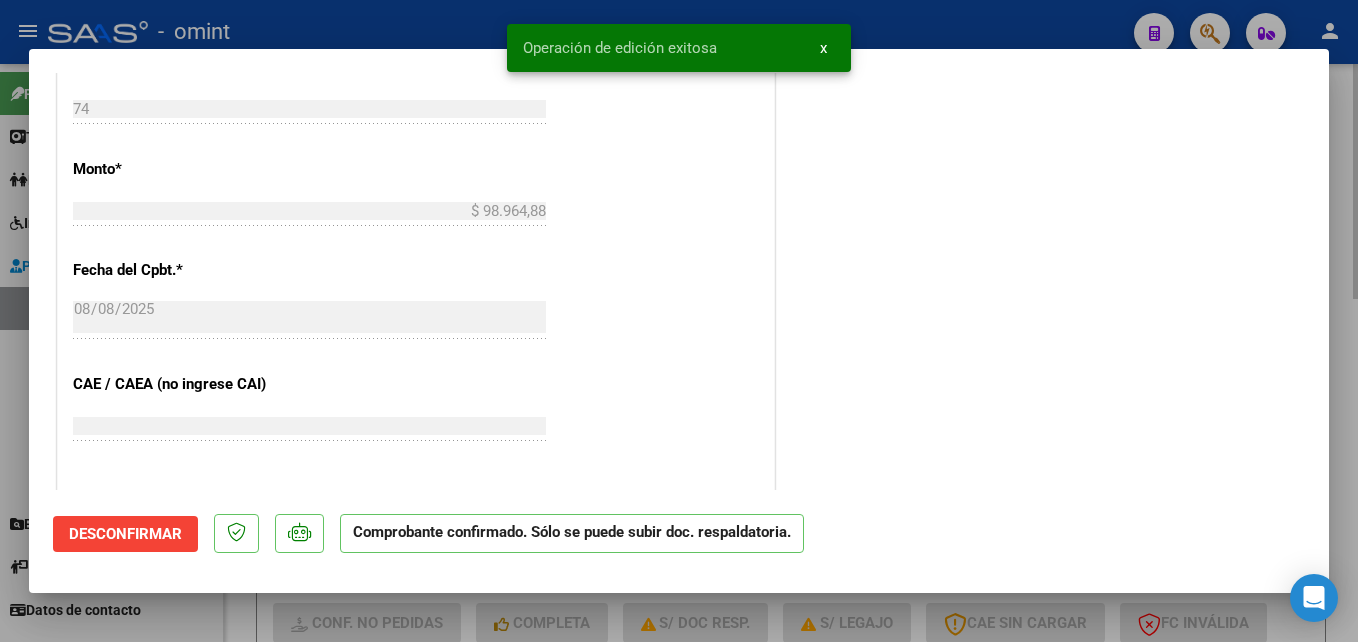 type 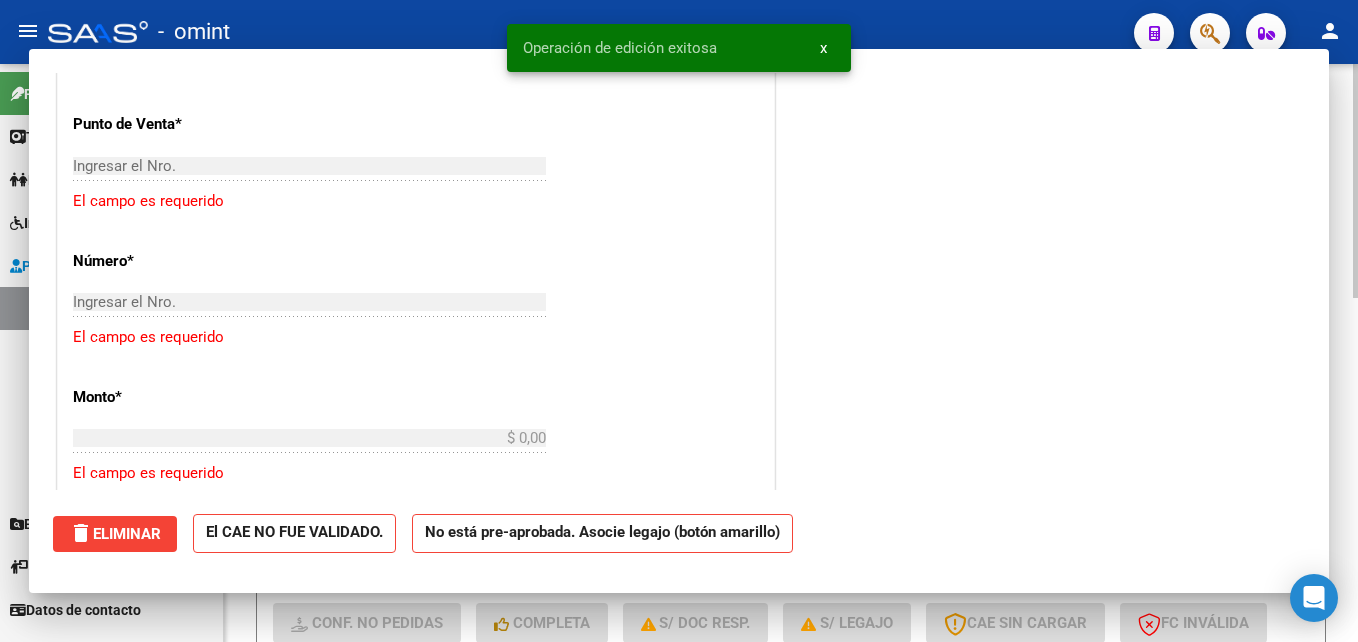 scroll, scrollTop: 0, scrollLeft: 0, axis: both 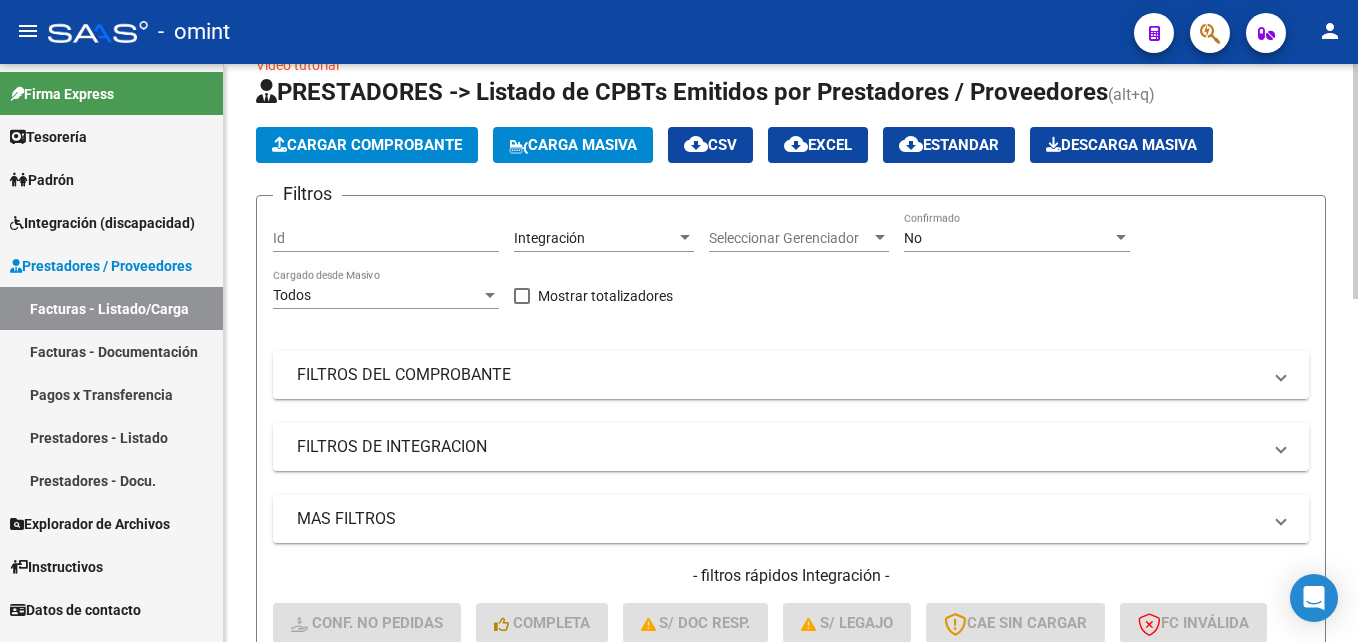click on "Cargar Comprobante" 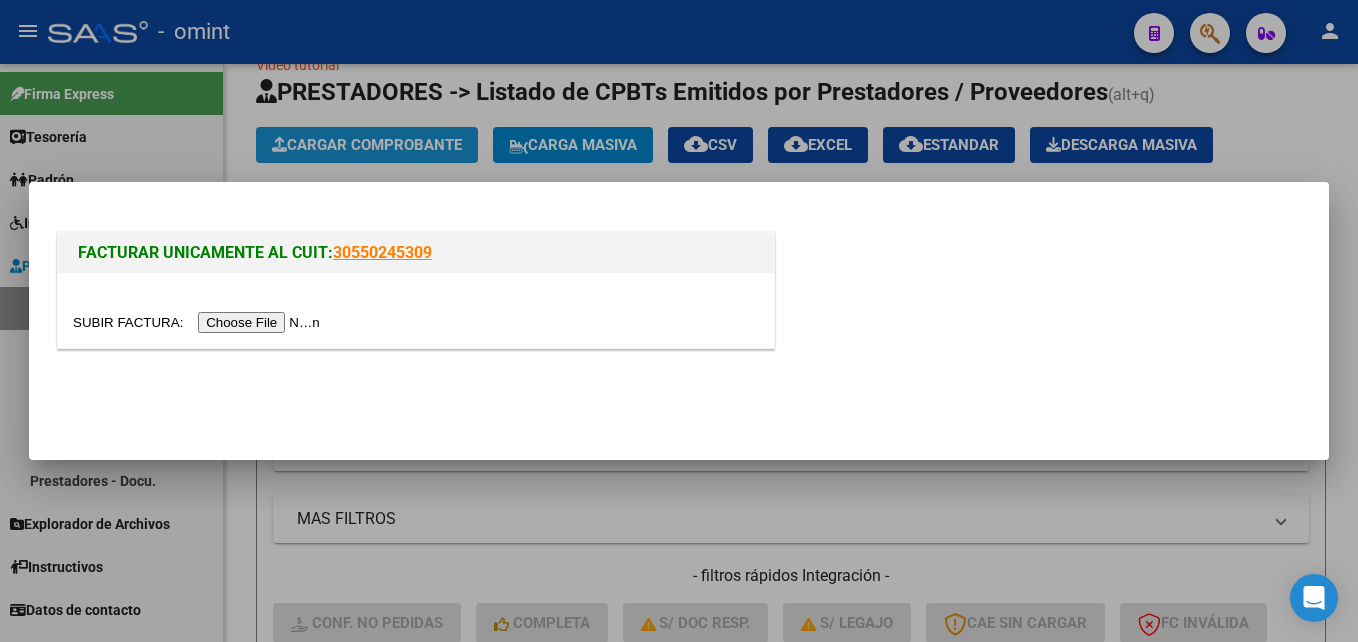scroll, scrollTop: 0, scrollLeft: 0, axis: both 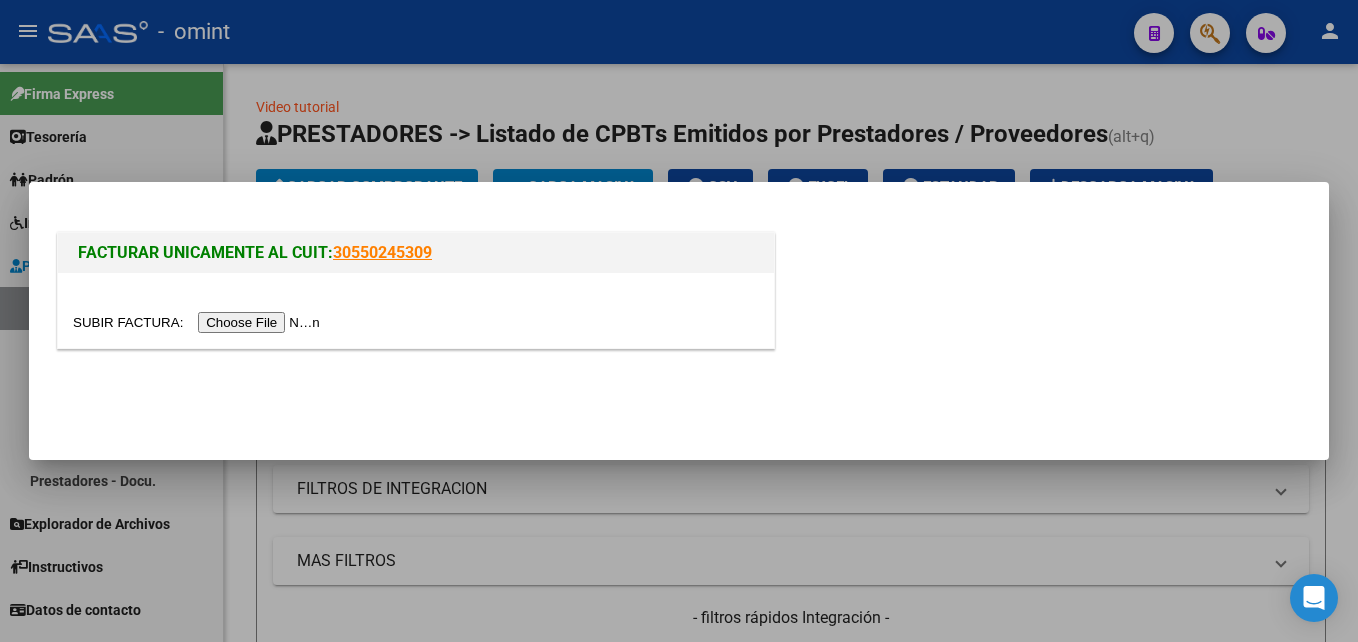 click at bounding box center [199, 322] 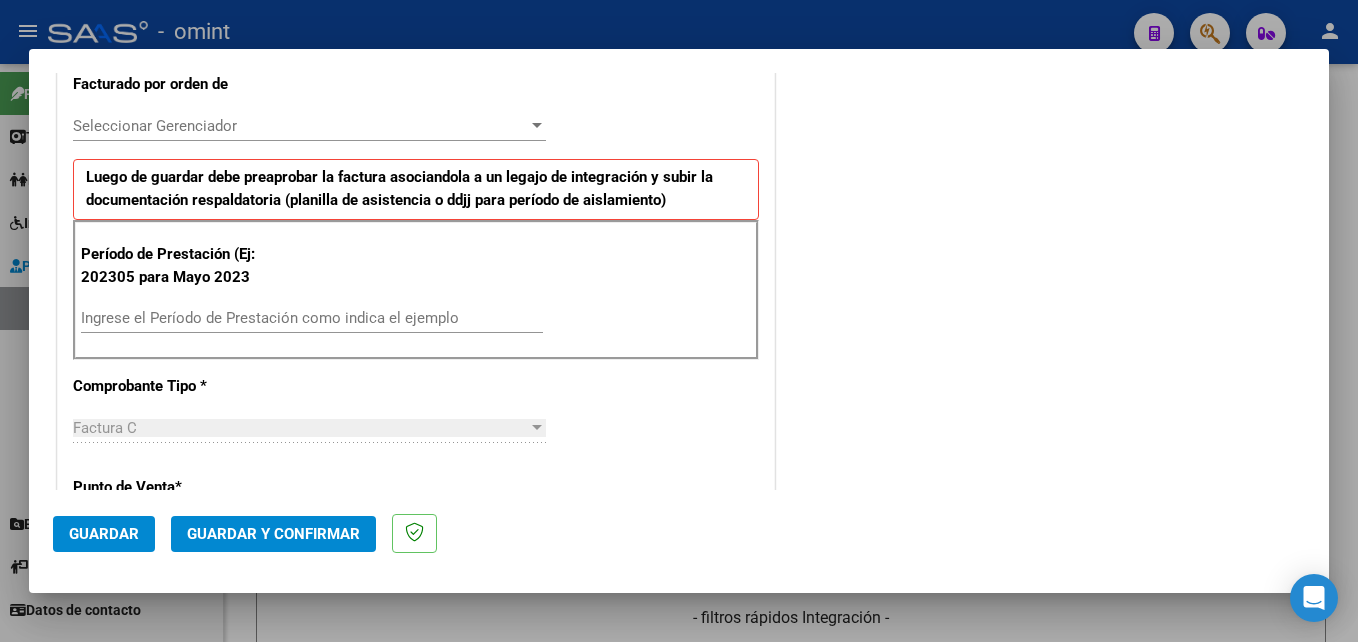 scroll, scrollTop: 600, scrollLeft: 0, axis: vertical 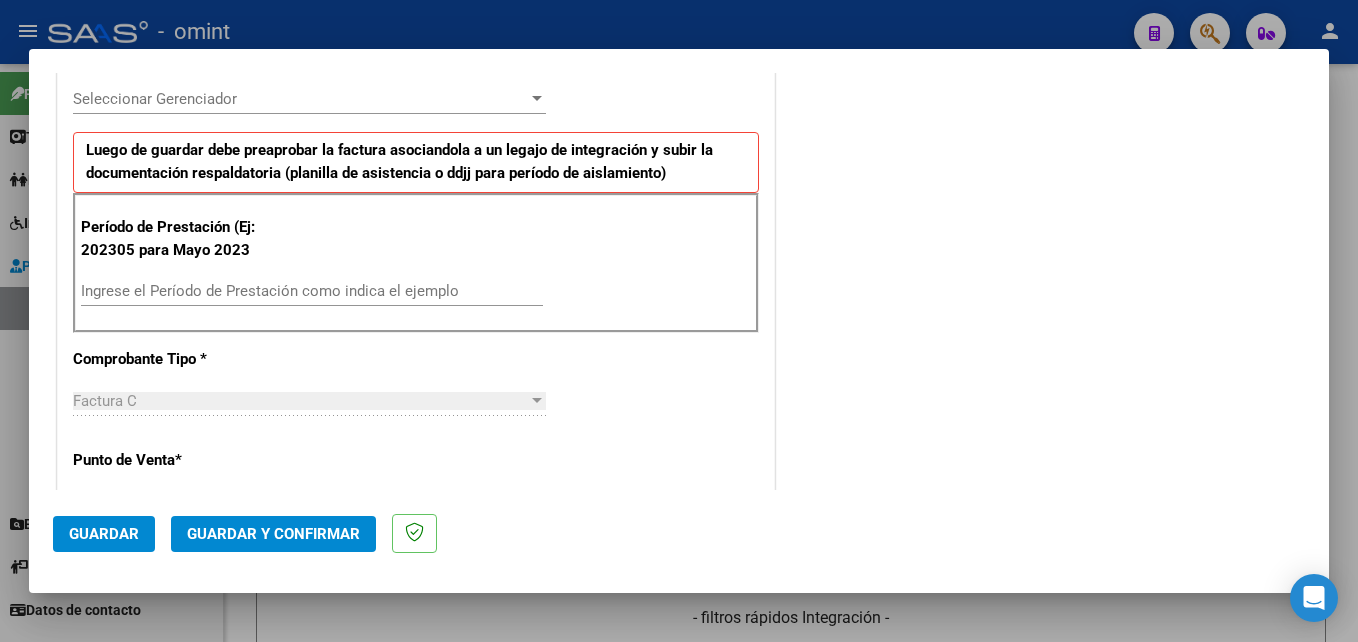 click on "Ingrese el Período de Prestación como indica el ejemplo" at bounding box center [312, 291] 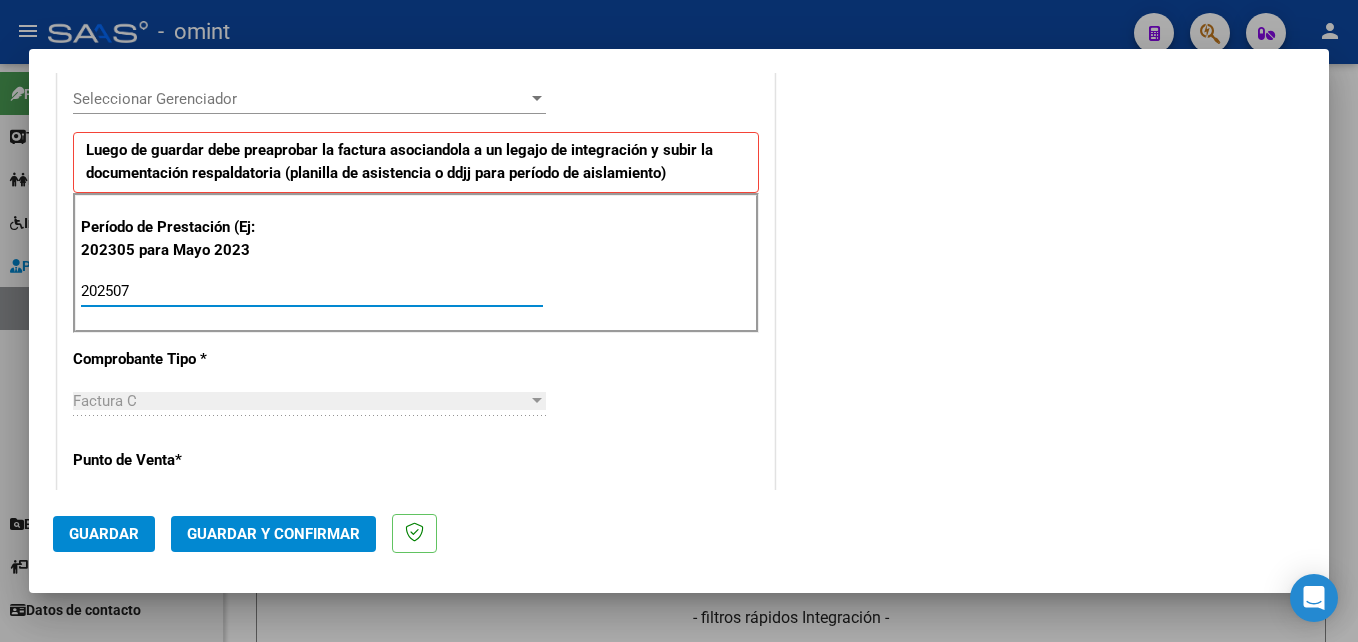 type on "202507" 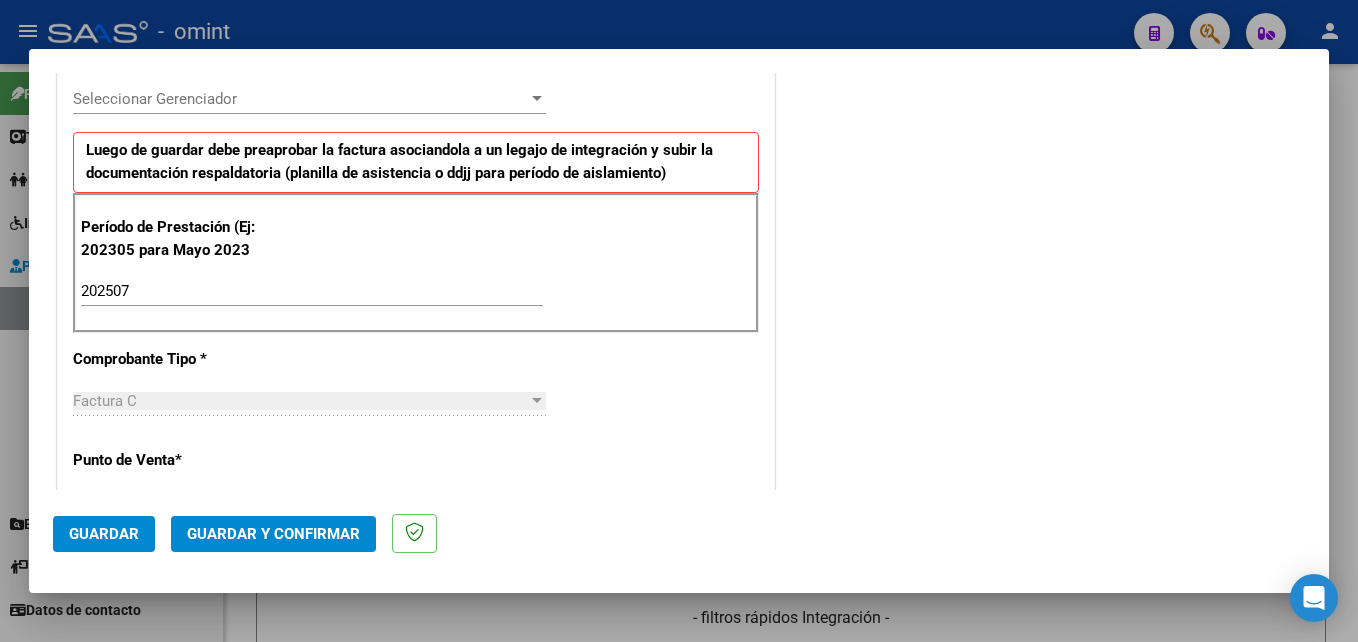 scroll, scrollTop: 1367, scrollLeft: 0, axis: vertical 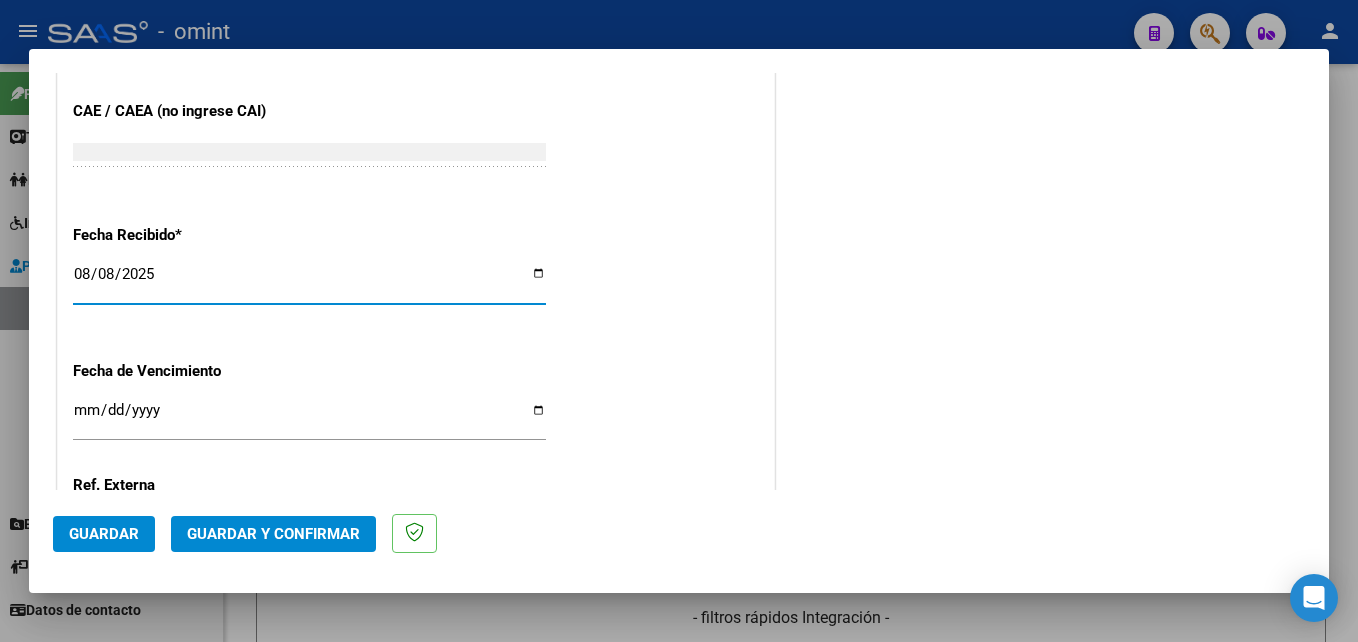 click on "Guardar" 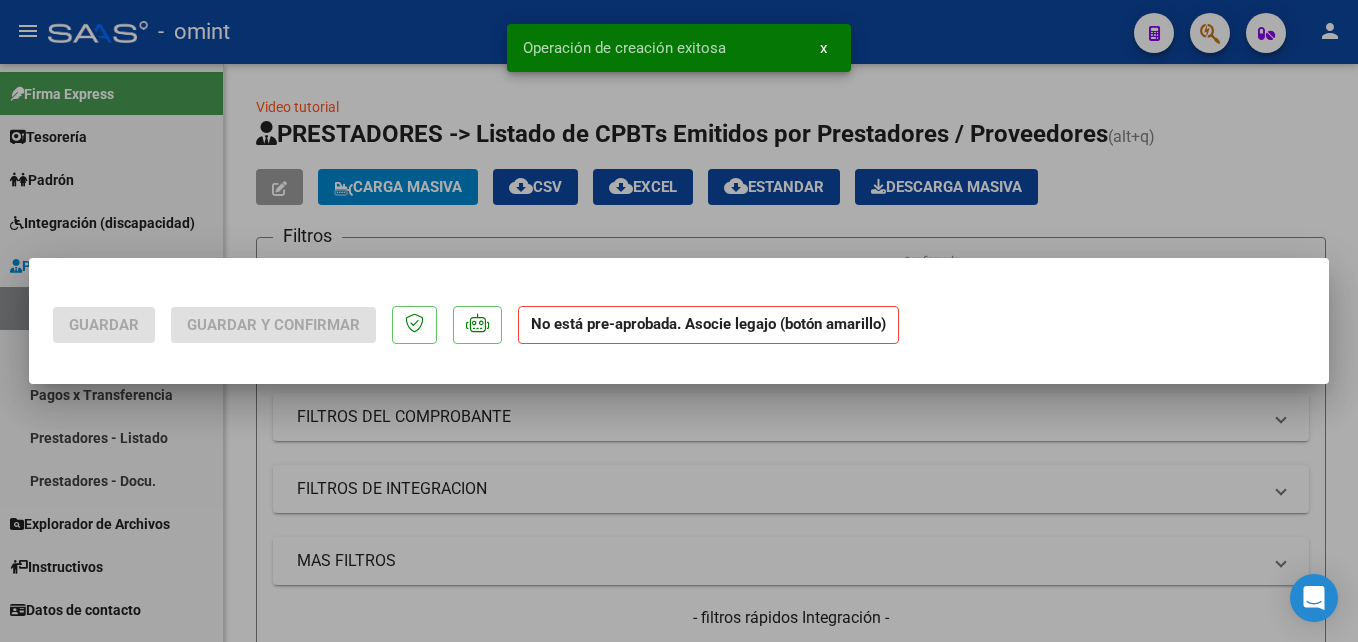 scroll, scrollTop: 0, scrollLeft: 0, axis: both 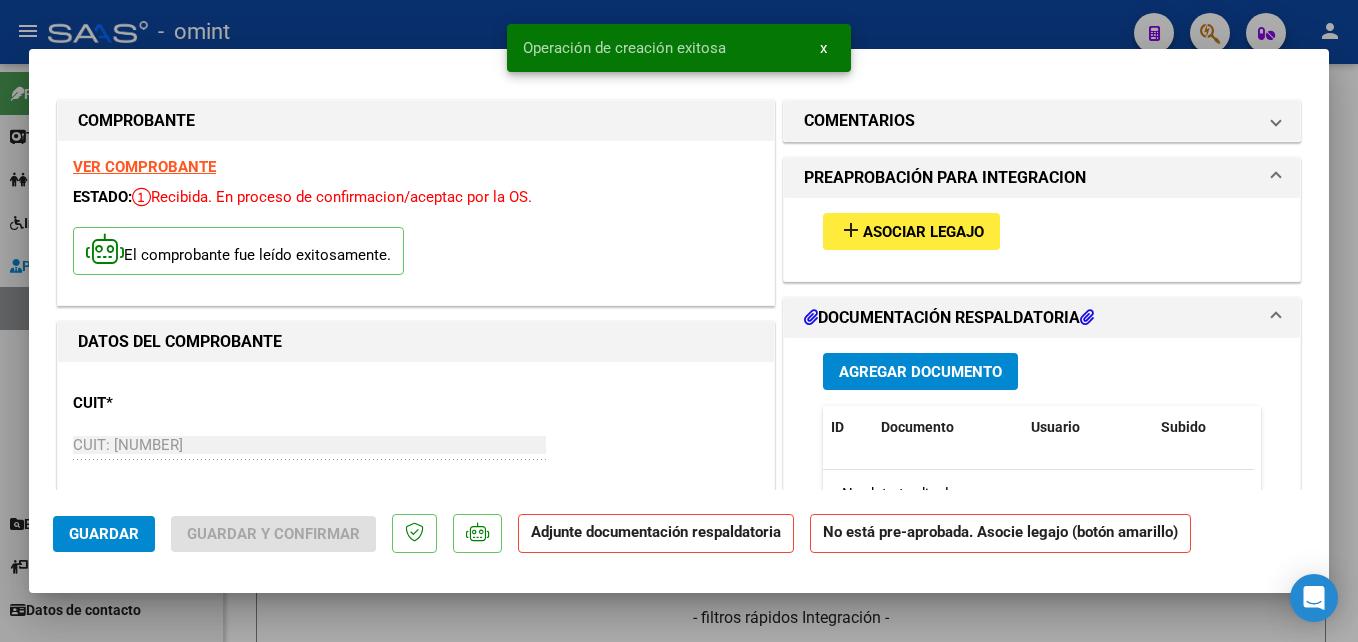 click on "Asociar Legajo" at bounding box center (923, 232) 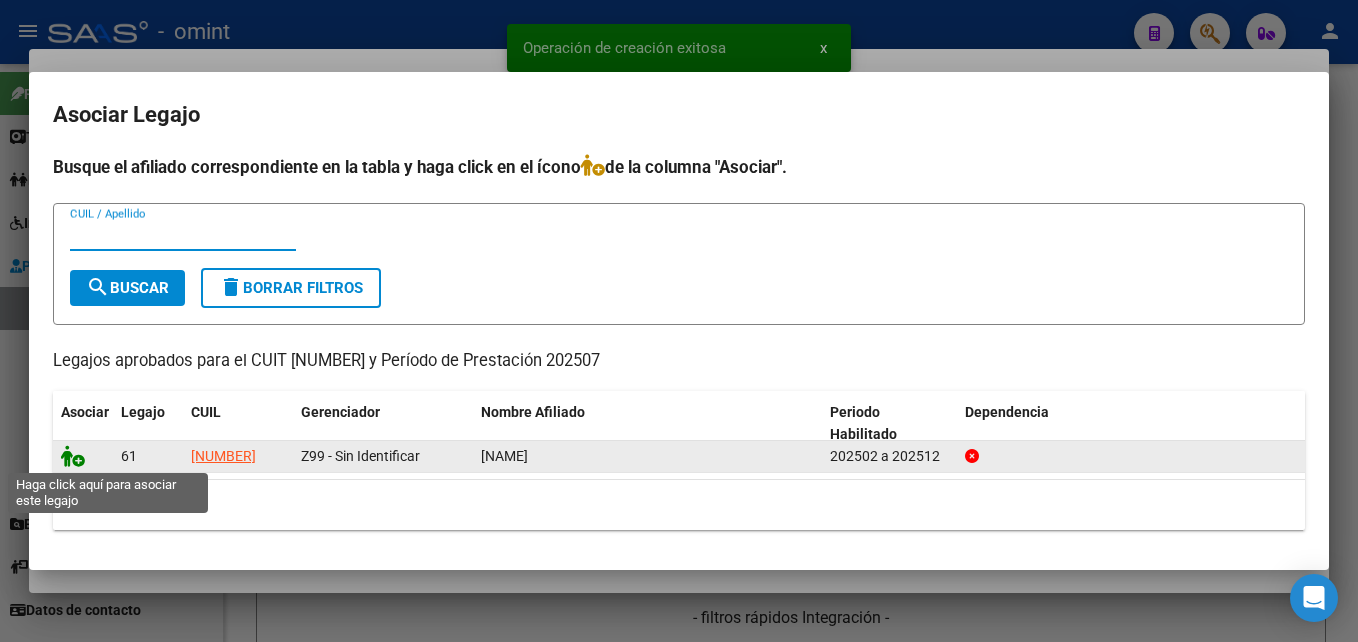 click 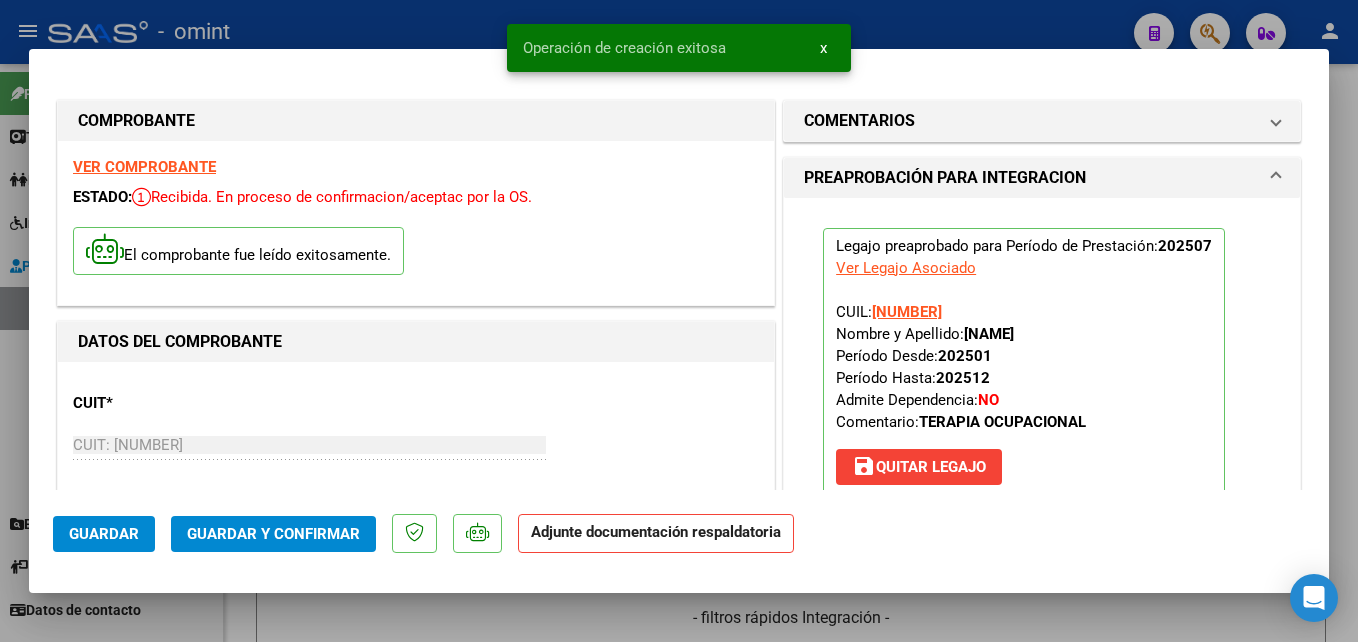 scroll, scrollTop: 200, scrollLeft: 0, axis: vertical 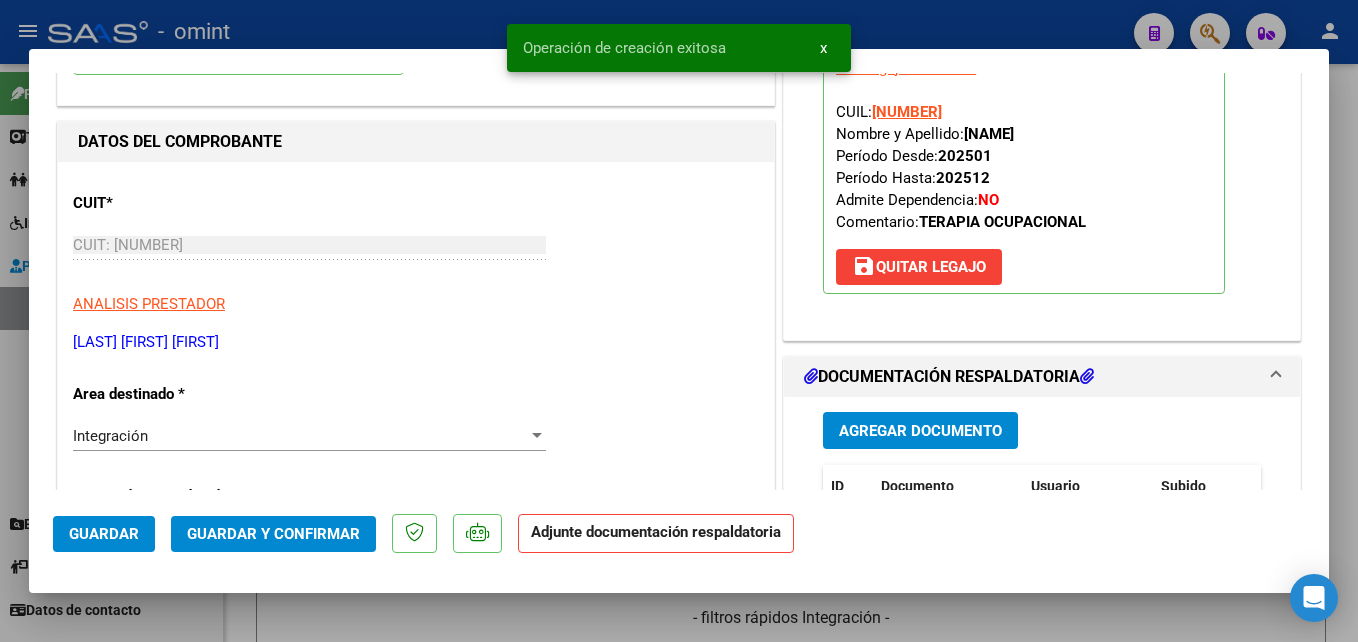 click on "Agregar Documento" at bounding box center (920, 431) 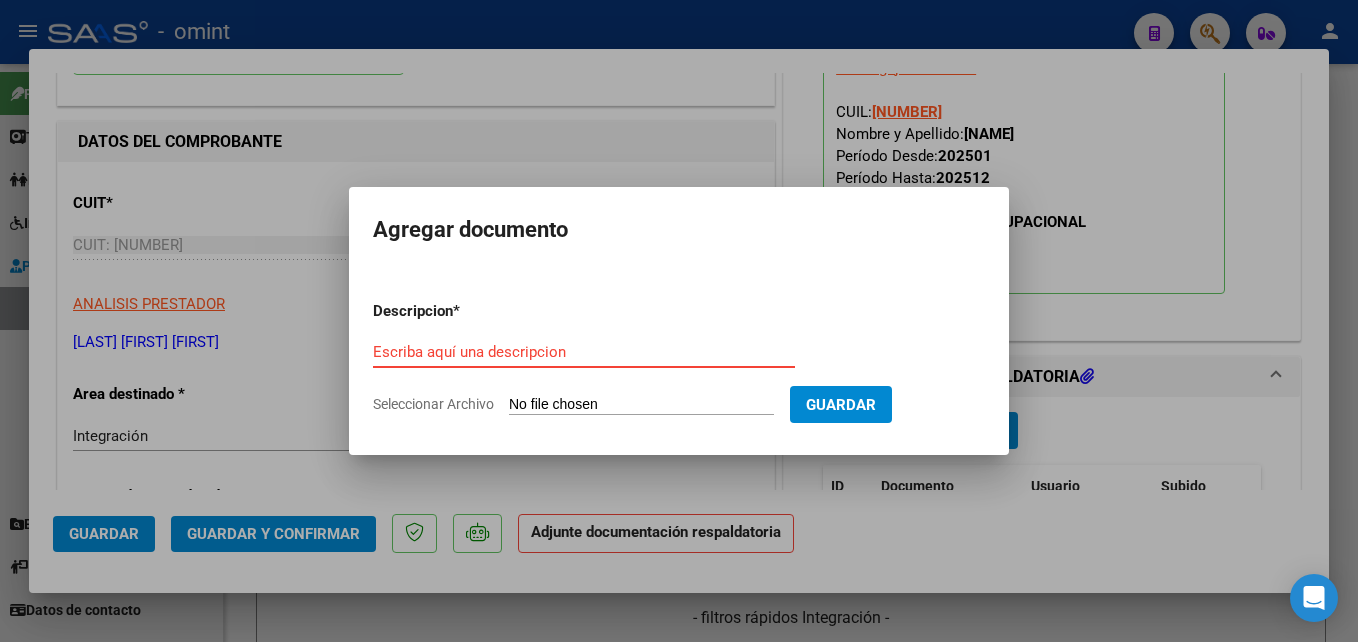 click on "Escriba aquí una descripcion" at bounding box center [584, 352] 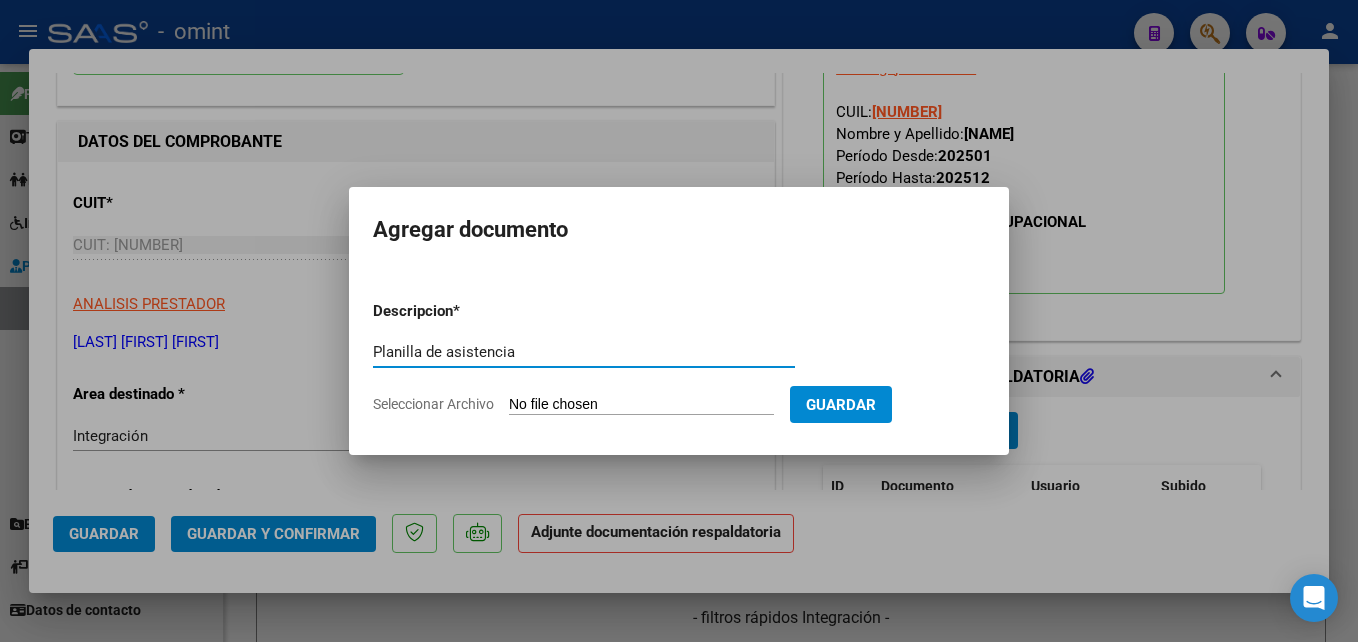 type on "Planilla de asistencia" 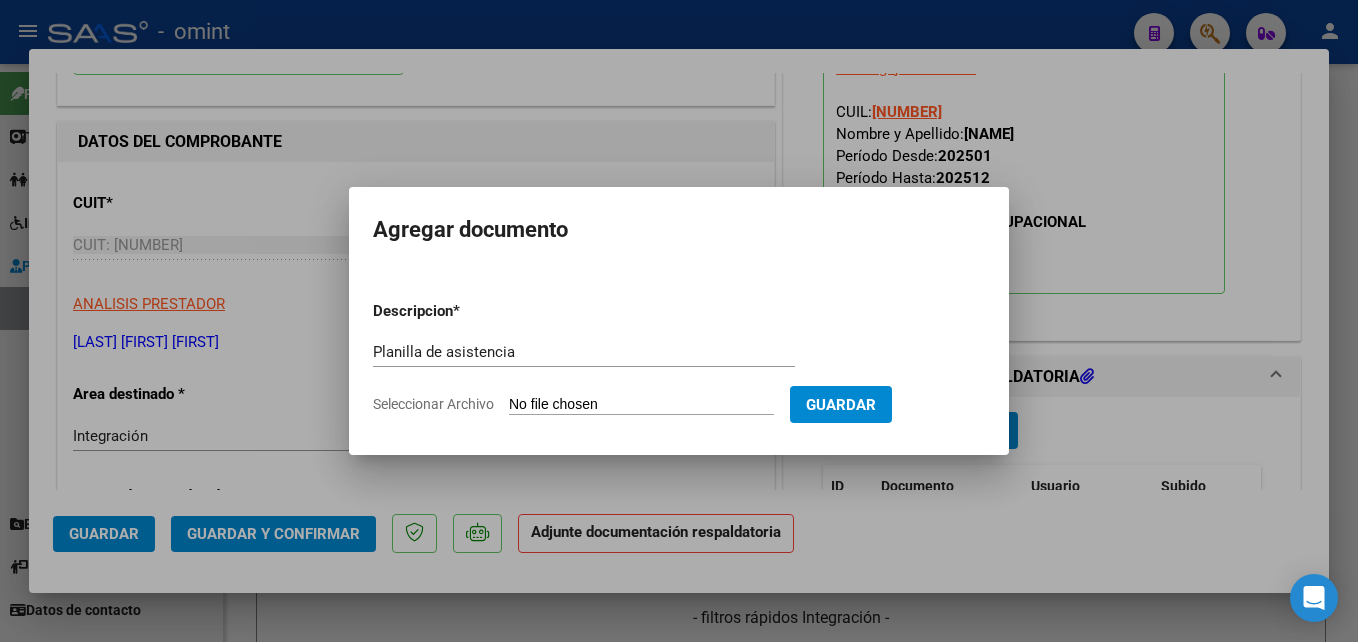 type on "C:\fakepath\[NAME]_[NUMBER]_[NUMBER]_[NUMBER].pdf" 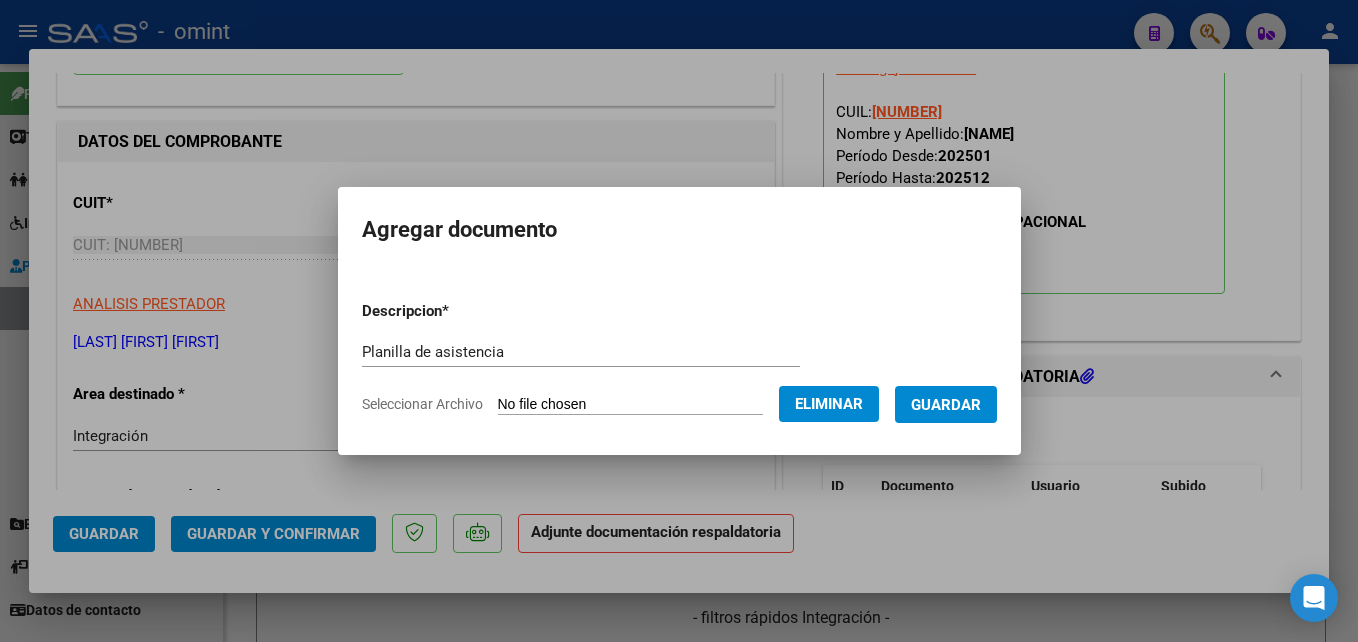click on "Guardar" at bounding box center [946, 405] 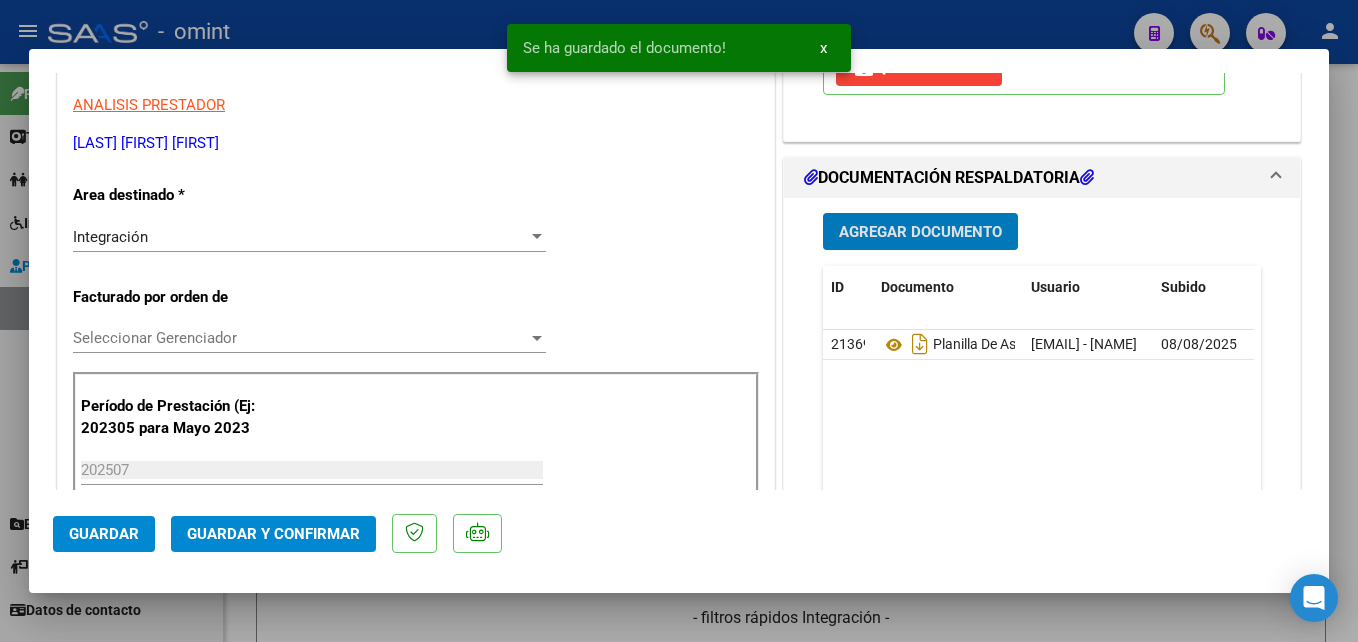 scroll, scrollTop: 400, scrollLeft: 0, axis: vertical 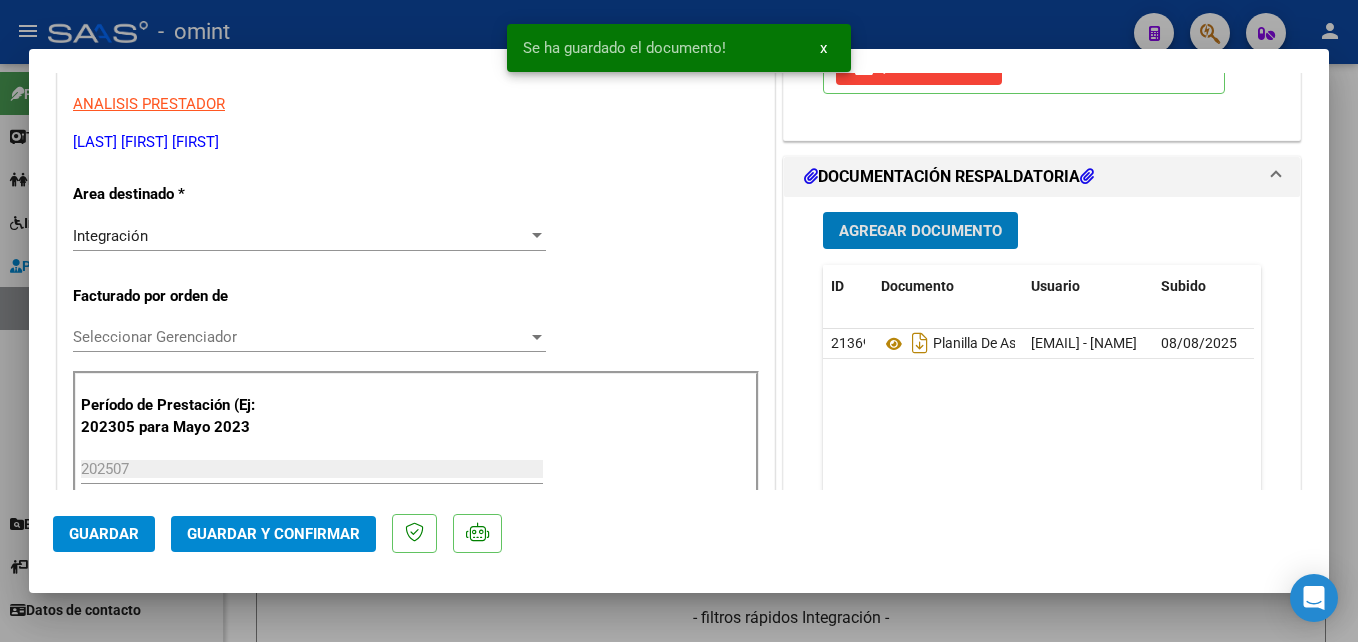click on "Guardar y Confirmar" 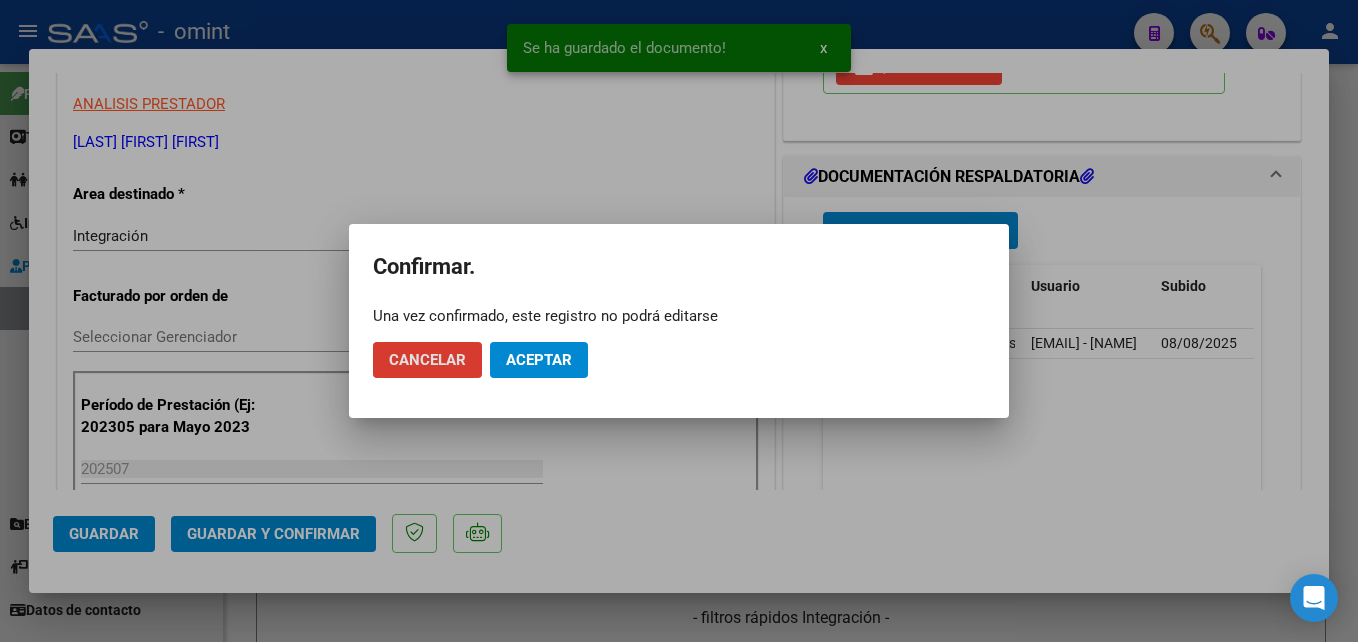 click on "Aceptar" 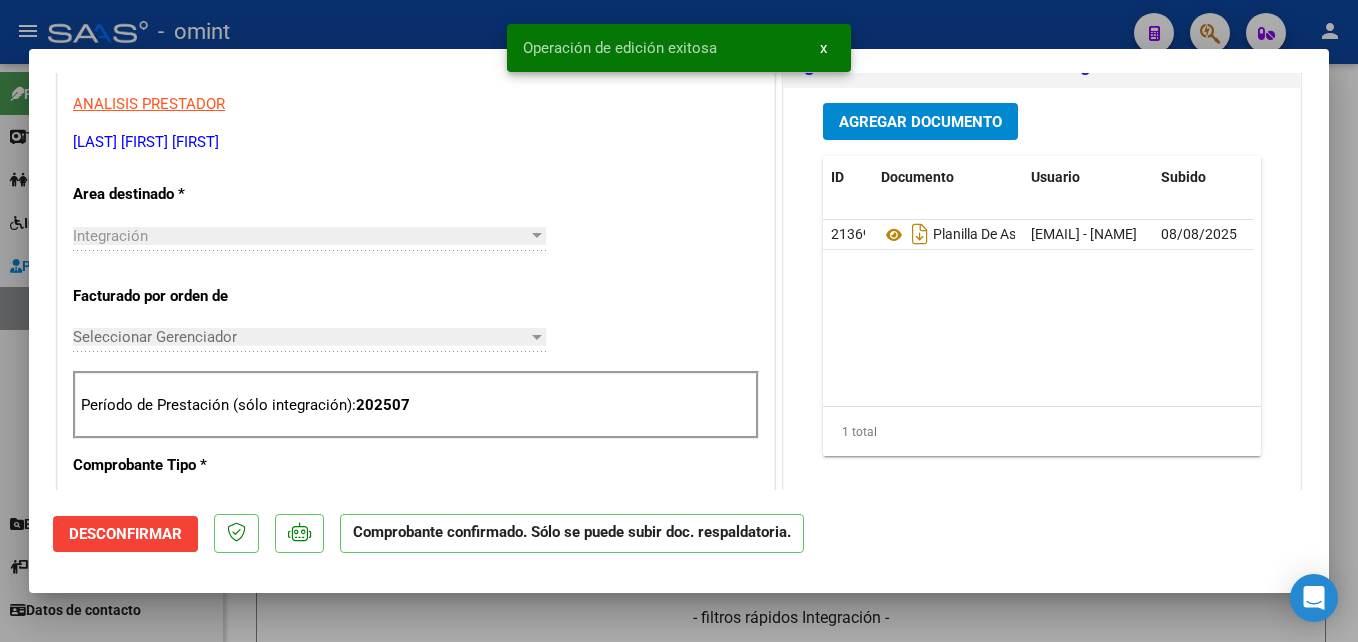 click at bounding box center (679, 321) 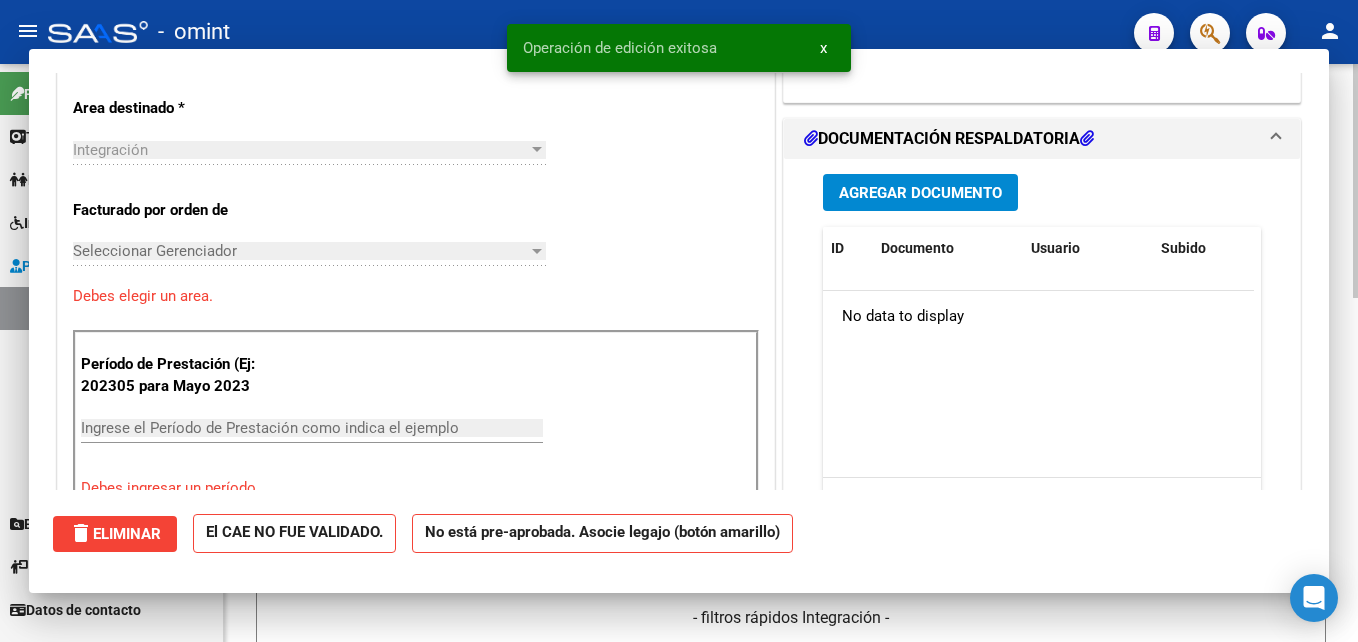 scroll, scrollTop: 339, scrollLeft: 0, axis: vertical 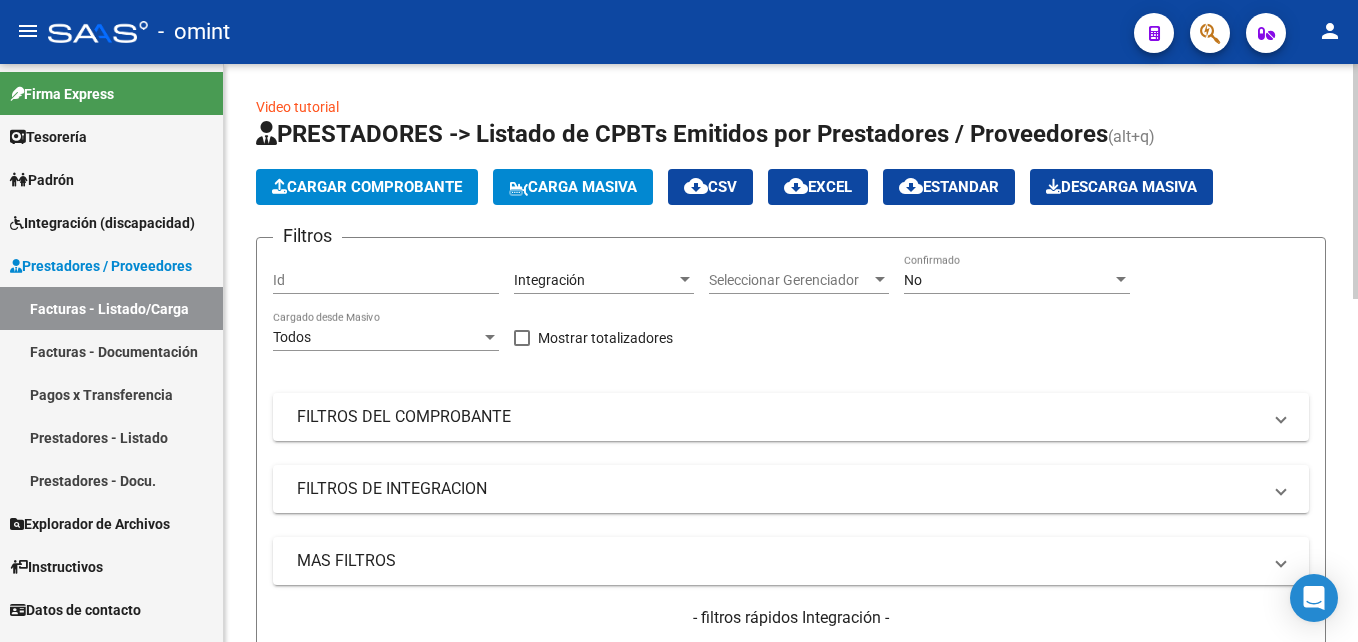 click on "Cargar Comprobante" 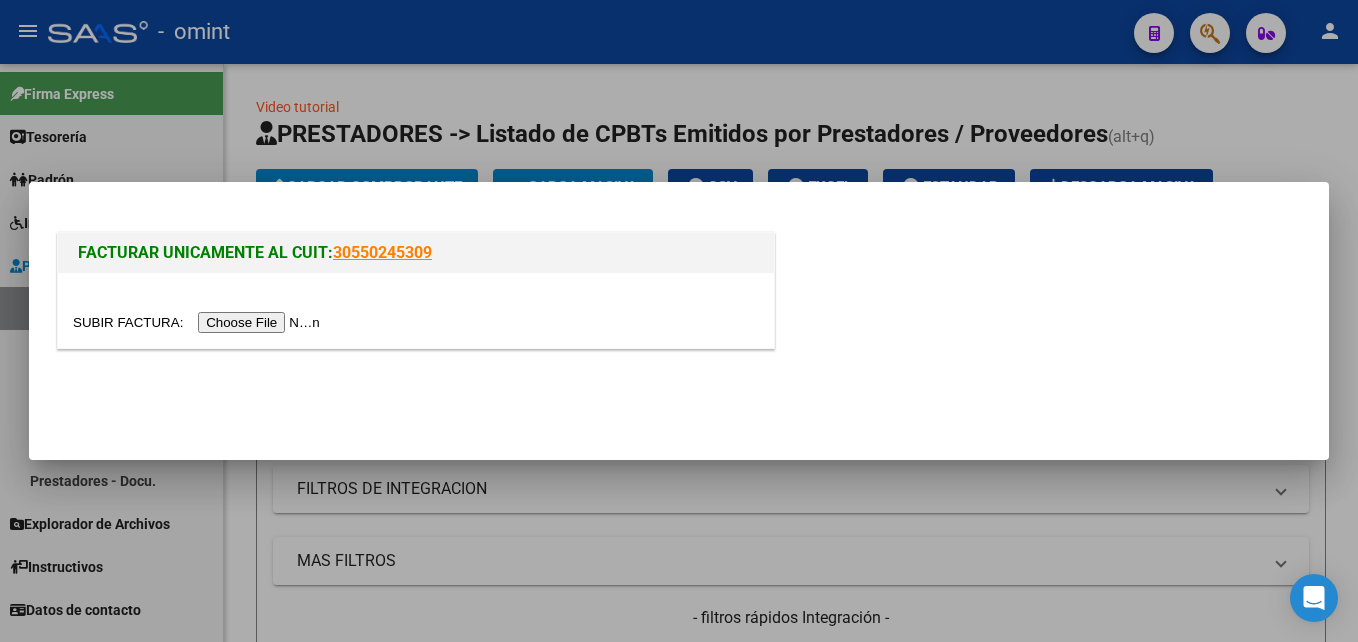 click at bounding box center (416, 310) 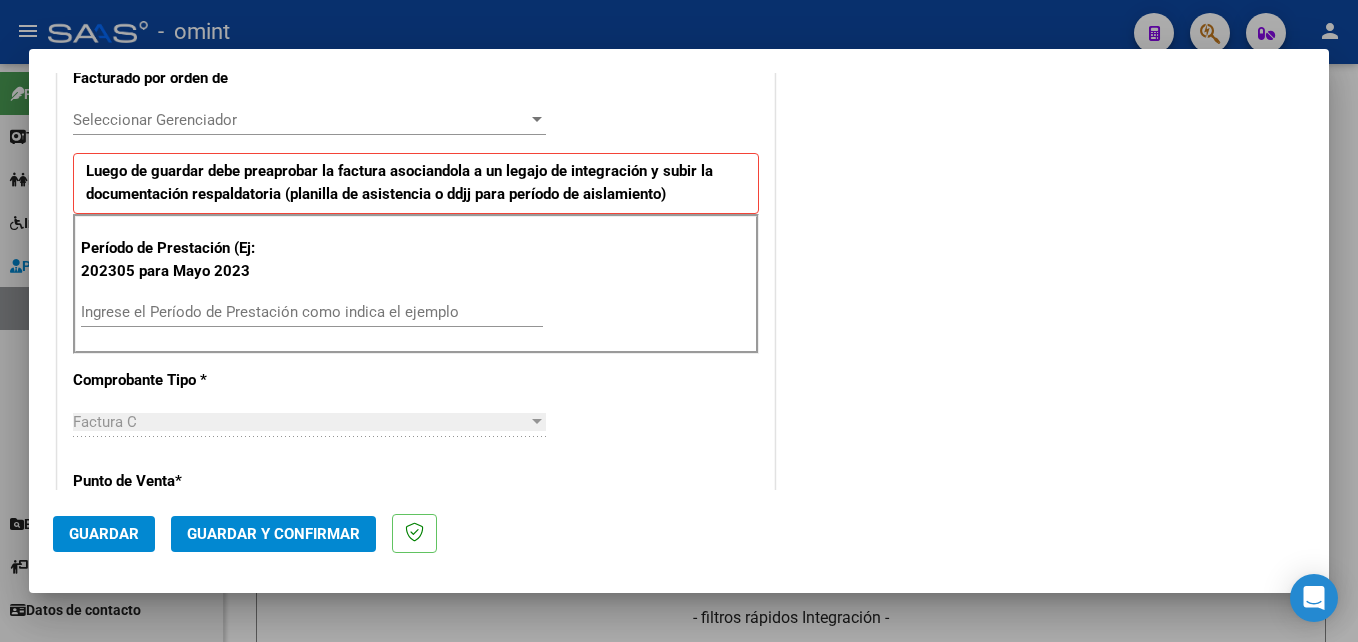 scroll, scrollTop: 600, scrollLeft: 0, axis: vertical 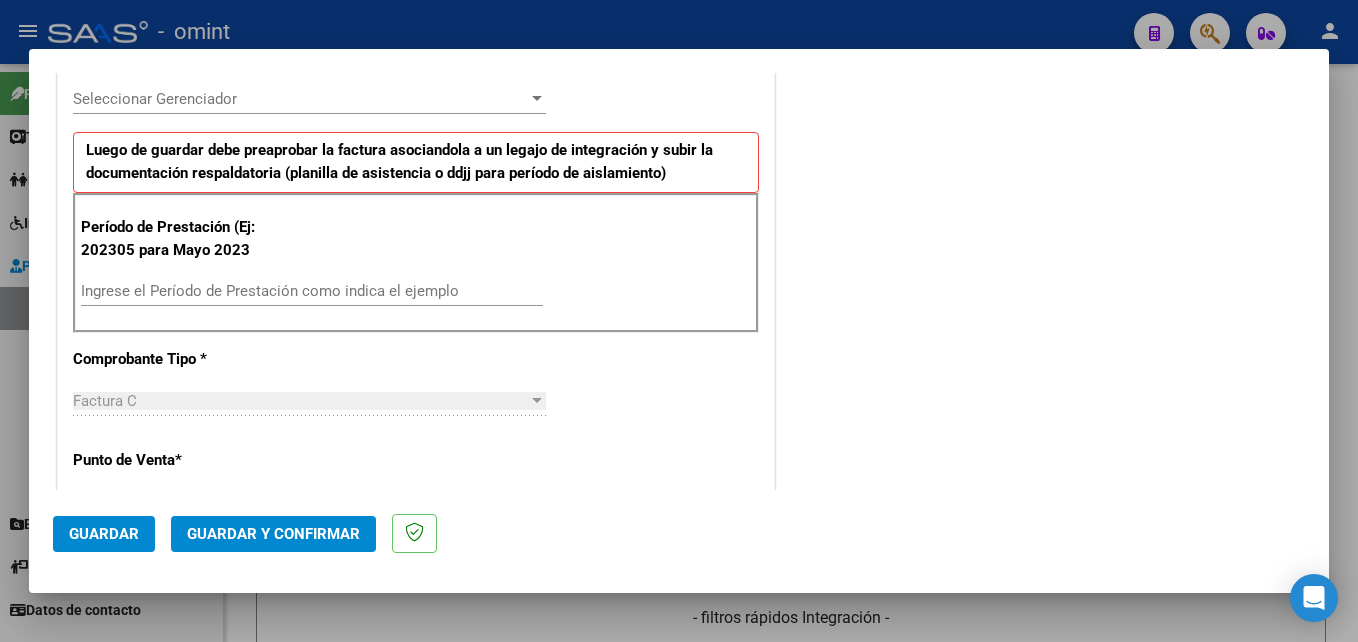 drag, startPoint x: 220, startPoint y: 291, endPoint x: 297, endPoint y: 230, distance: 98.23441 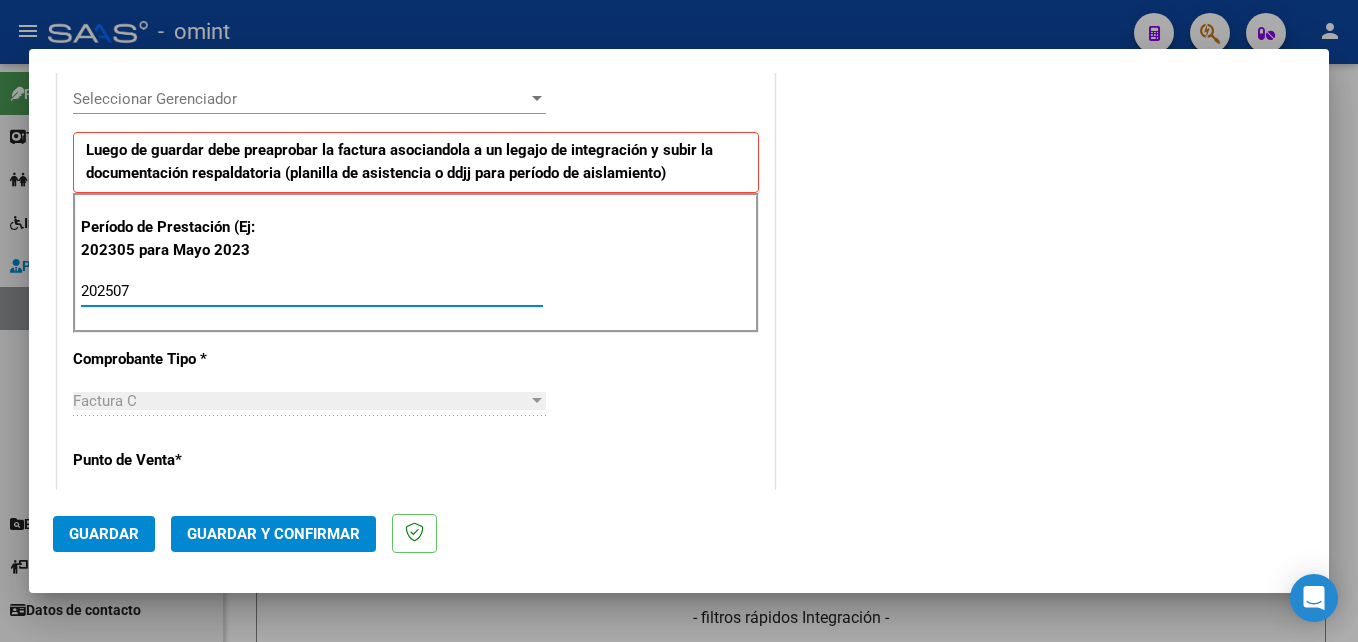 type on "202507" 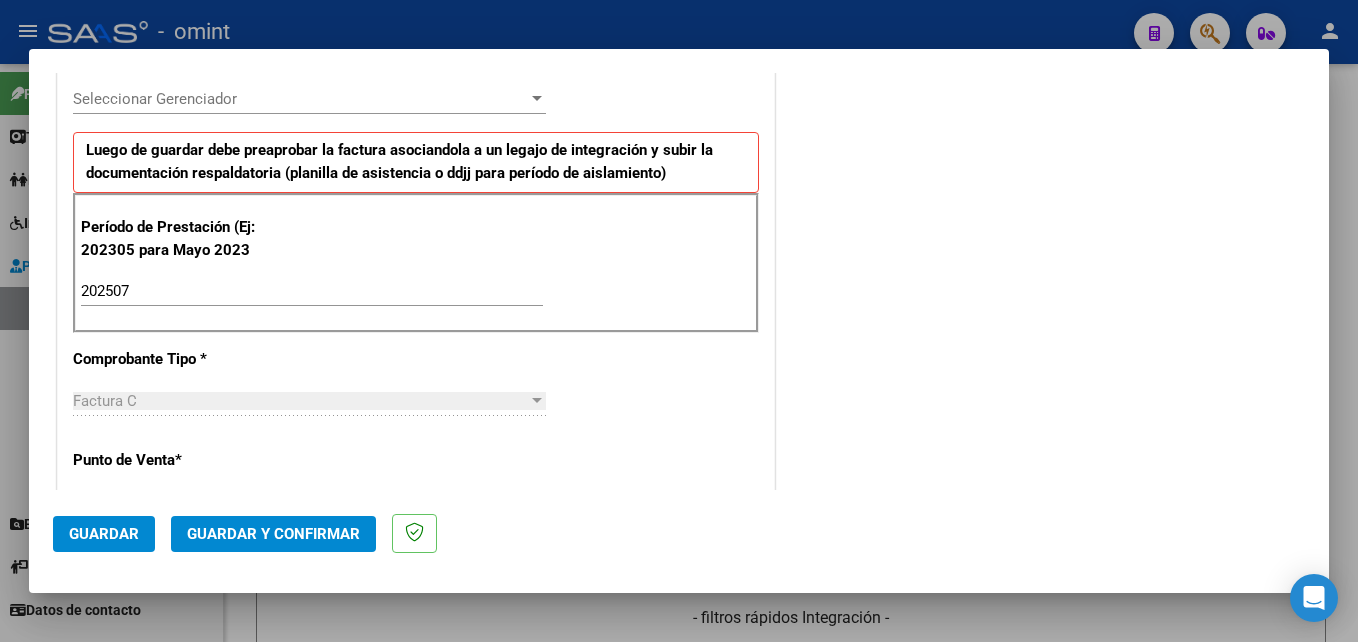 scroll, scrollTop: 1367, scrollLeft: 0, axis: vertical 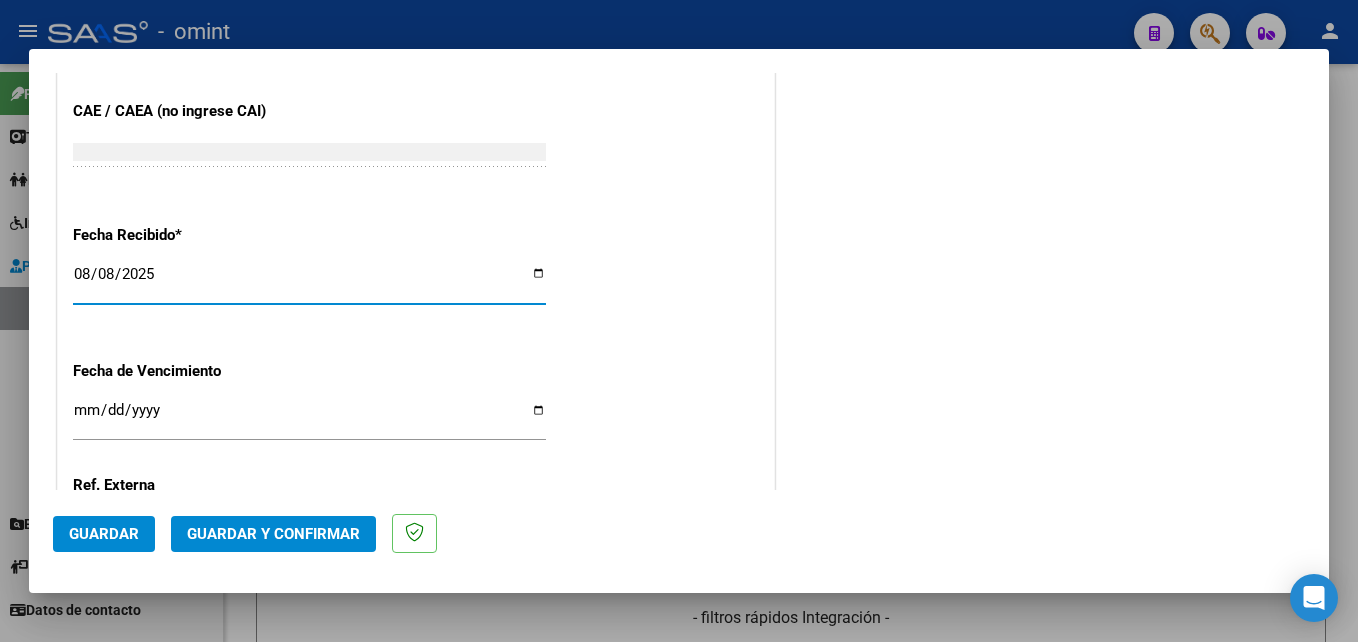 click on "Guardar" 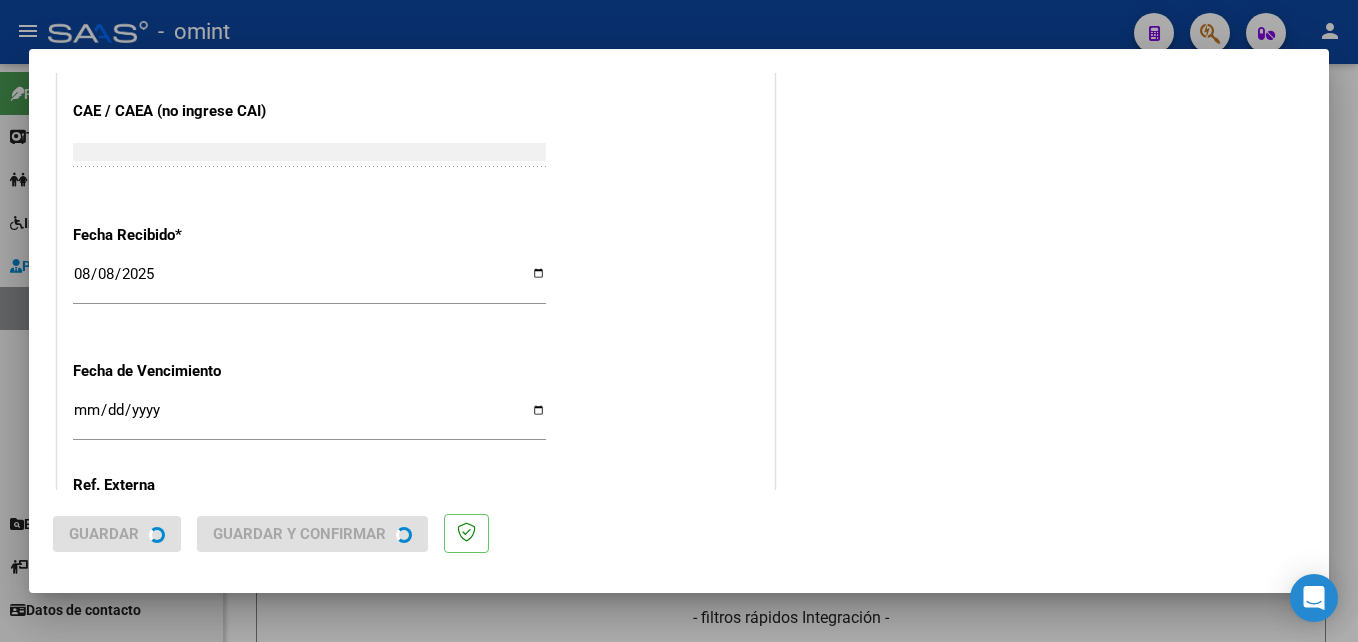scroll, scrollTop: 0, scrollLeft: 0, axis: both 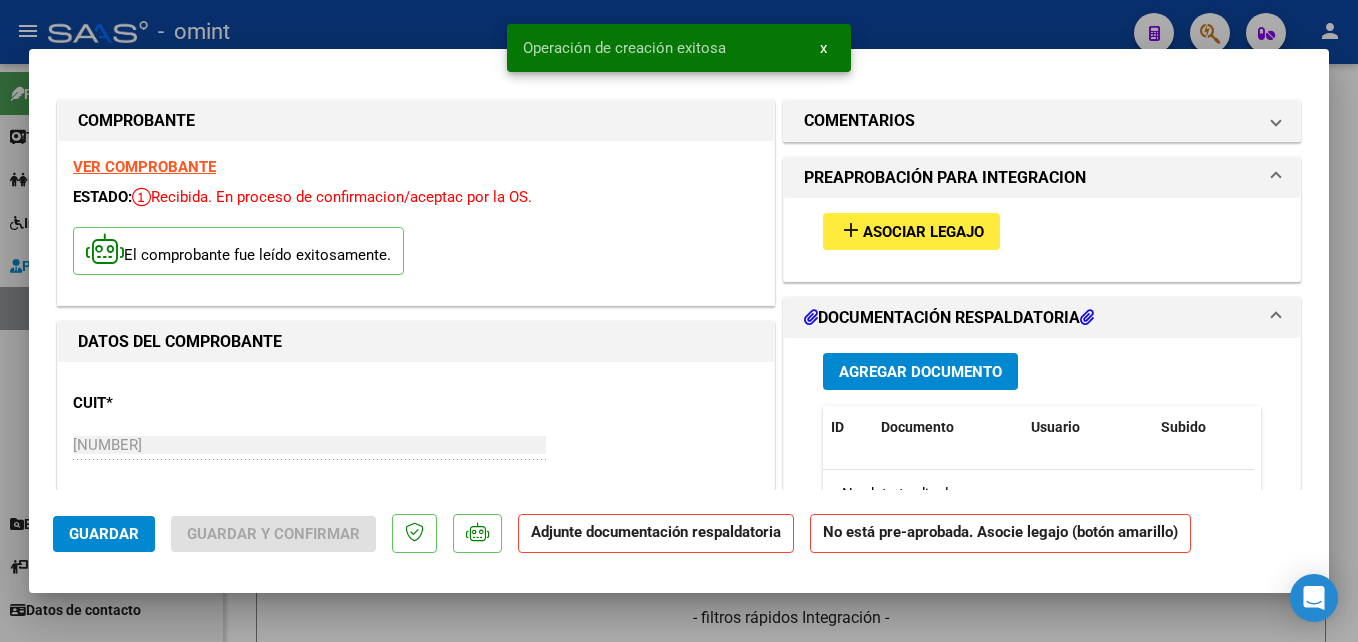 click on "Asociar Legajo" at bounding box center (923, 232) 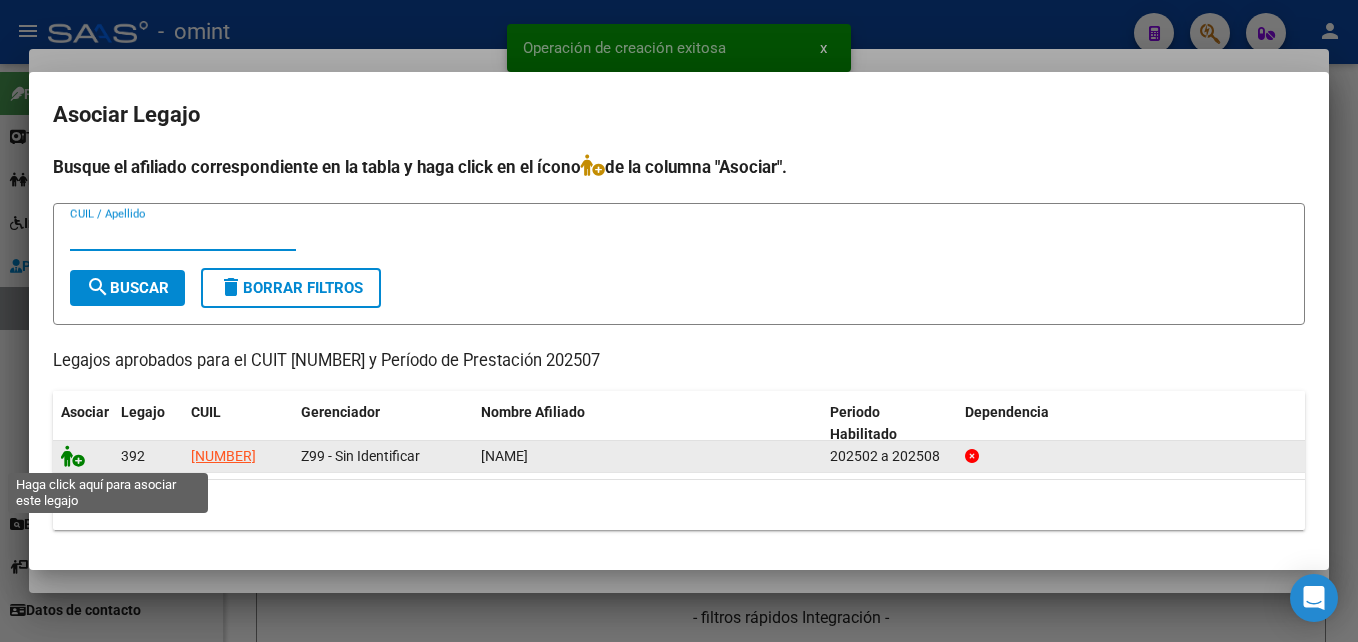 click 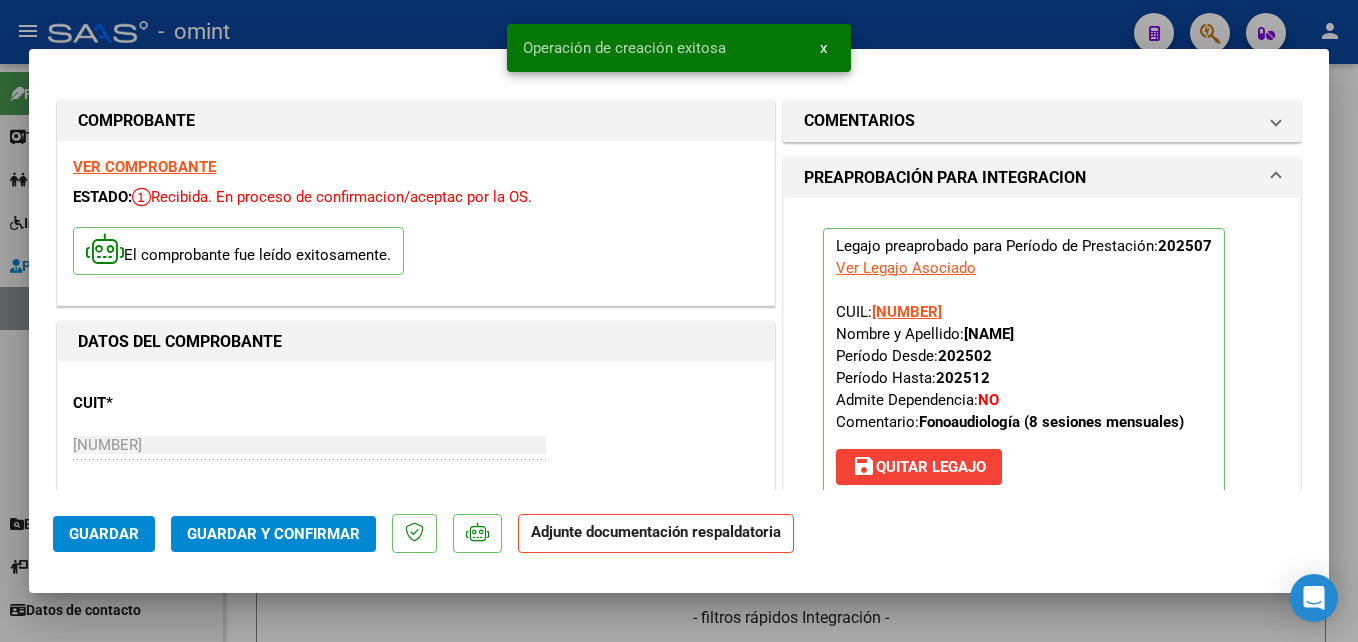 scroll, scrollTop: 300, scrollLeft: 0, axis: vertical 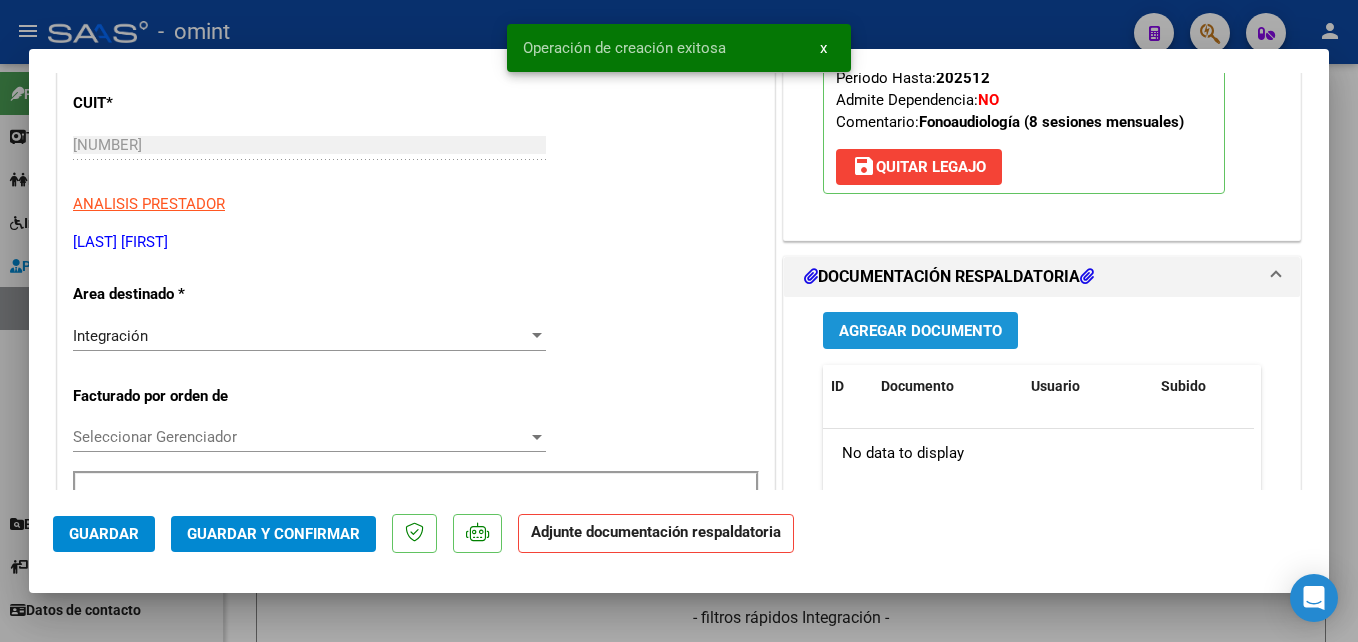 click on "Agregar Documento" at bounding box center (920, 331) 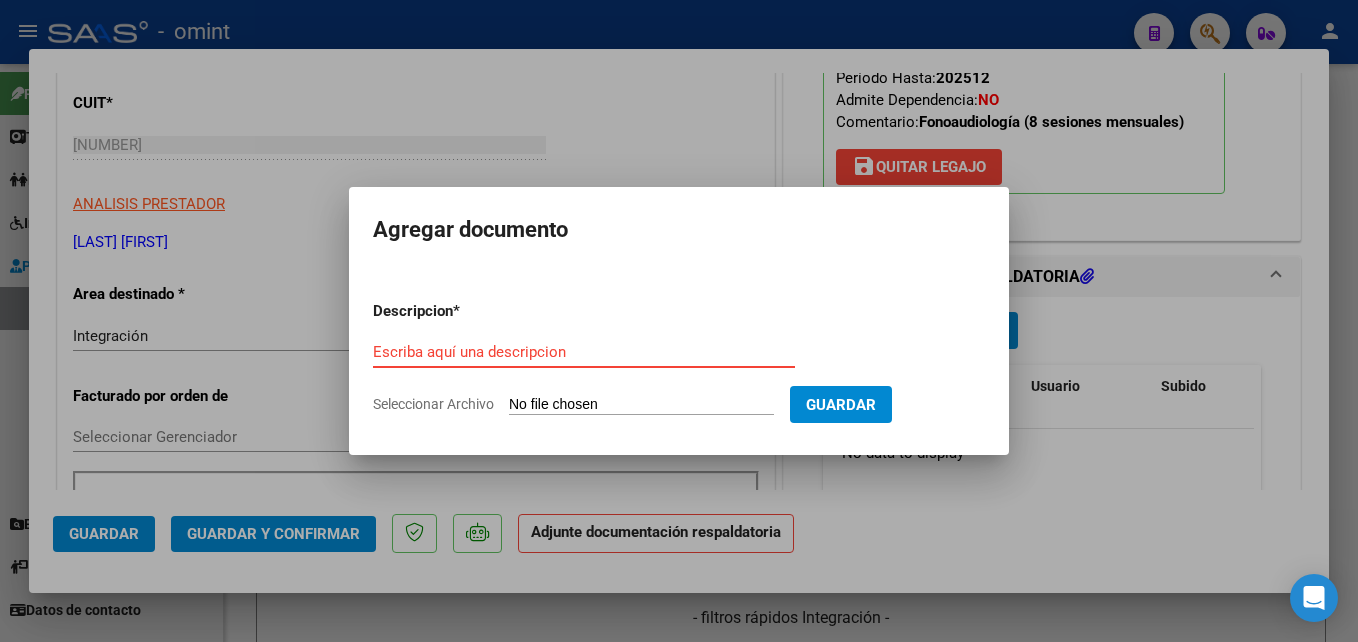 click on "Escriba aquí una descripcion" at bounding box center [584, 352] 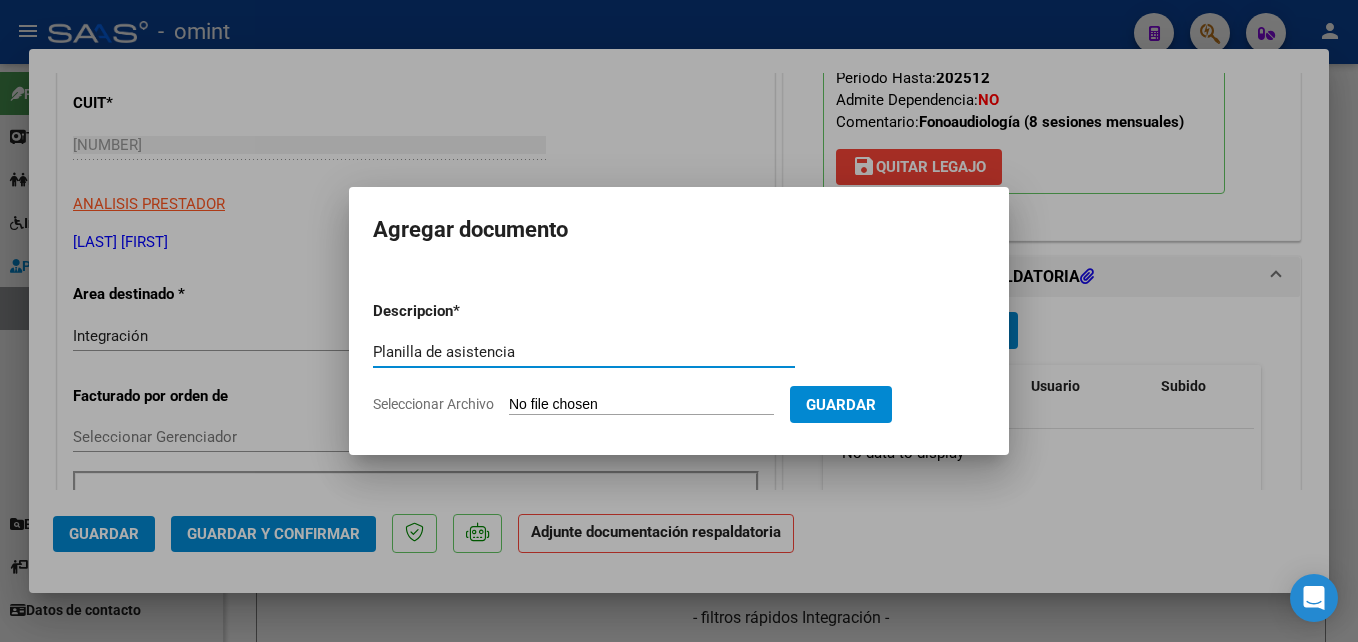 type on "Planilla de asistencia" 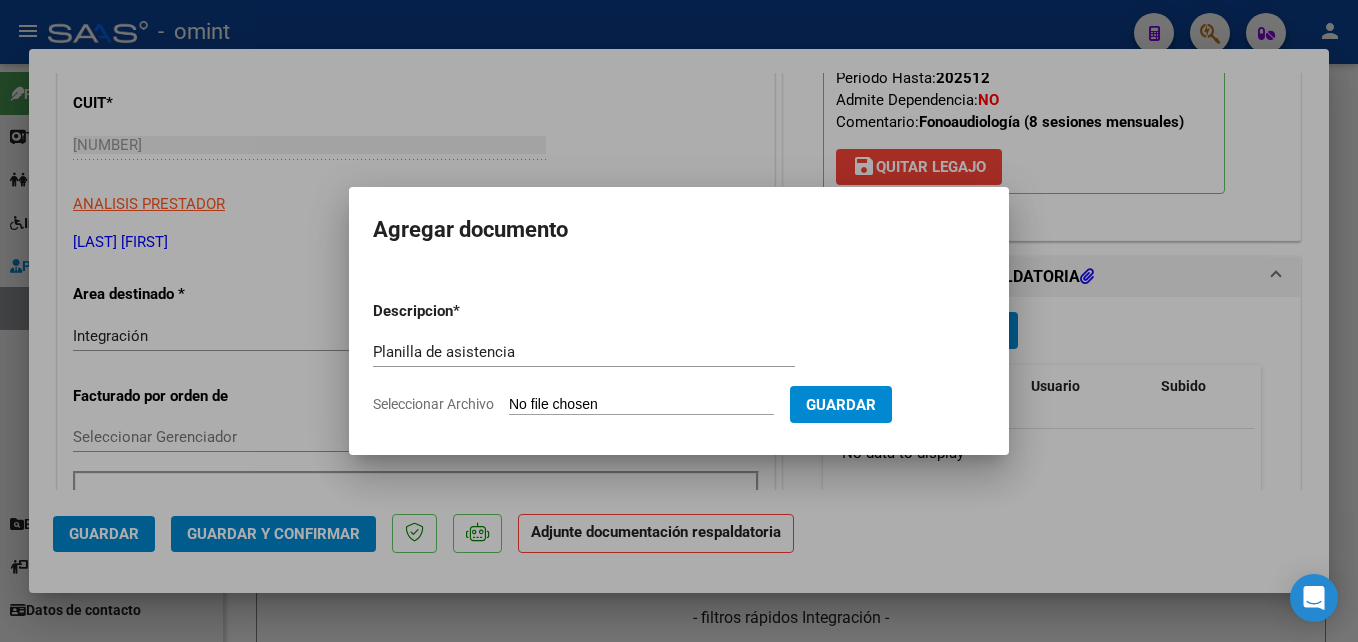 click on "Seleccionar Archivo" at bounding box center (641, 405) 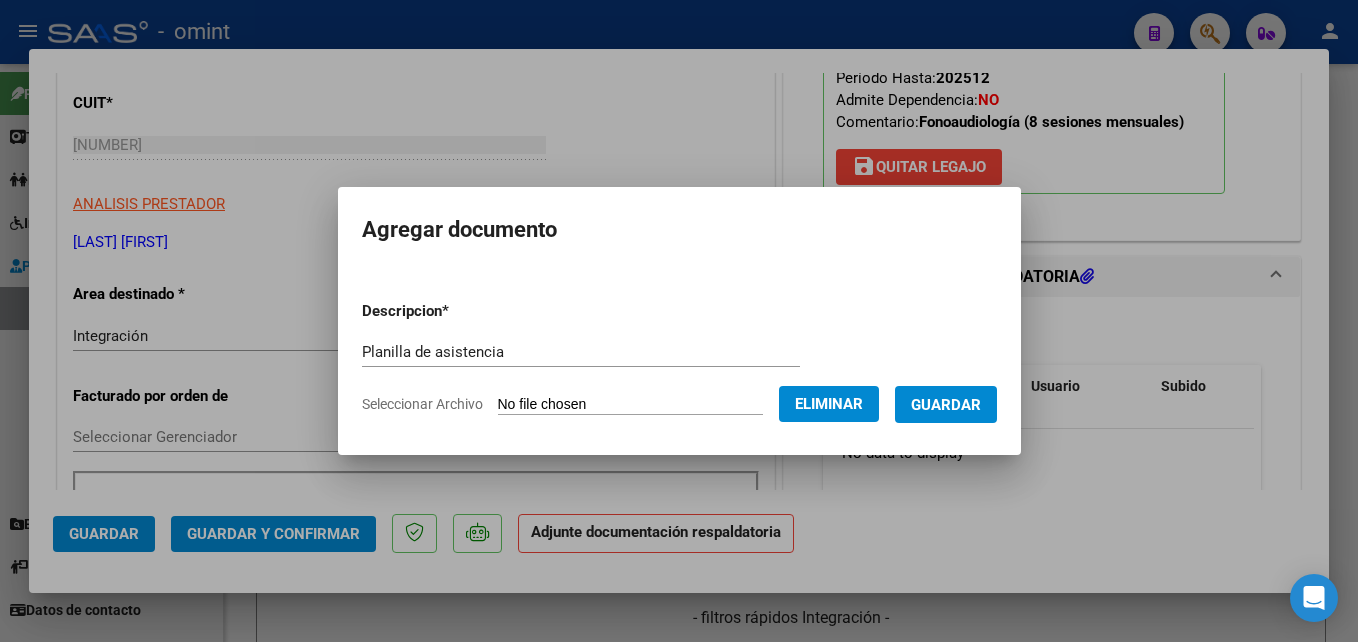 click on "Guardar" at bounding box center [946, 405] 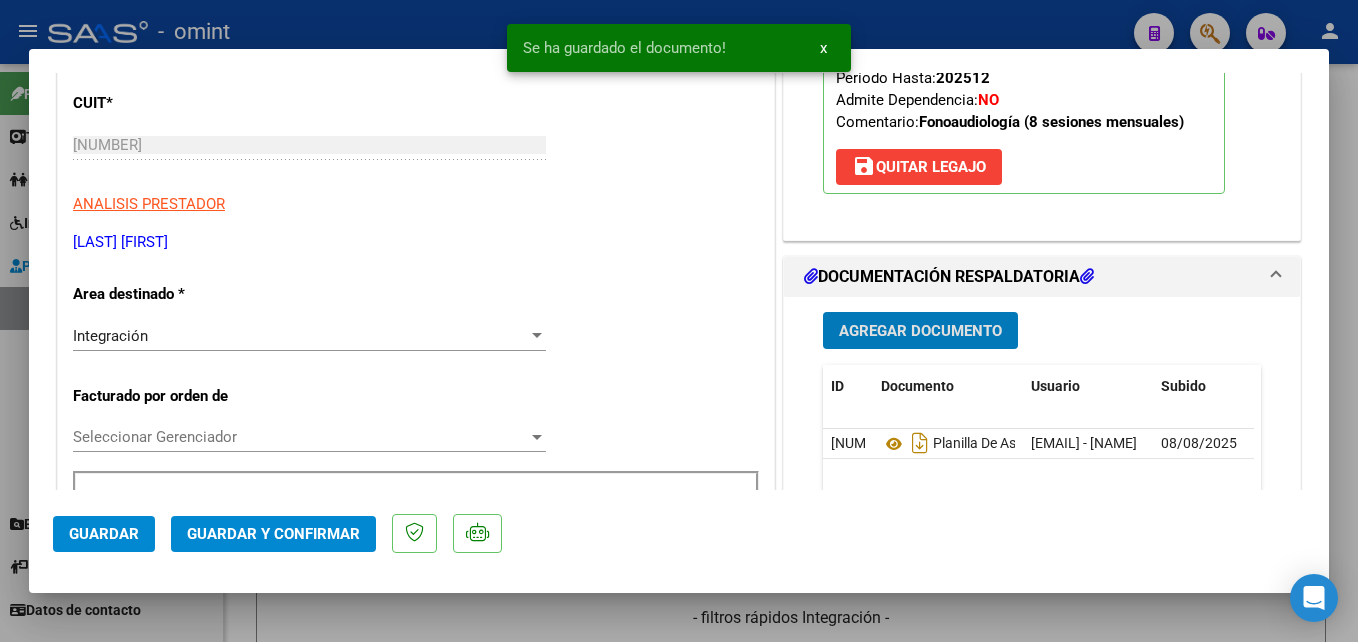 click on "Guardar y Confirmar" 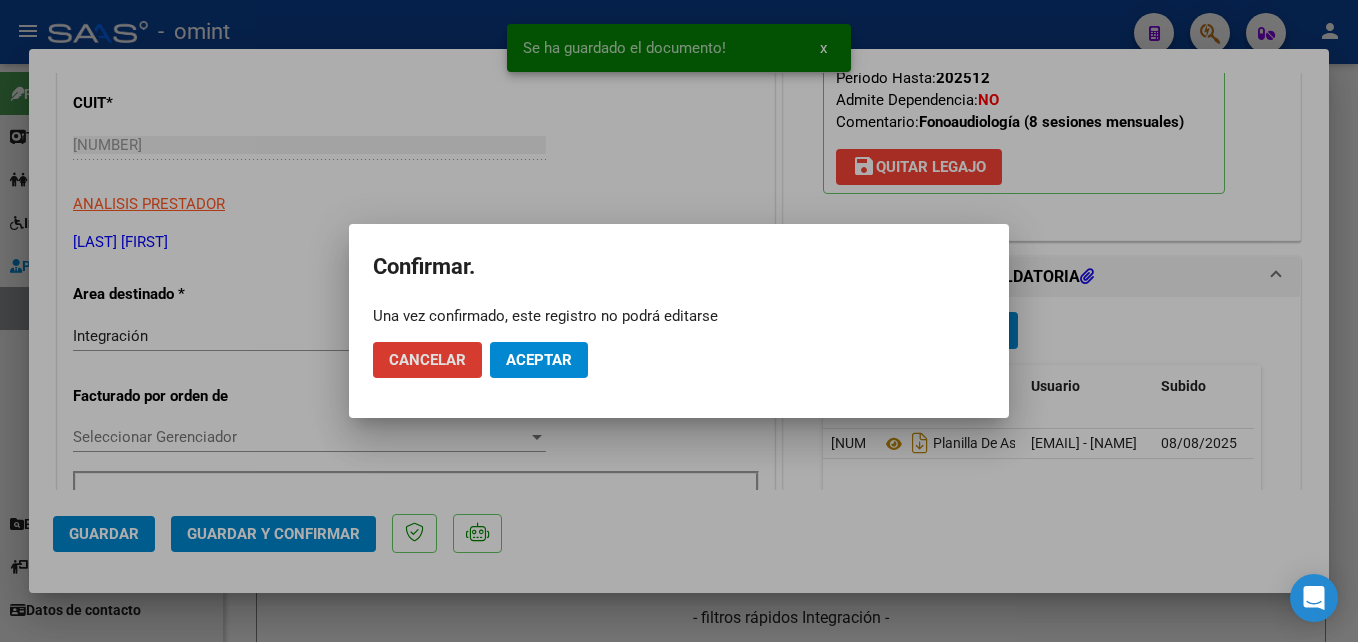 click on "Aceptar" 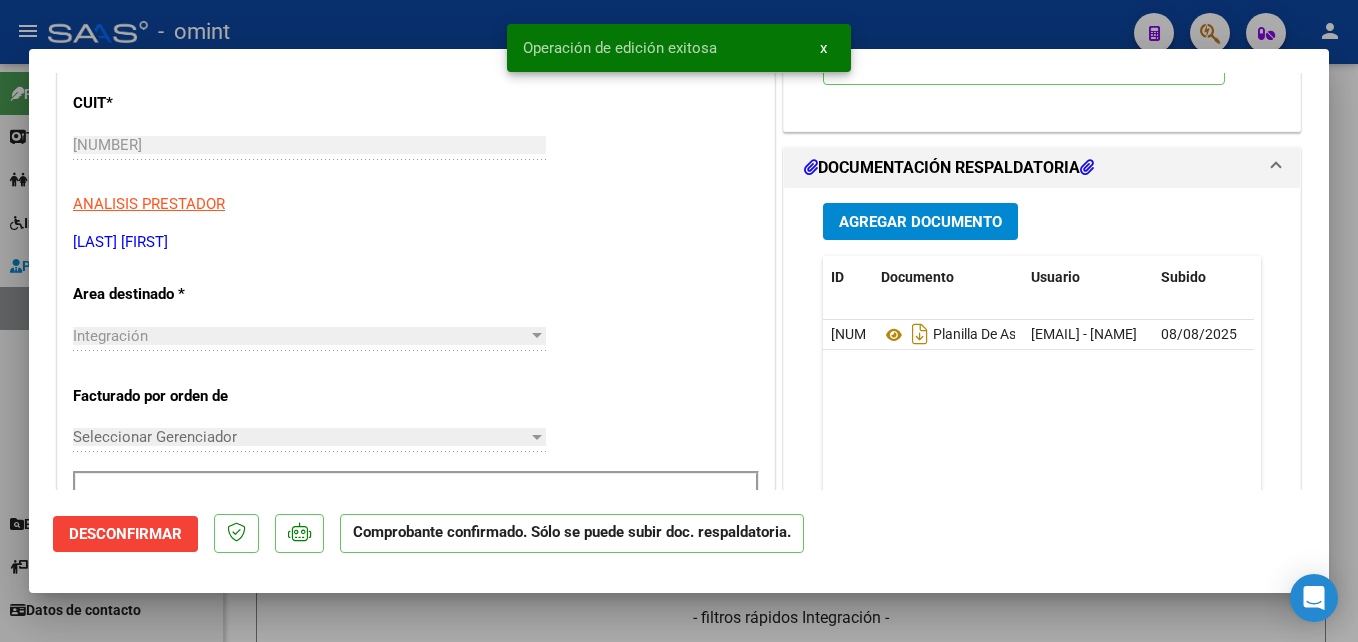 click at bounding box center [679, 321] 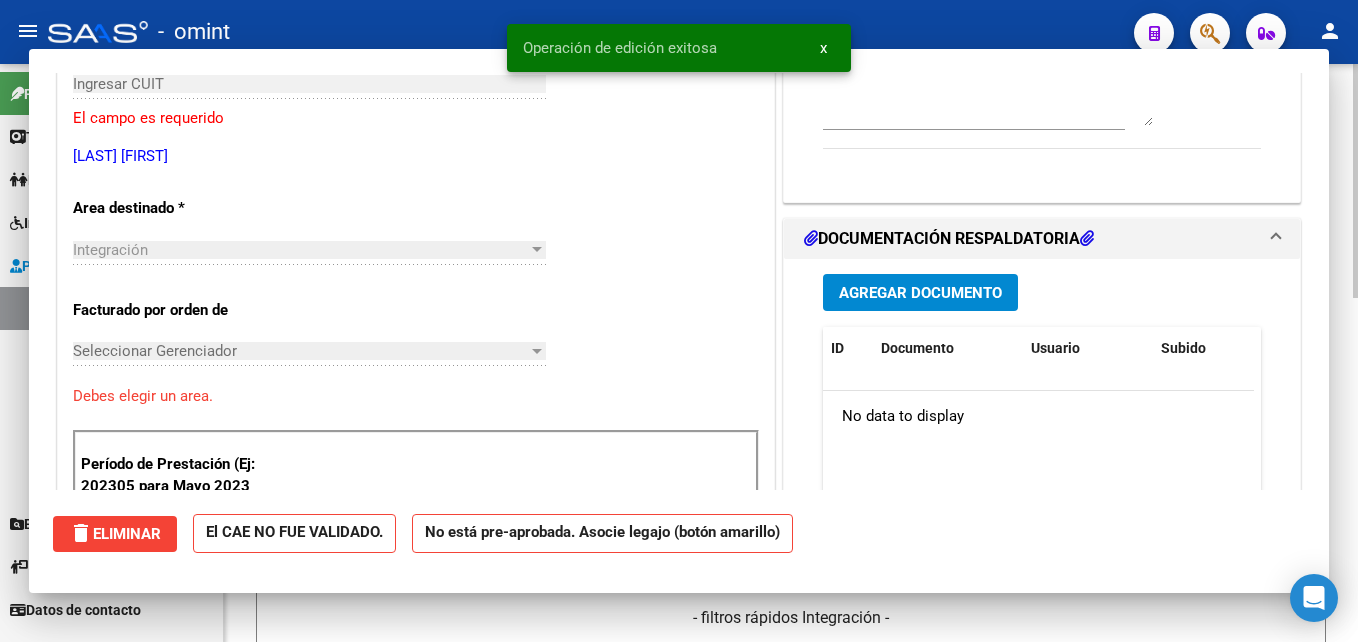 scroll, scrollTop: 239, scrollLeft: 0, axis: vertical 